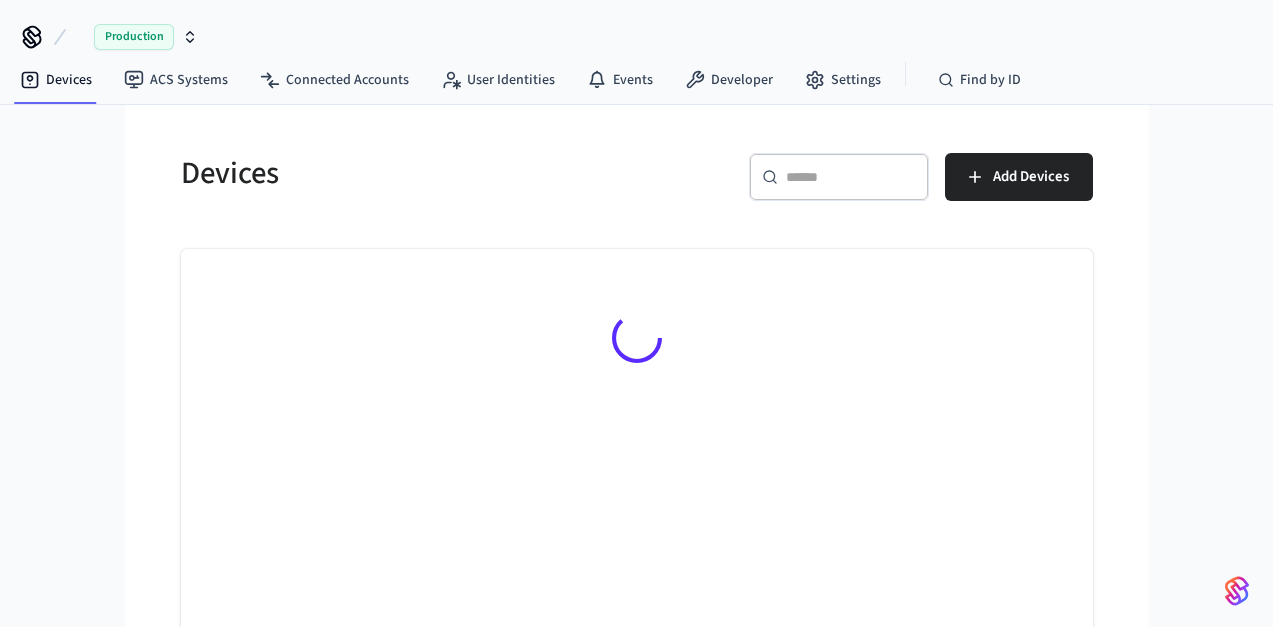 scroll, scrollTop: 0, scrollLeft: 0, axis: both 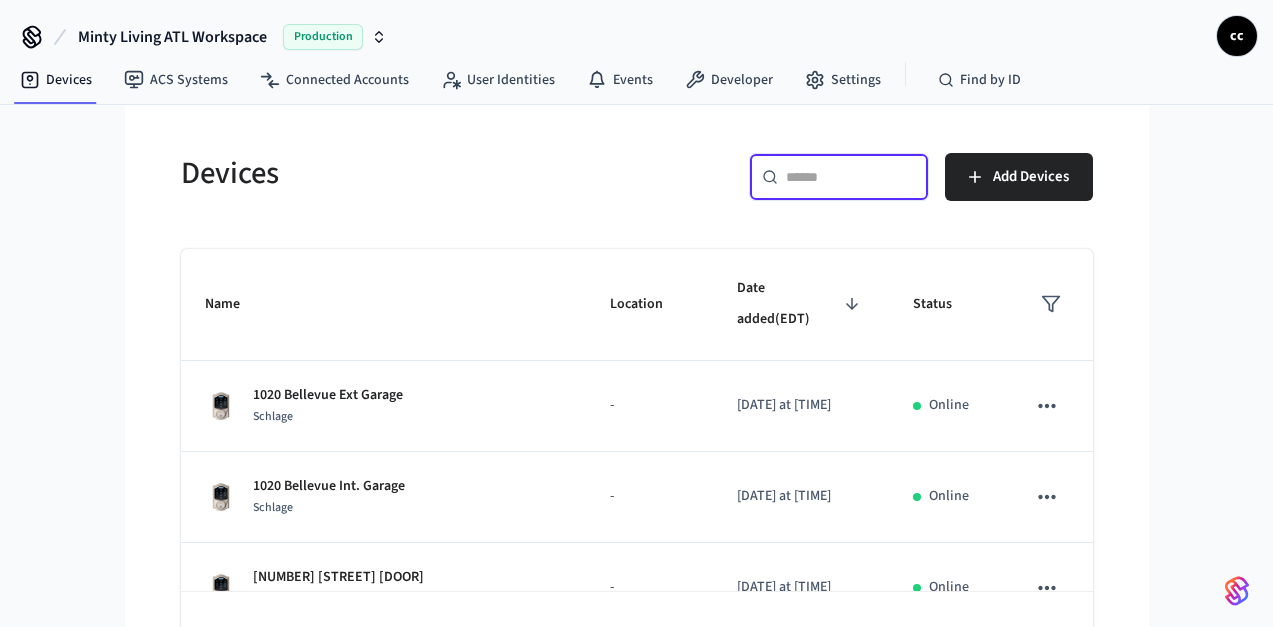 click at bounding box center (851, 177) 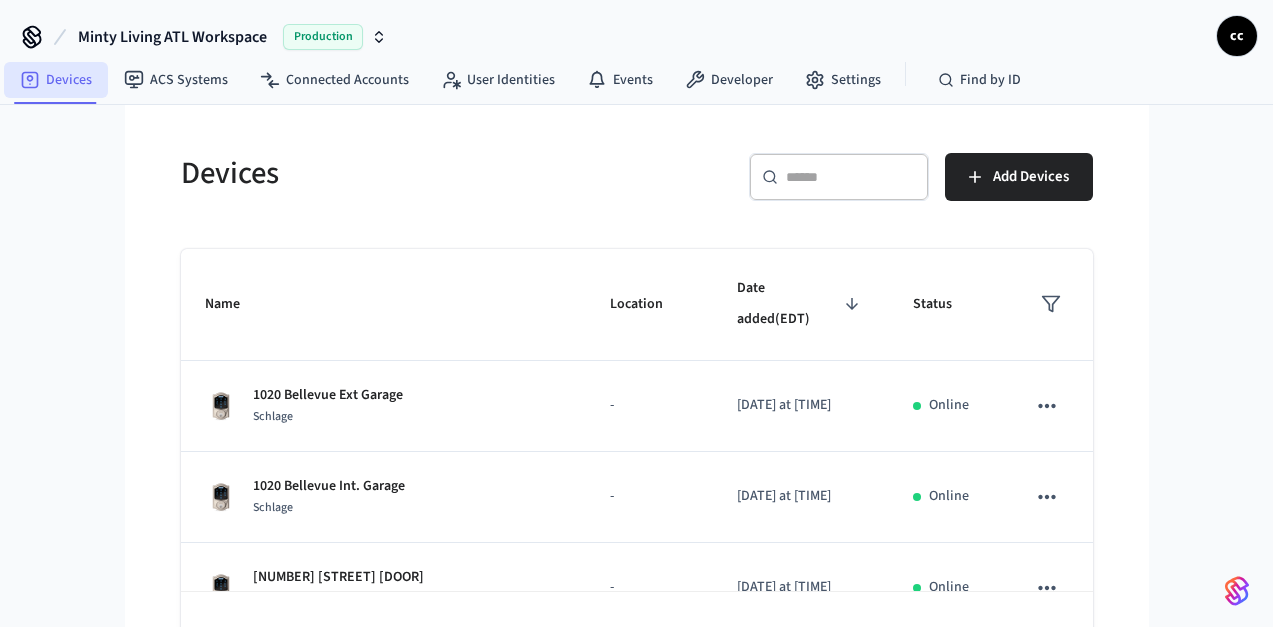 drag, startPoint x: 61, startPoint y: 73, endPoint x: 77, endPoint y: 74, distance: 16.03122 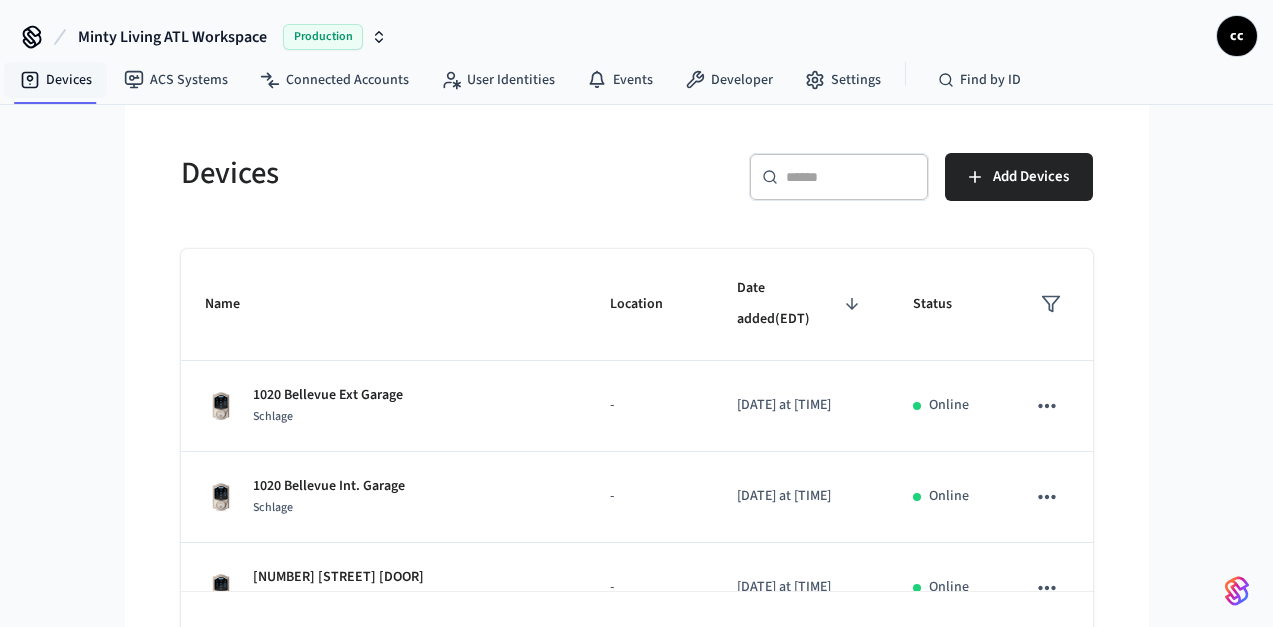 drag, startPoint x: 69, startPoint y: 82, endPoint x: 227, endPoint y: 107, distance: 159.96562 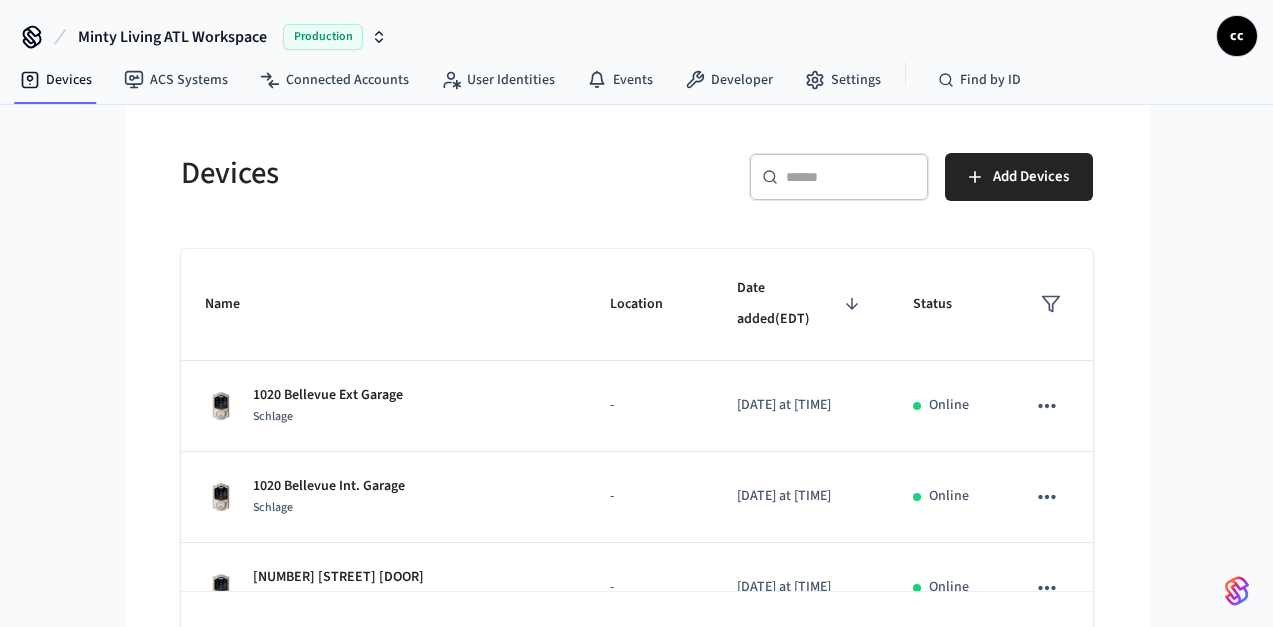 click at bounding box center [851, 177] 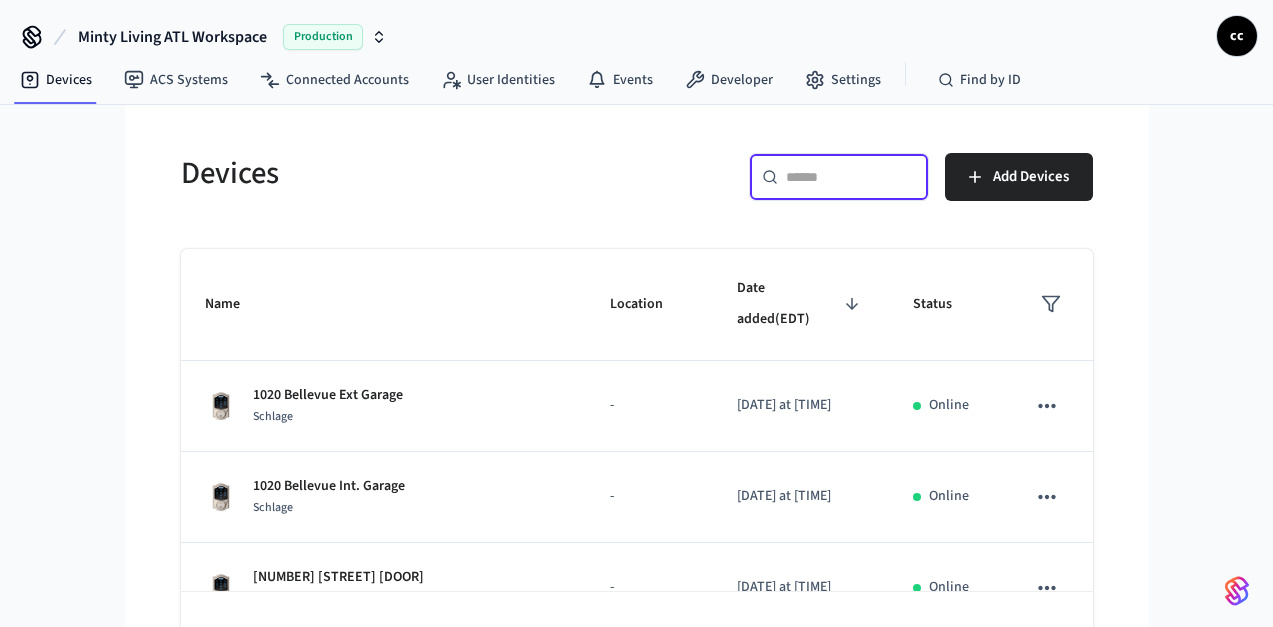 paste on "**********" 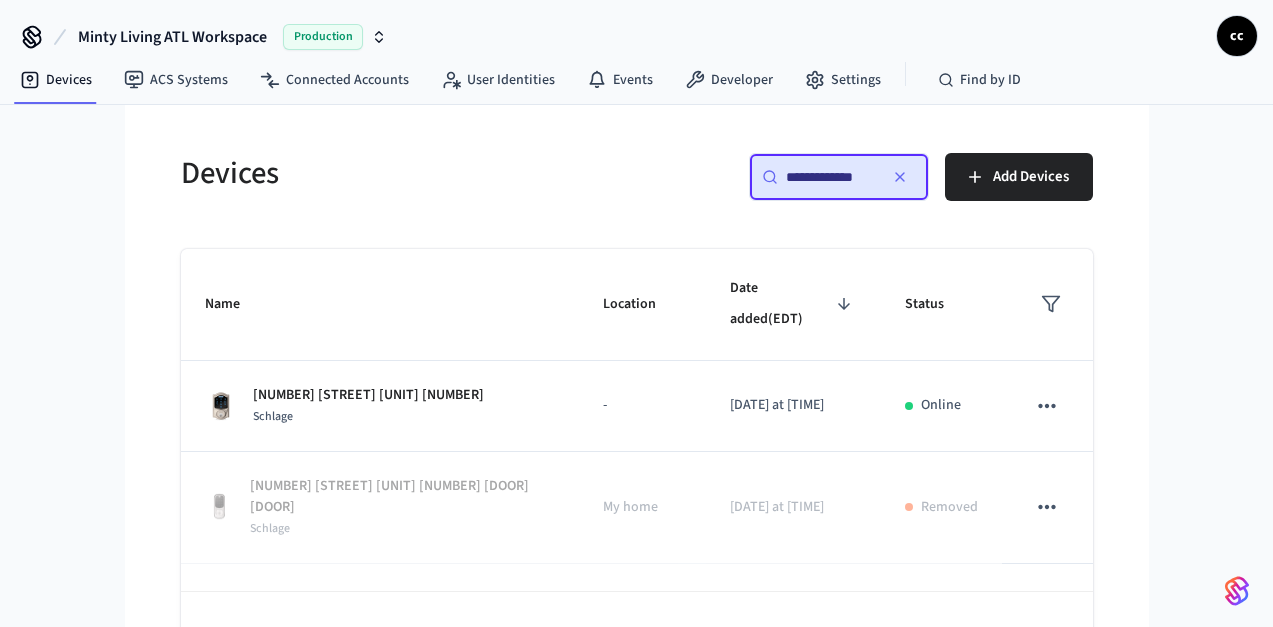 scroll, scrollTop: 0, scrollLeft: 0, axis: both 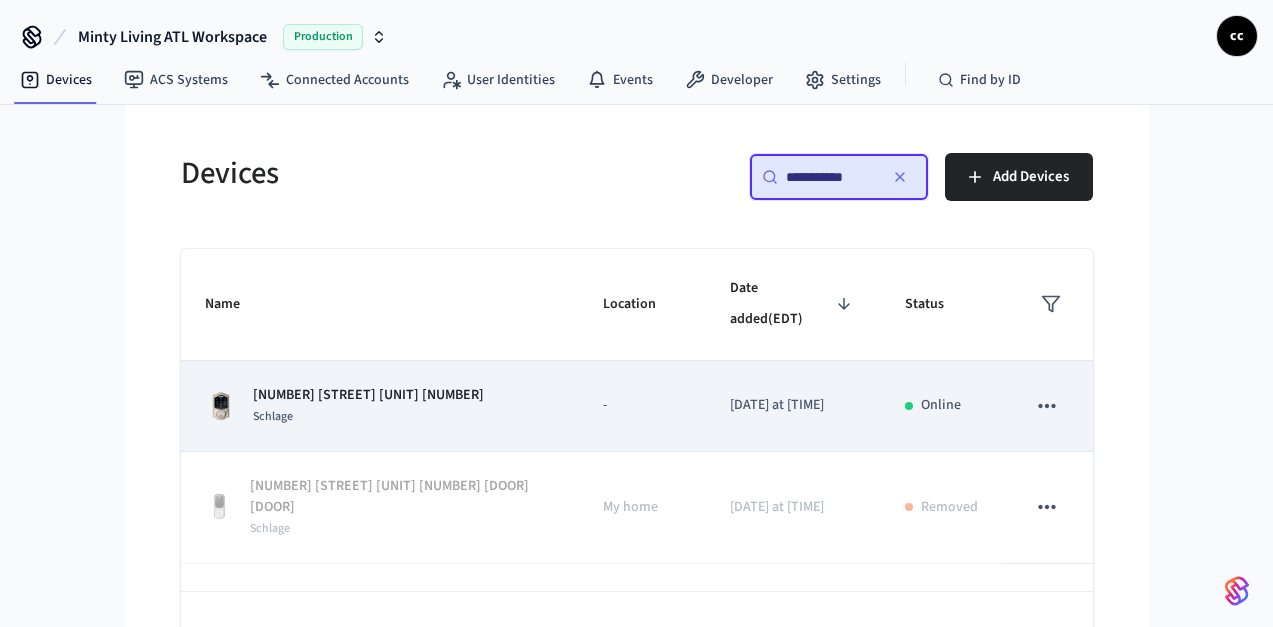 type on "**********" 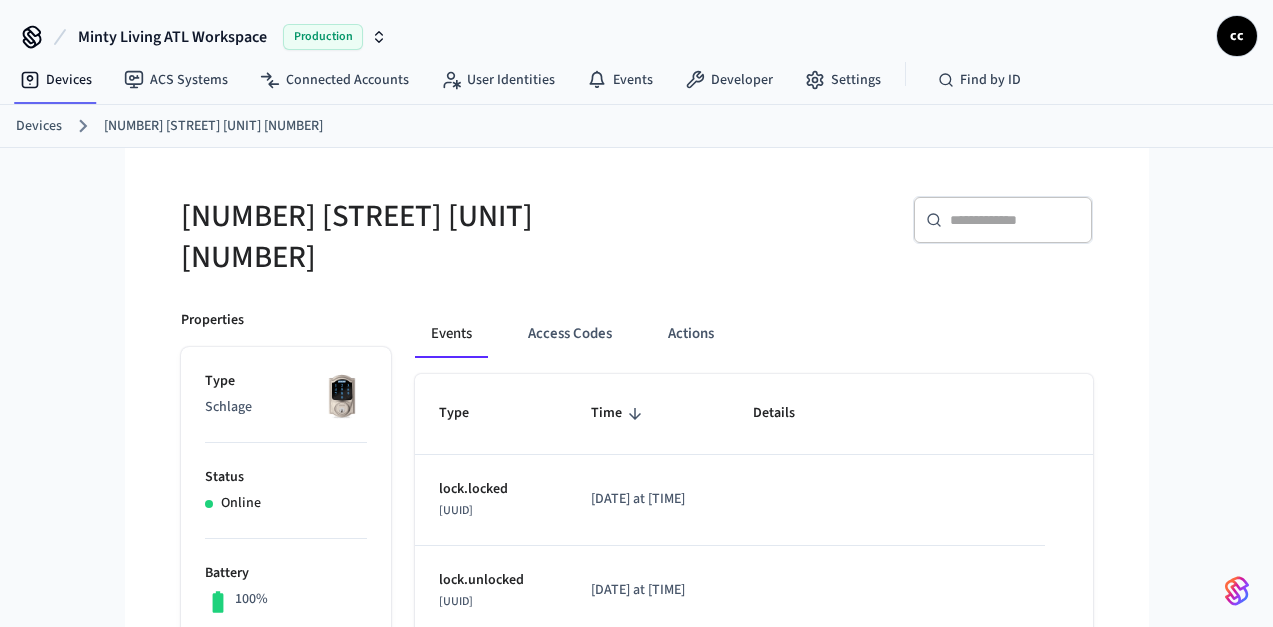 drag, startPoint x: 521, startPoint y: 314, endPoint x: 635, endPoint y: 354, distance: 120.8139 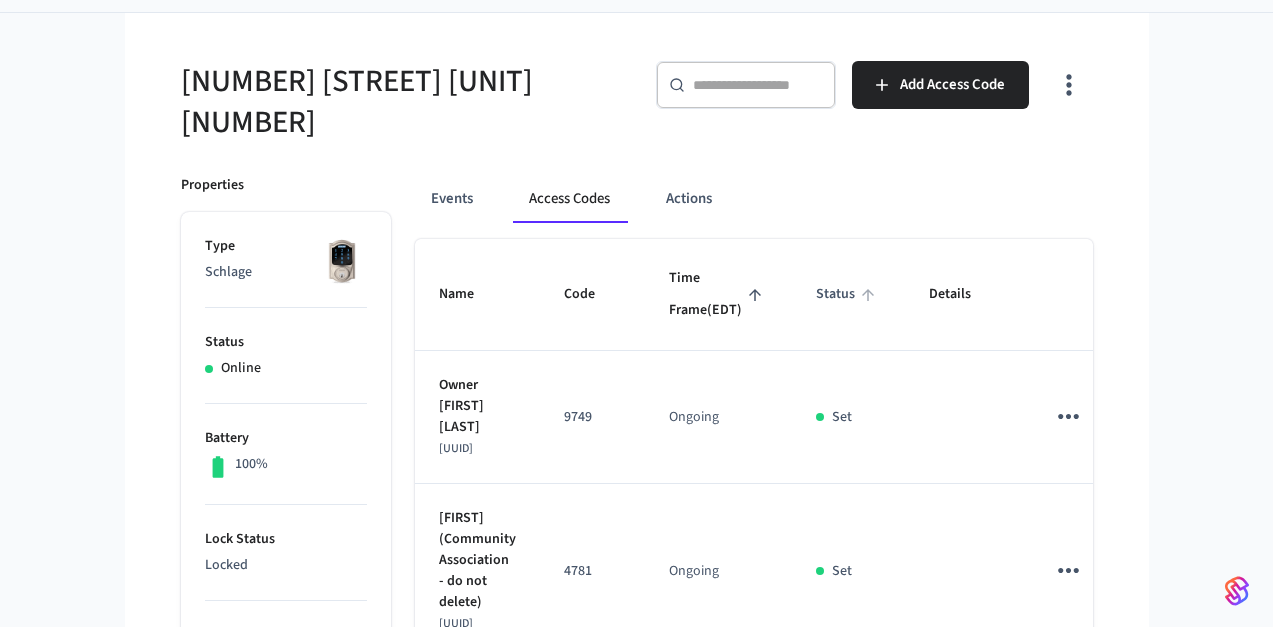 scroll, scrollTop: 137, scrollLeft: 0, axis: vertical 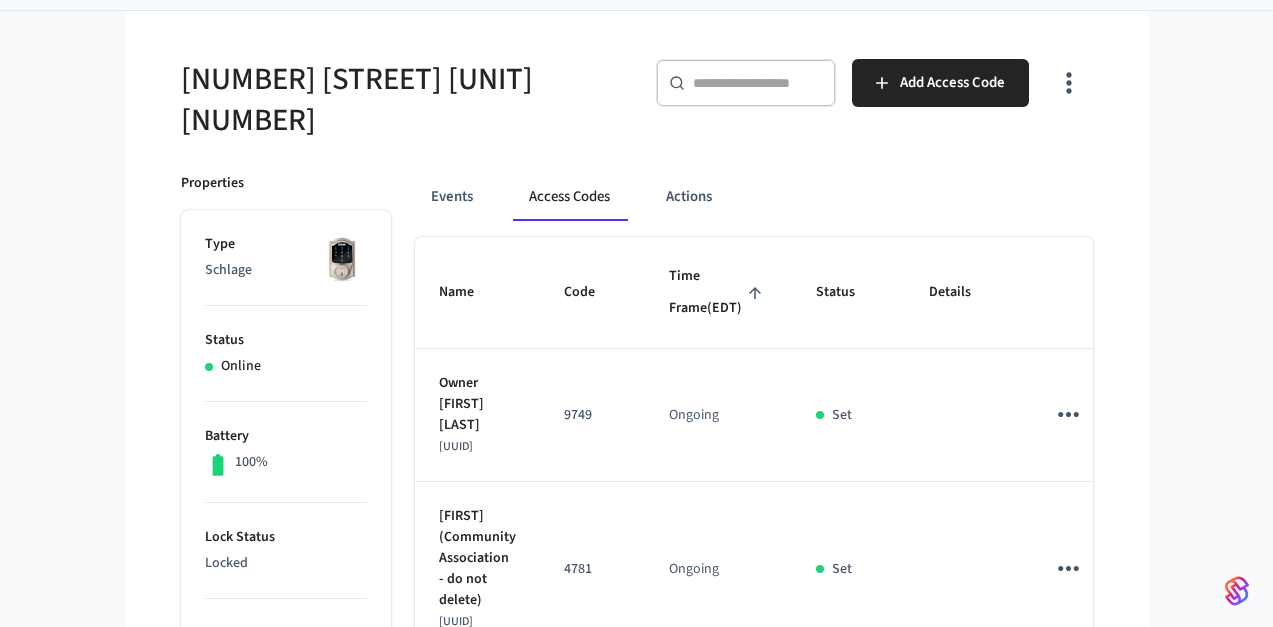 click on "Time Frame  (EDT)" at bounding box center (718, 292) 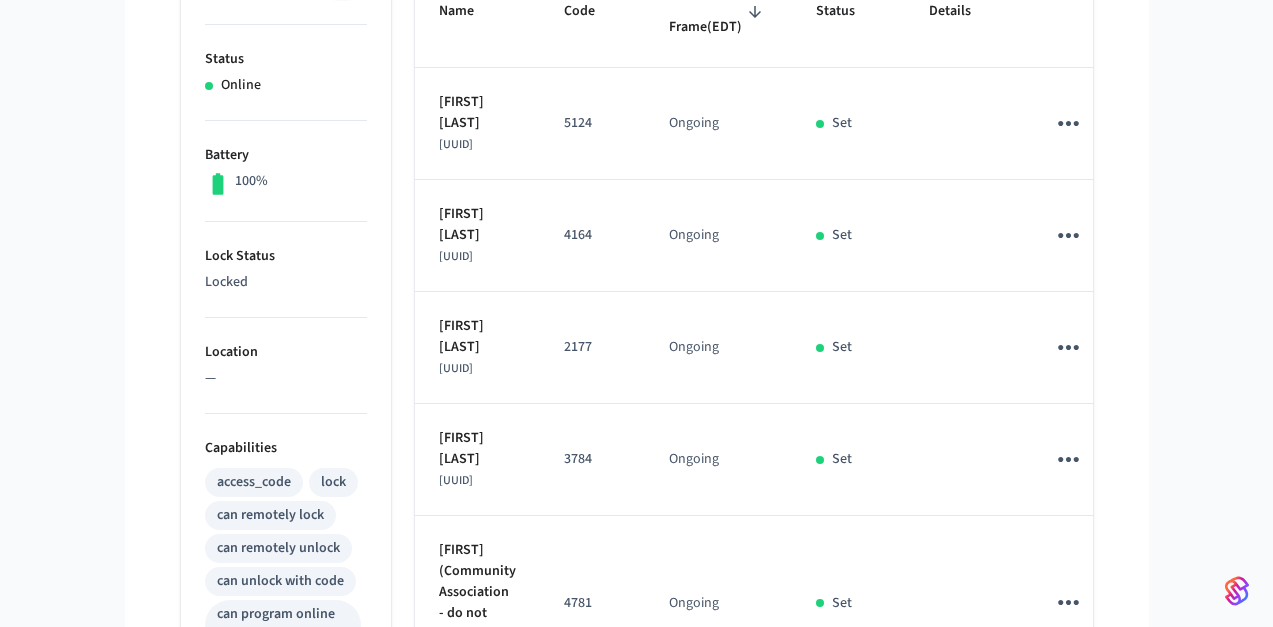 scroll, scrollTop: 418, scrollLeft: 0, axis: vertical 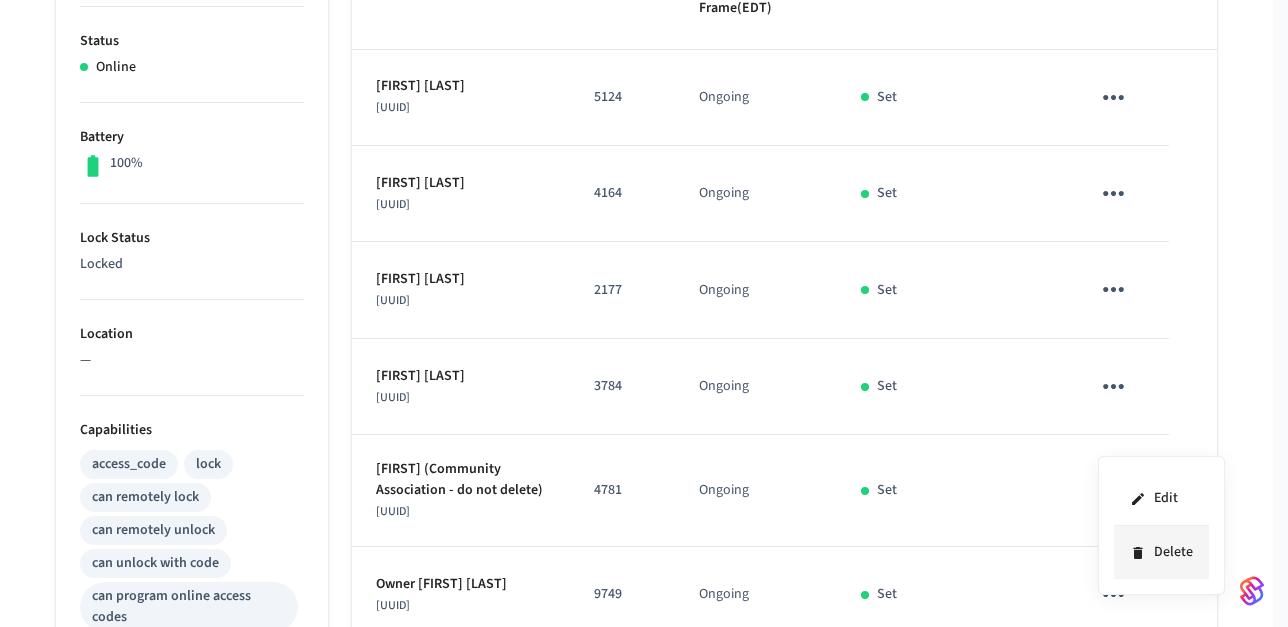 click on "Delete" at bounding box center [1161, 552] 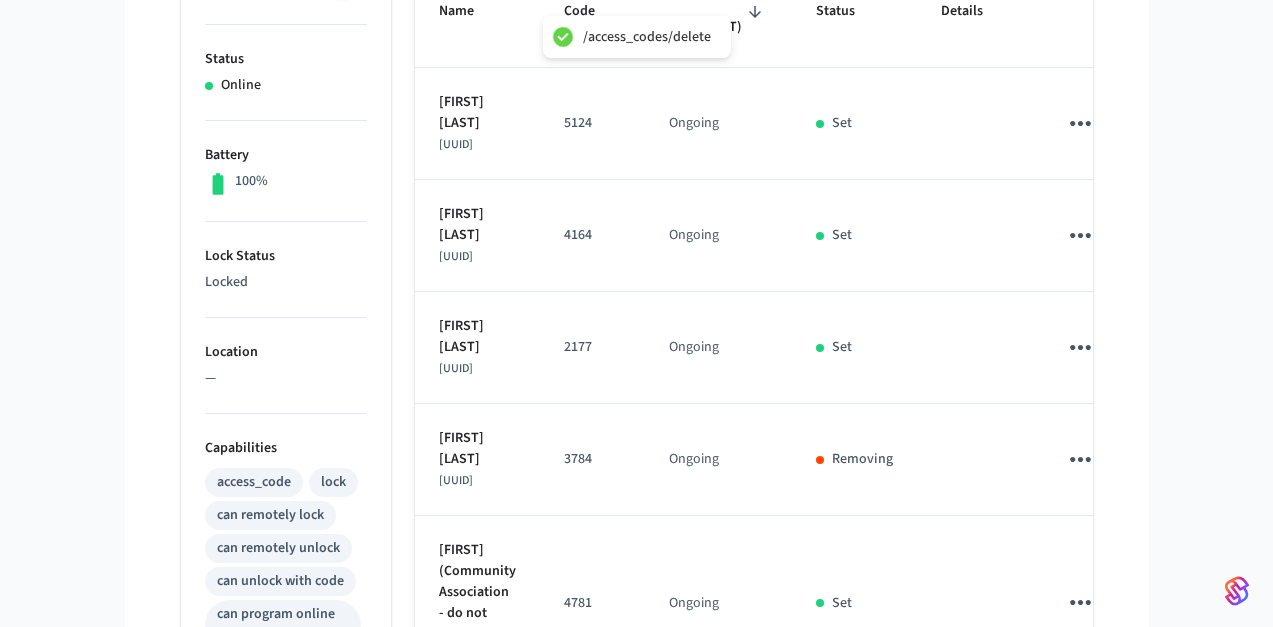 click 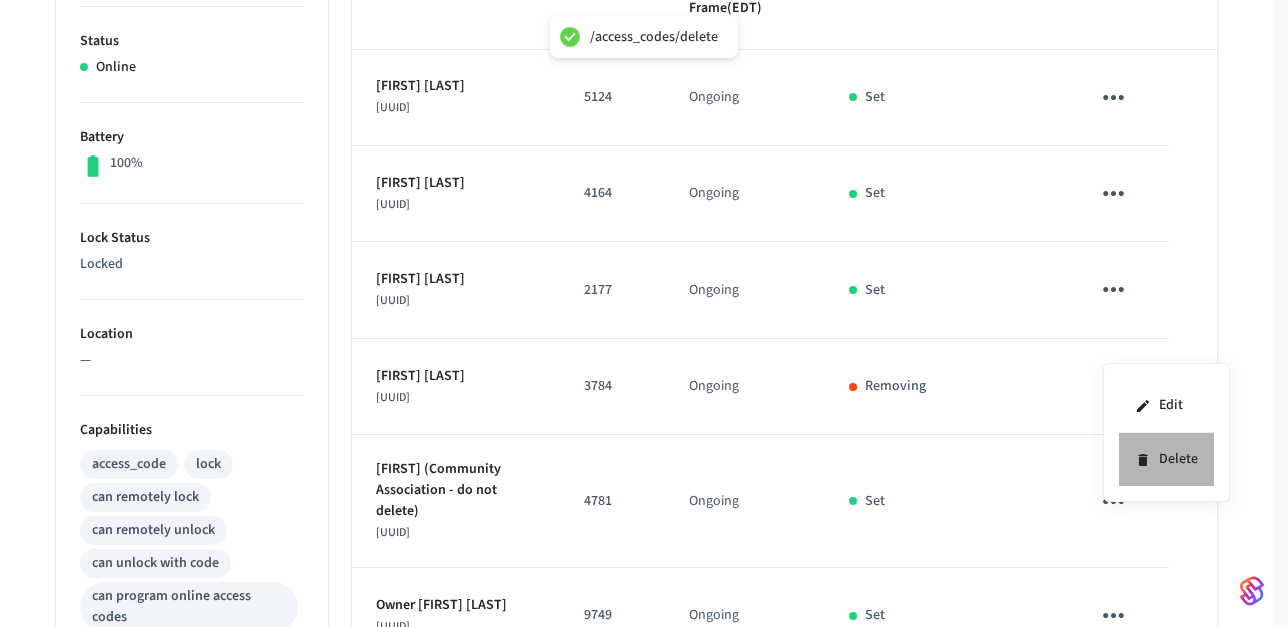 click on "Delete" at bounding box center (1166, 459) 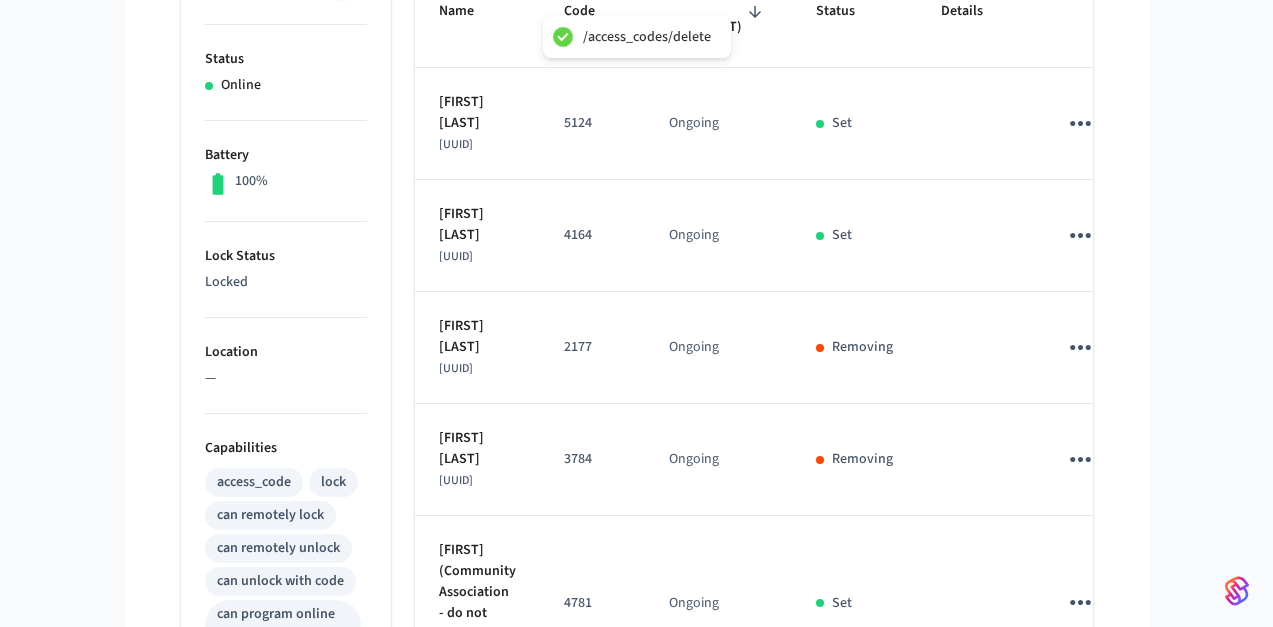 click 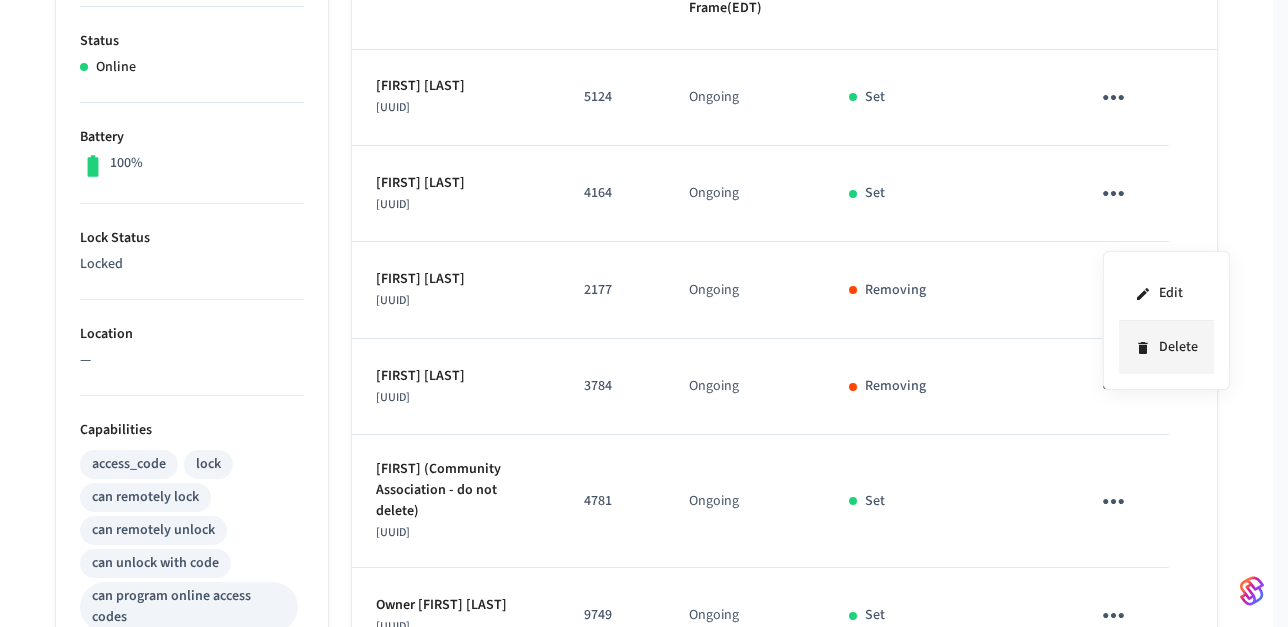click on "Delete" at bounding box center [1166, 347] 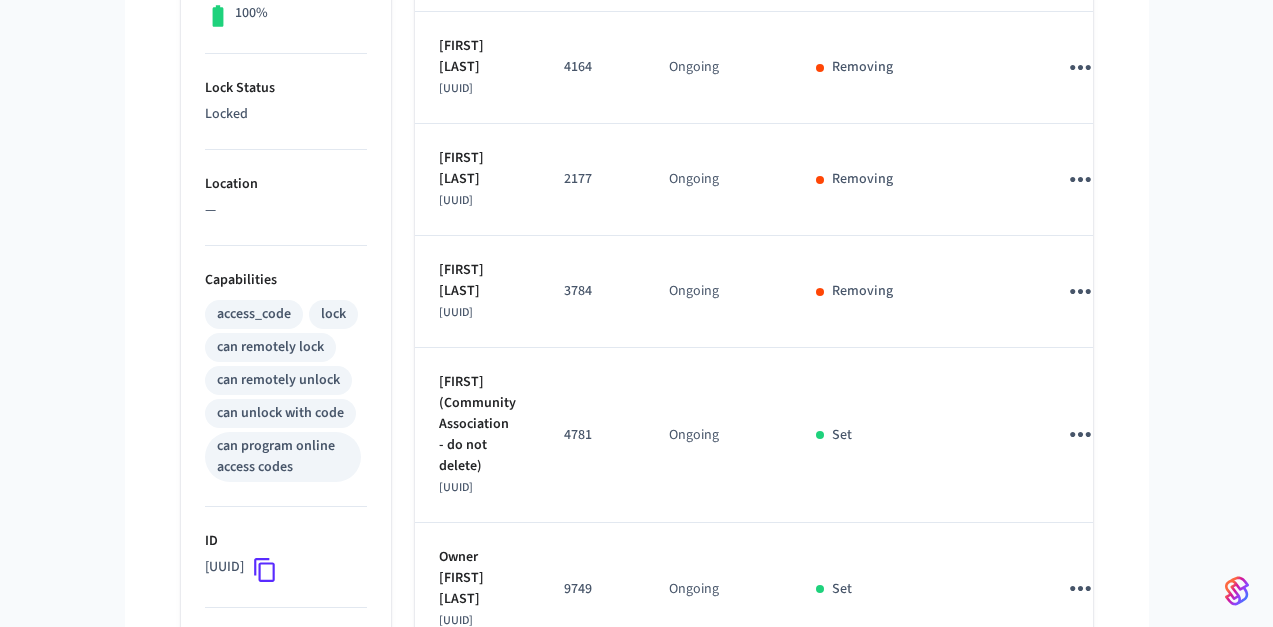 scroll, scrollTop: 164, scrollLeft: 0, axis: vertical 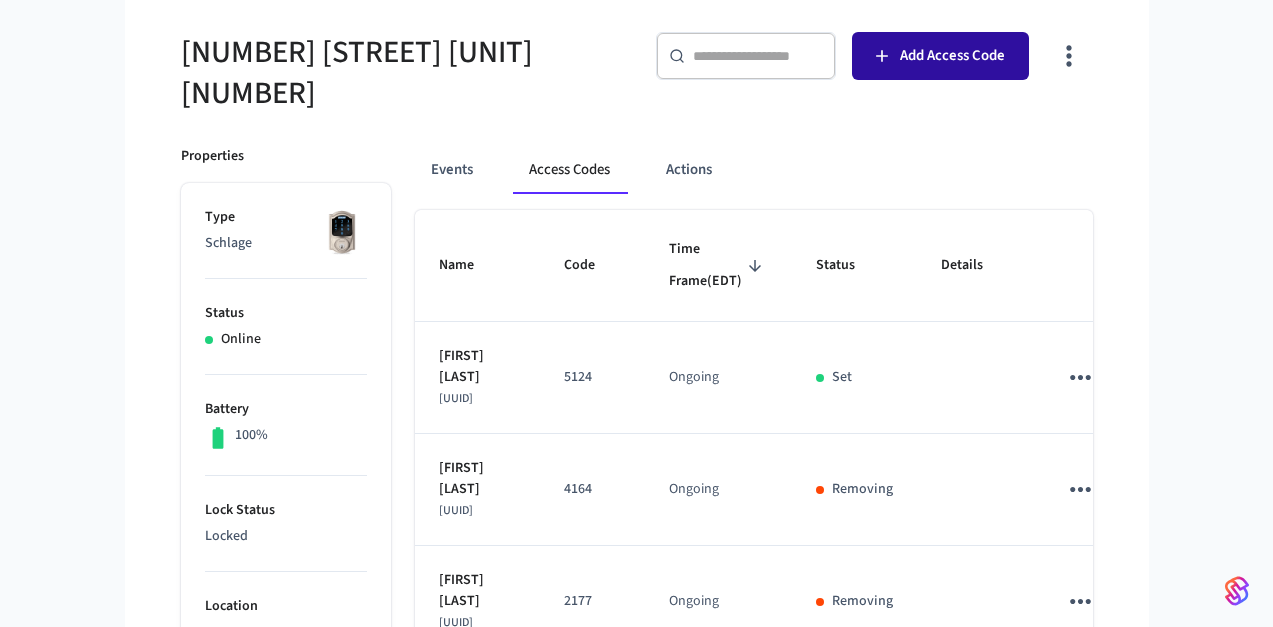 click on "Add Access Code" at bounding box center (940, 56) 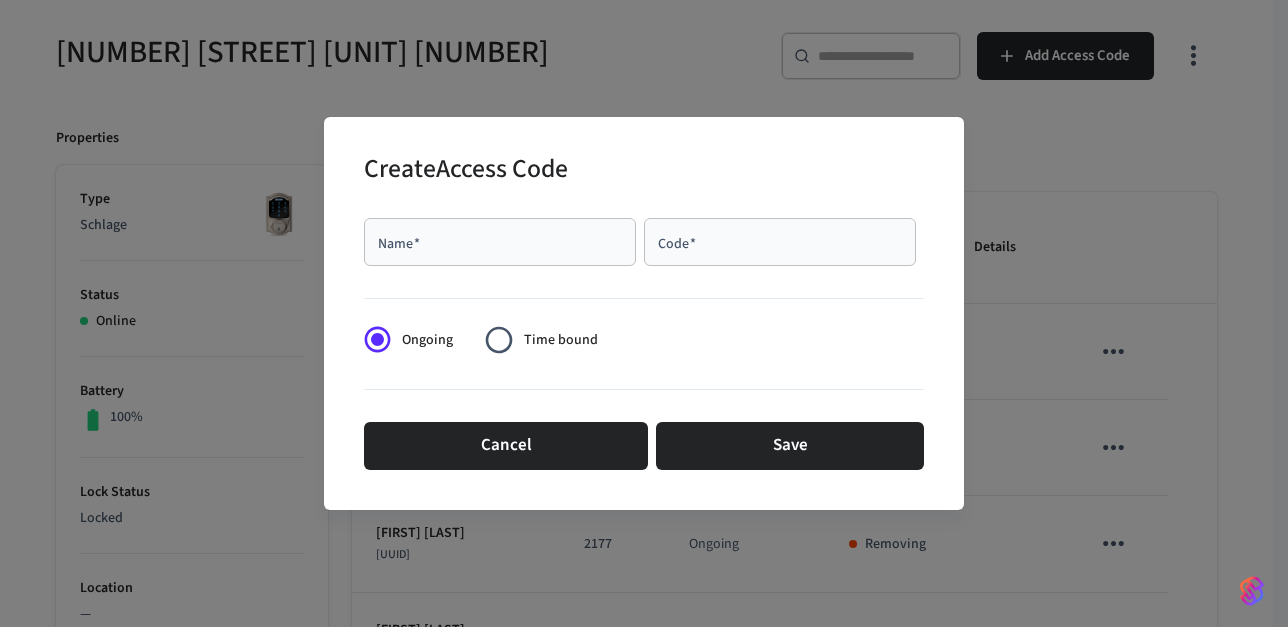click on "Name   *" at bounding box center (500, 242) 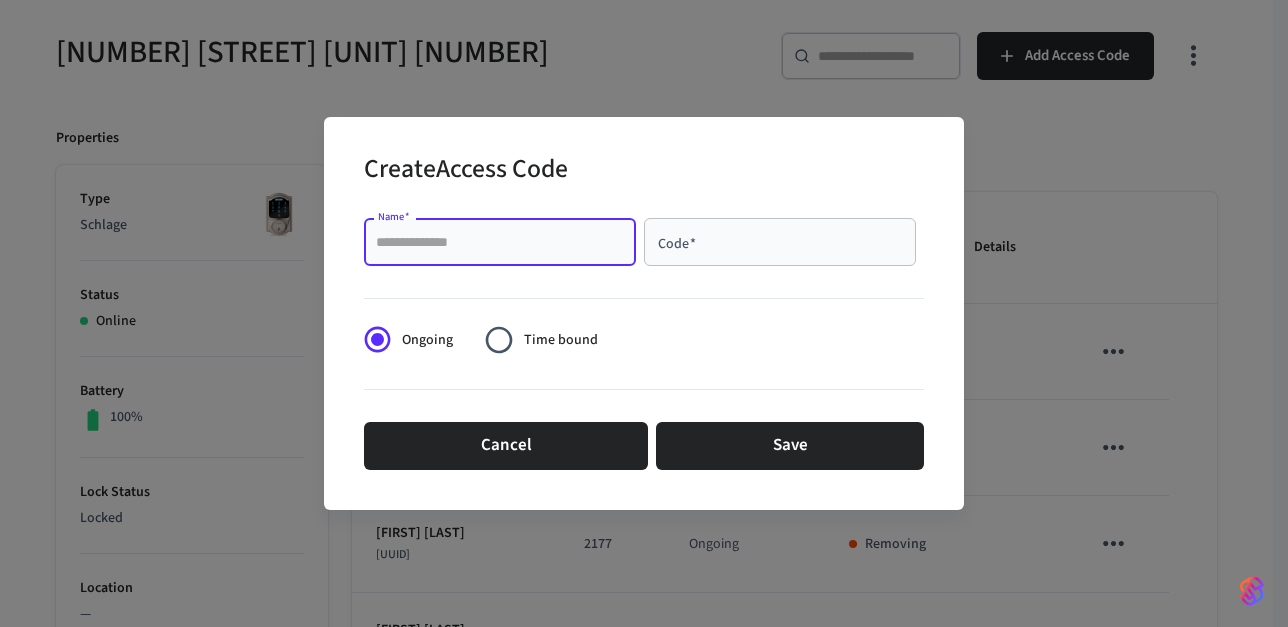 paste on "**********" 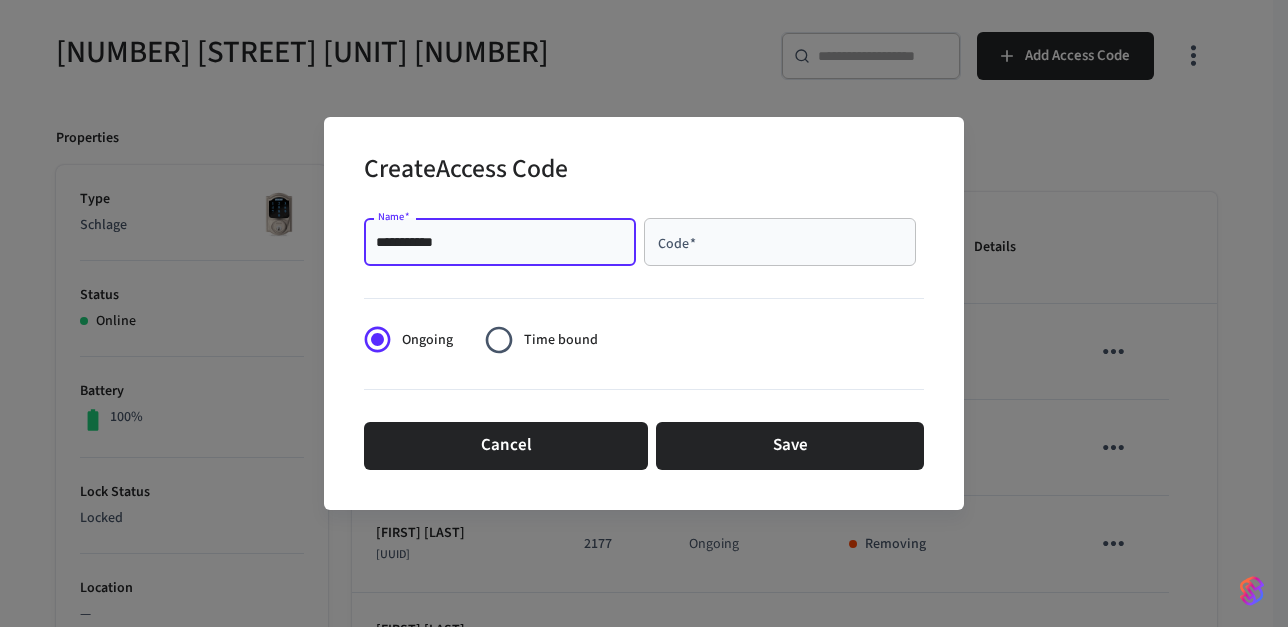 type on "**********" 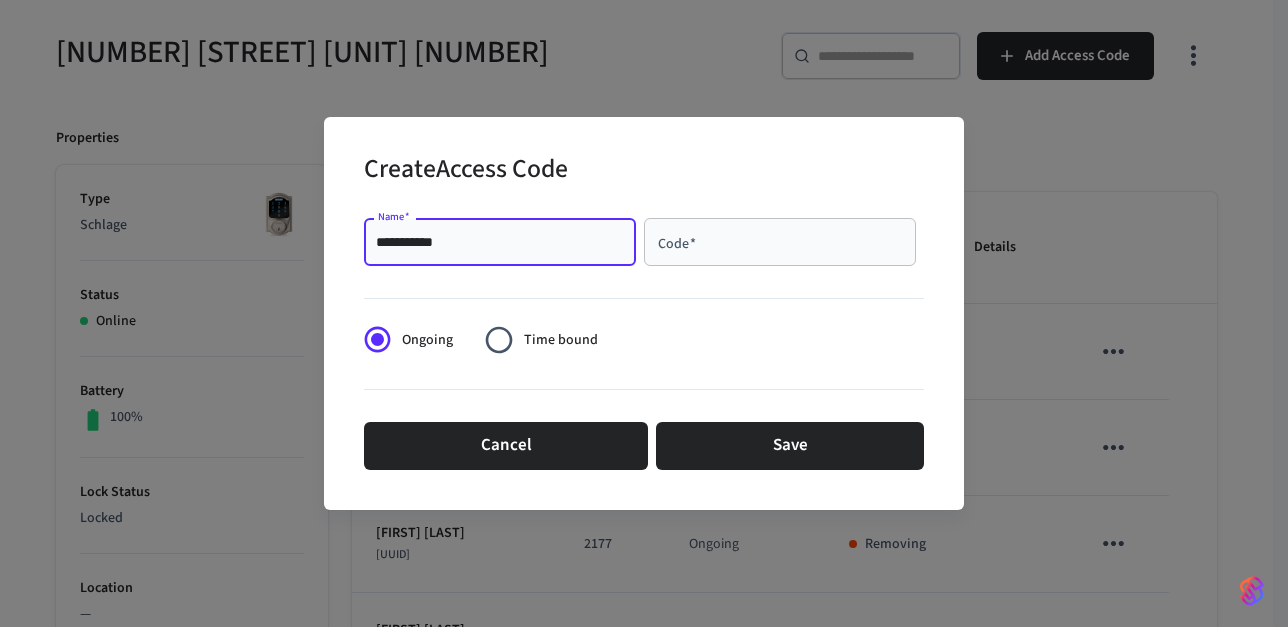 click on "Code   *" at bounding box center (780, 242) 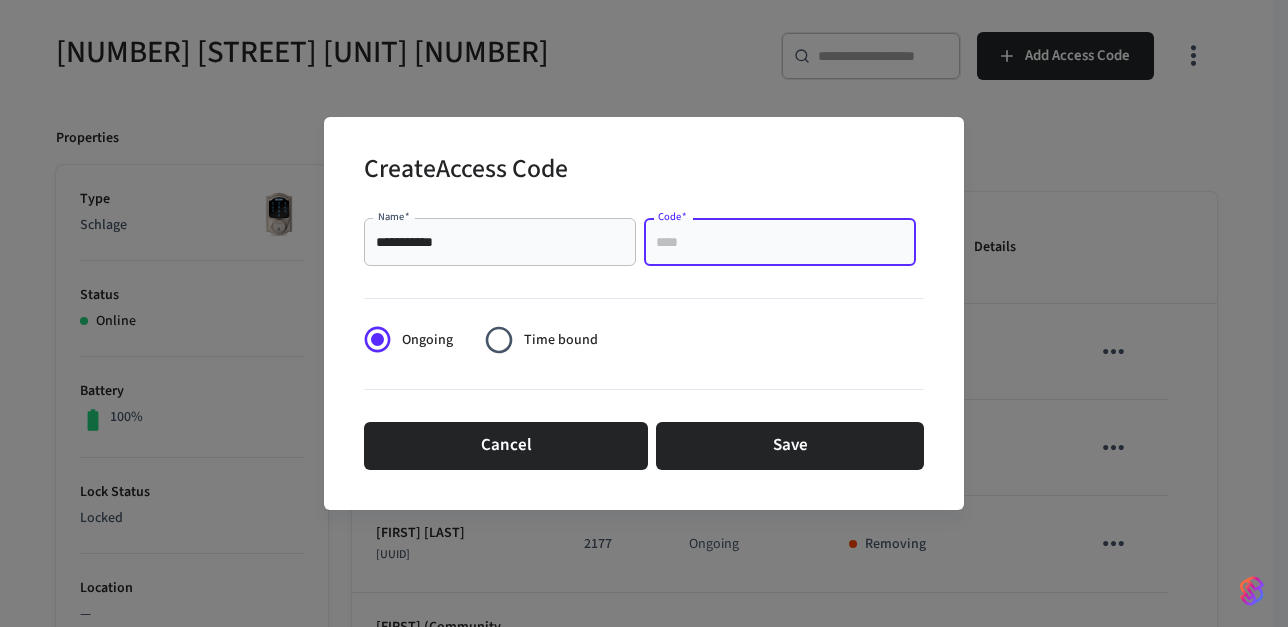 paste on "****" 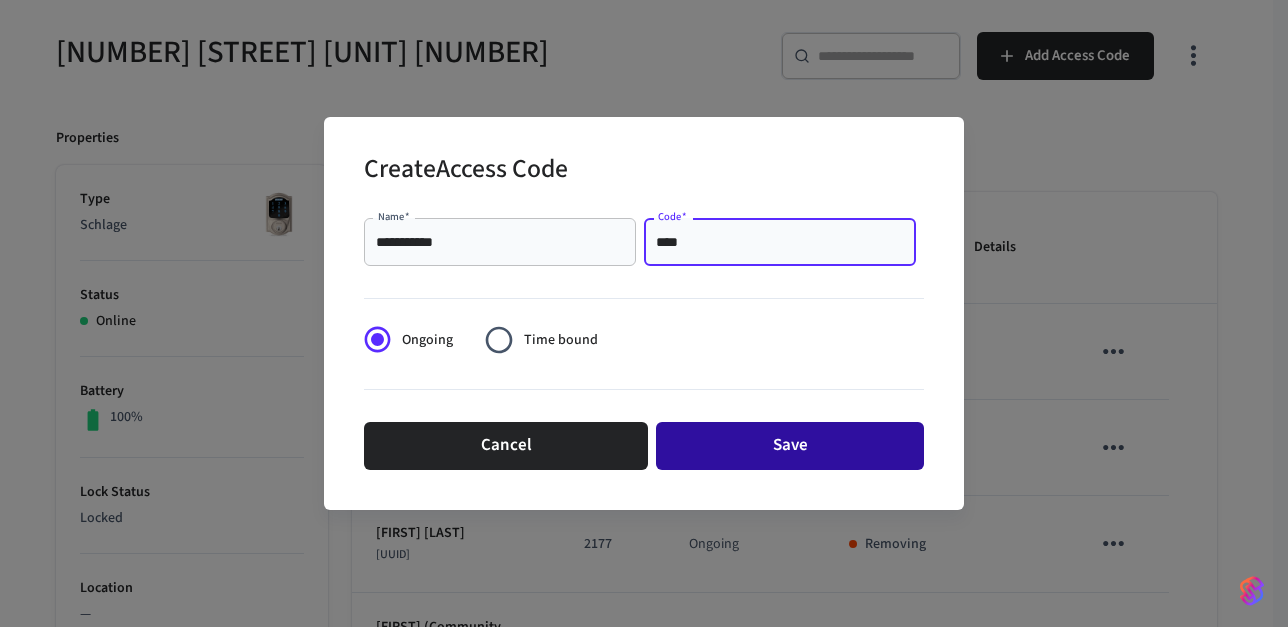 type on "****" 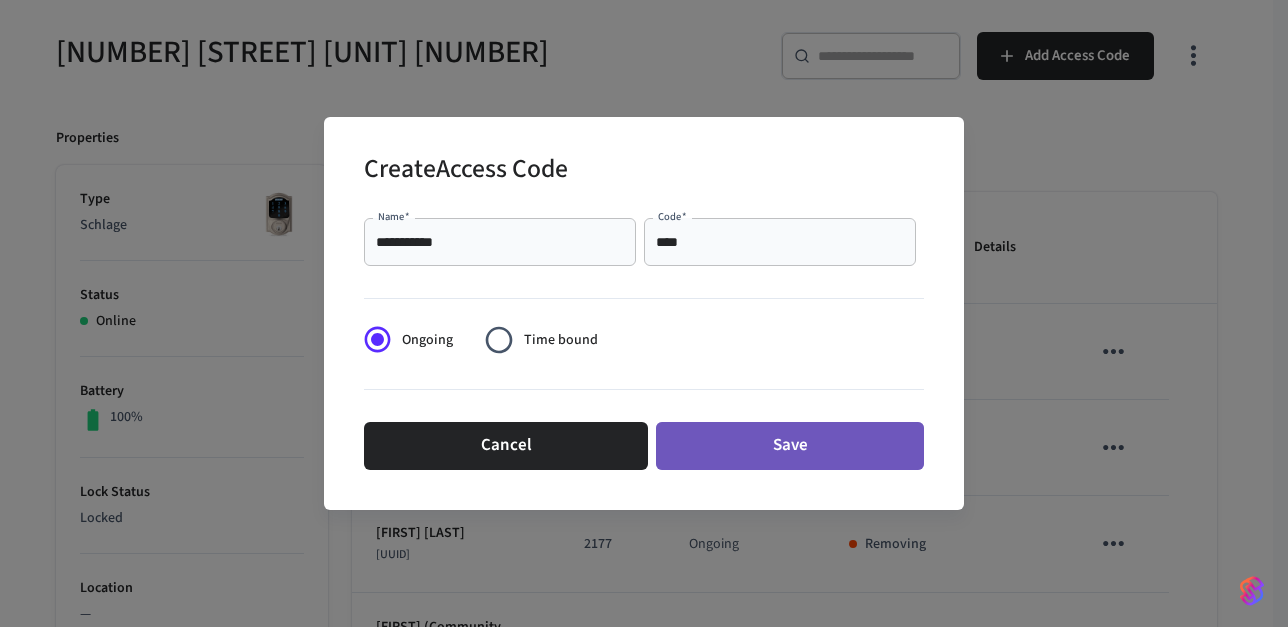 click on "Save" at bounding box center [790, 446] 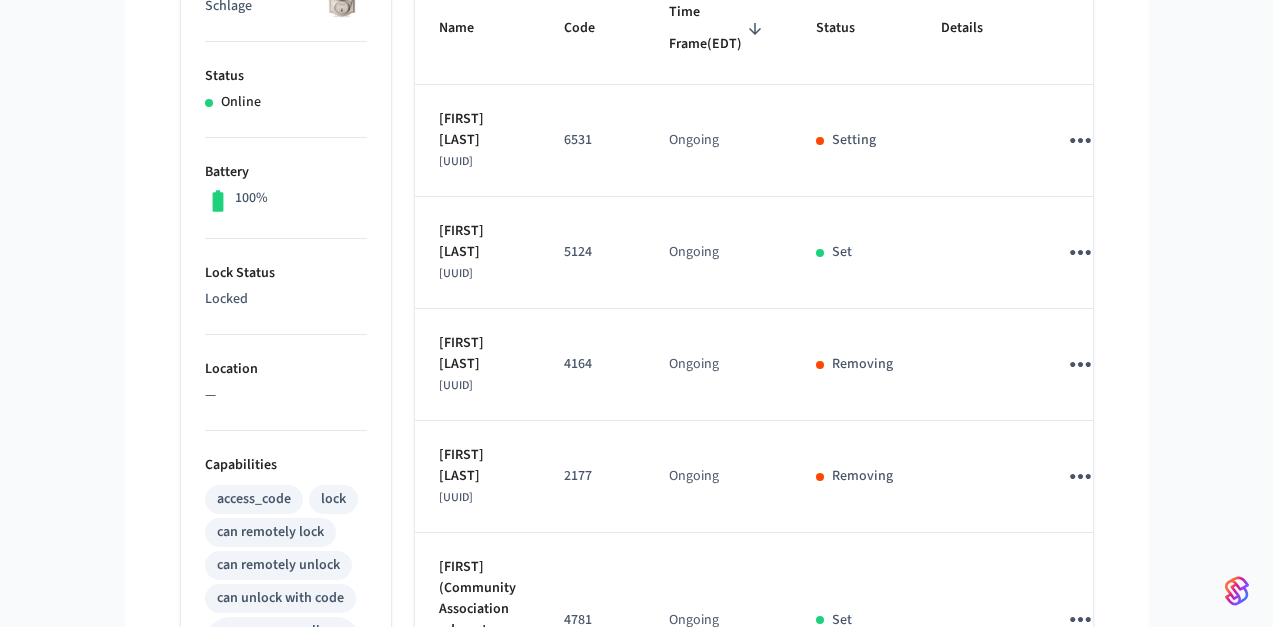 scroll, scrollTop: 384, scrollLeft: 0, axis: vertical 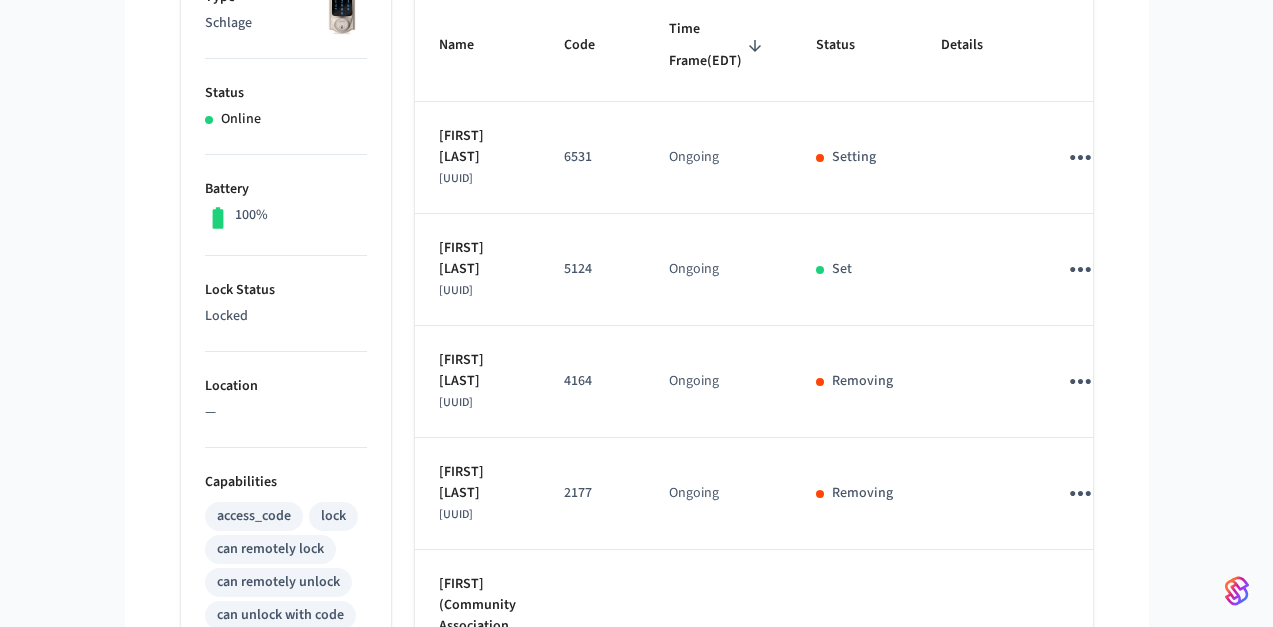 type 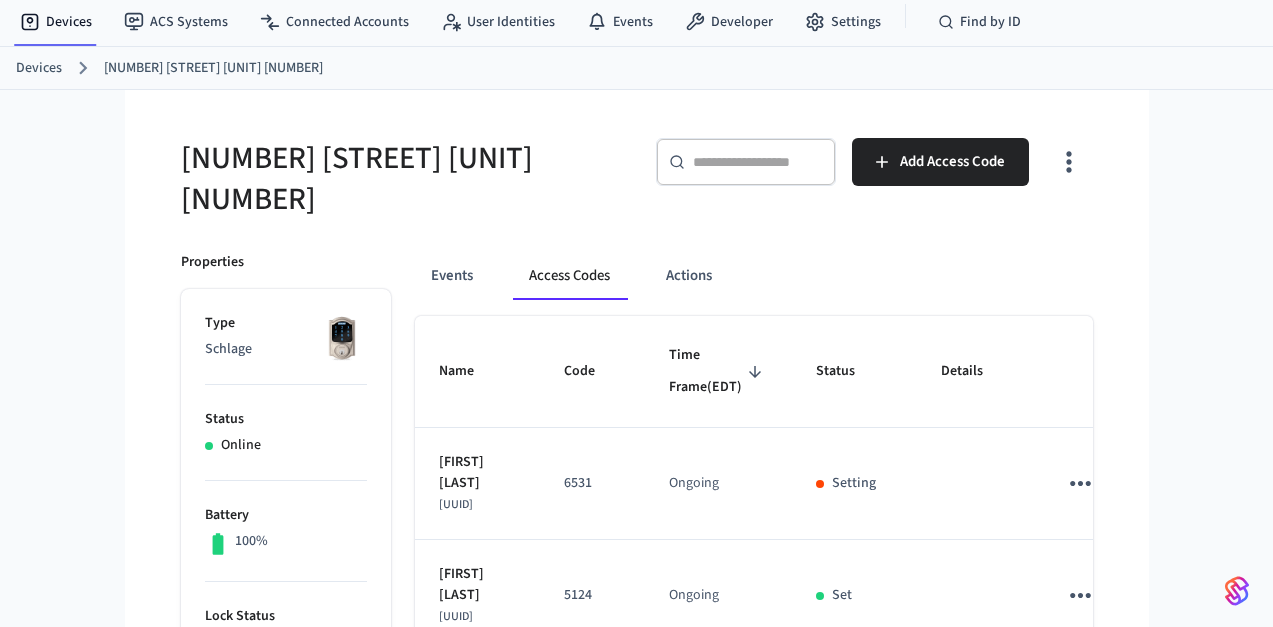 scroll, scrollTop: 0, scrollLeft: 0, axis: both 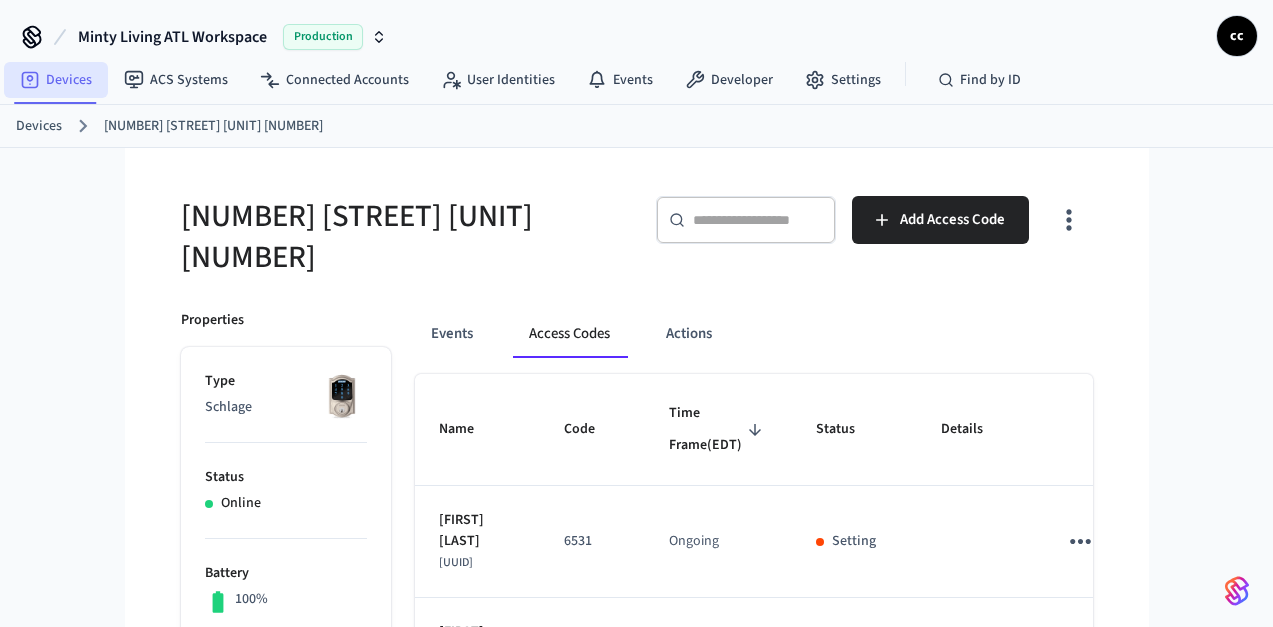 click on "Devices" at bounding box center (56, 80) 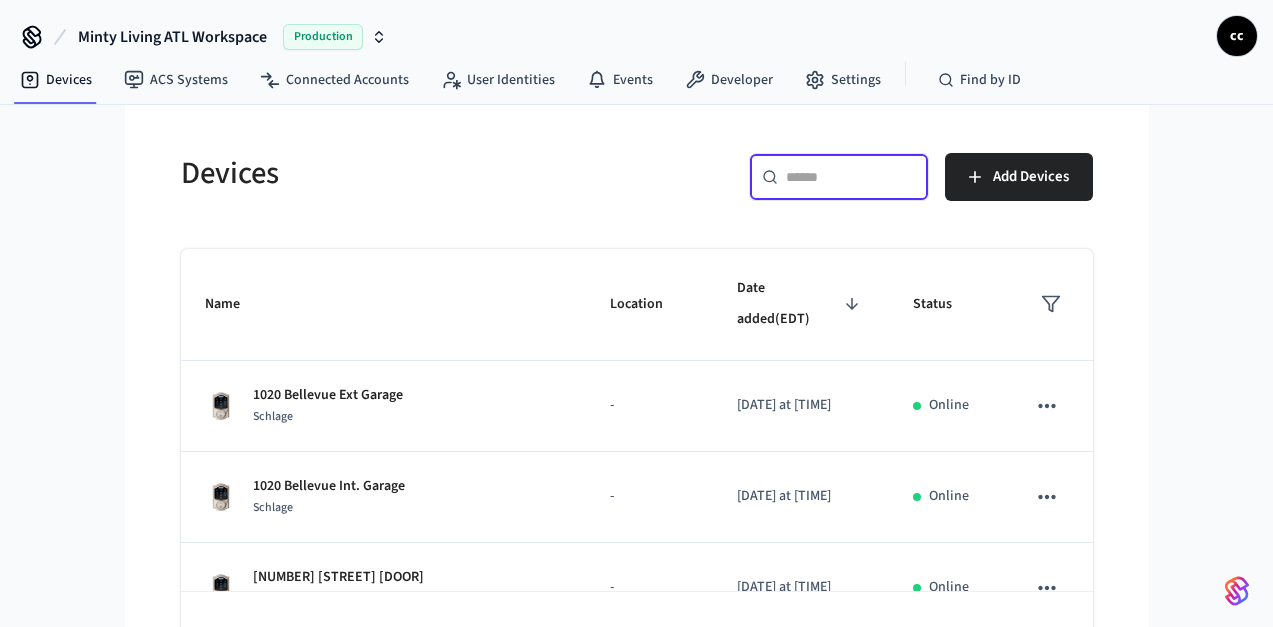 click at bounding box center [851, 177] 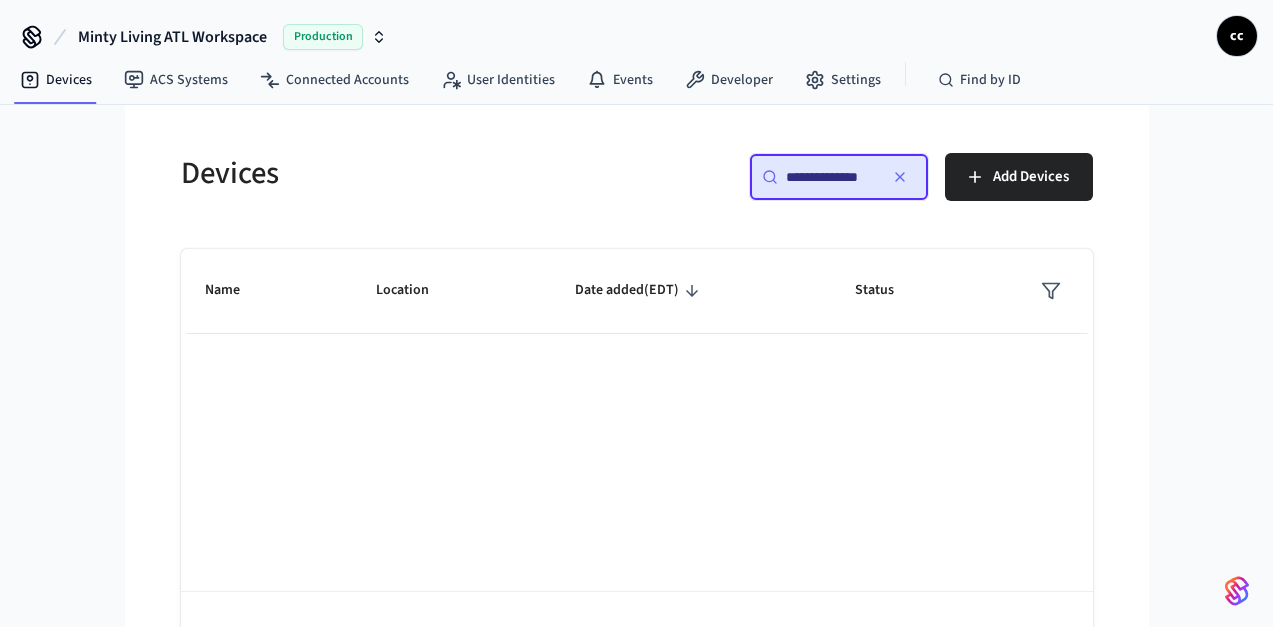 scroll, scrollTop: 0, scrollLeft: 0, axis: both 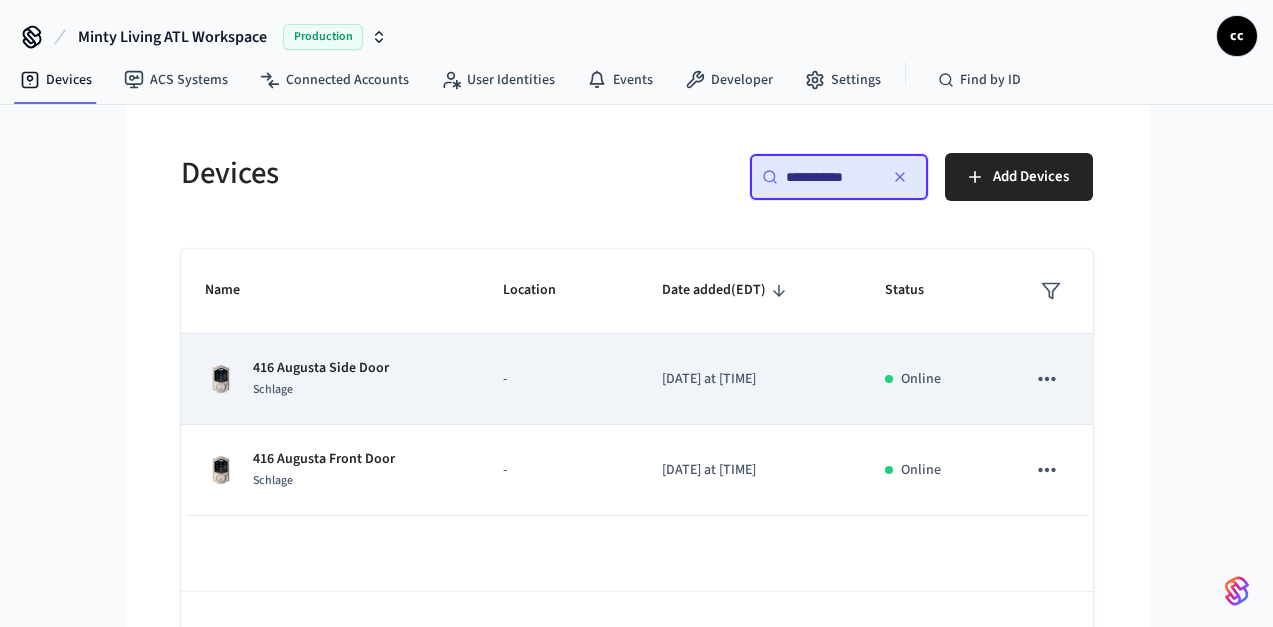 type on "**********" 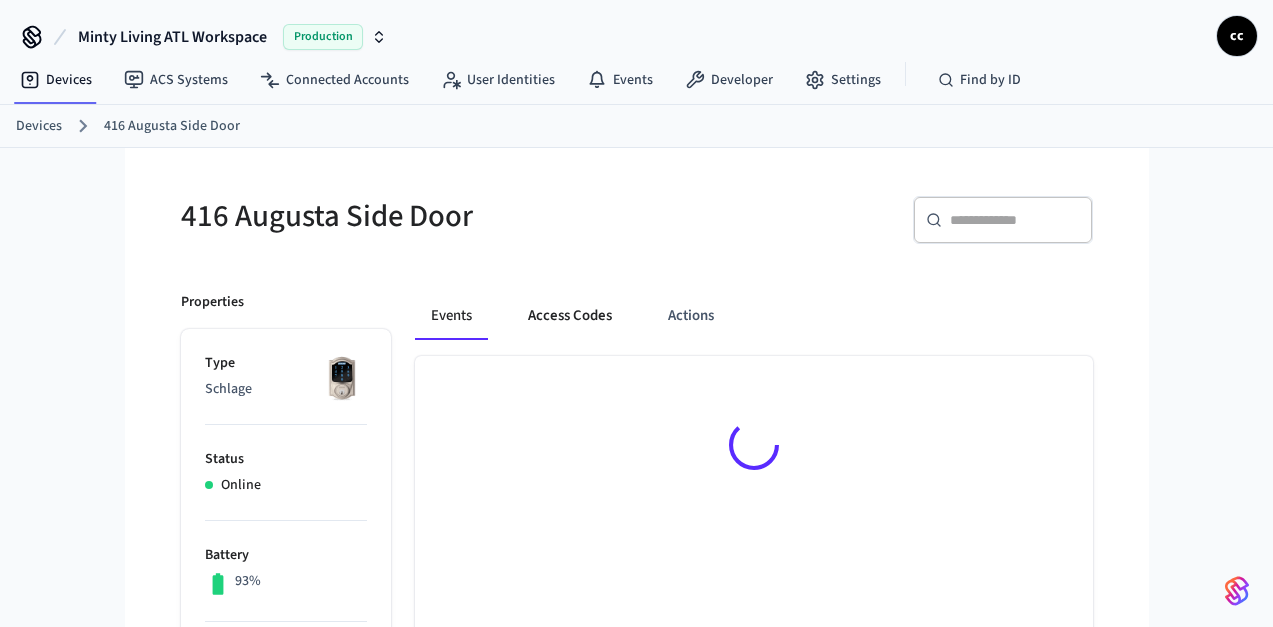 click on "Access Codes" at bounding box center [570, 316] 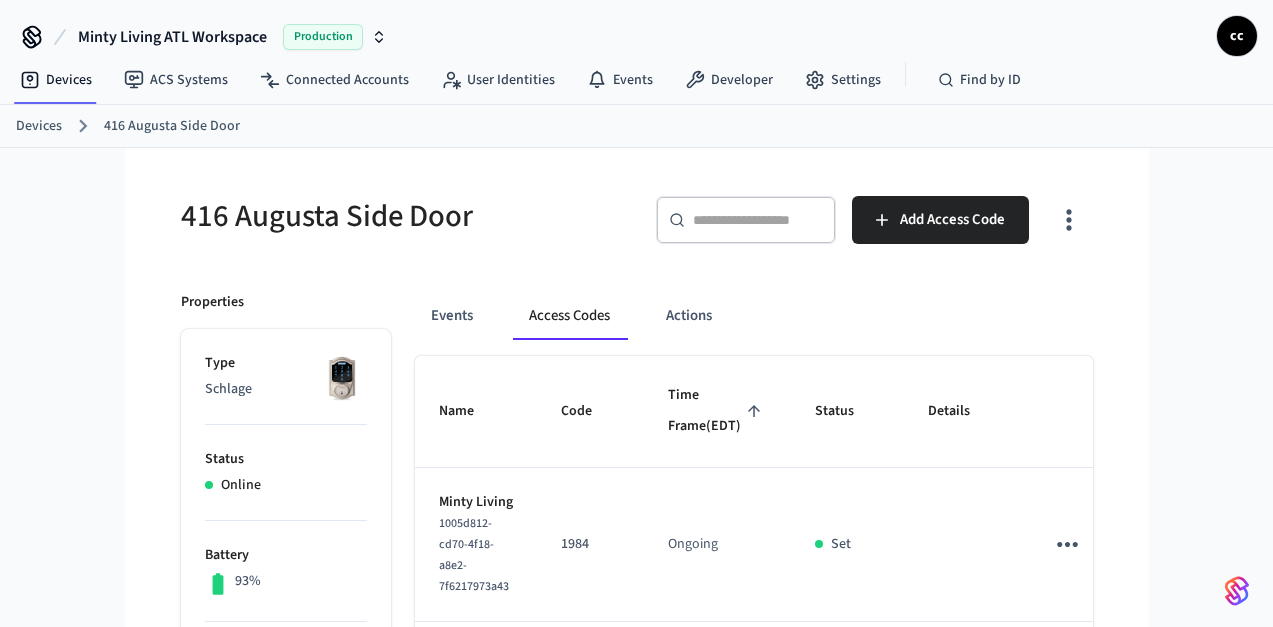 click on "Time Frame  (EDT)" at bounding box center (717, 411) 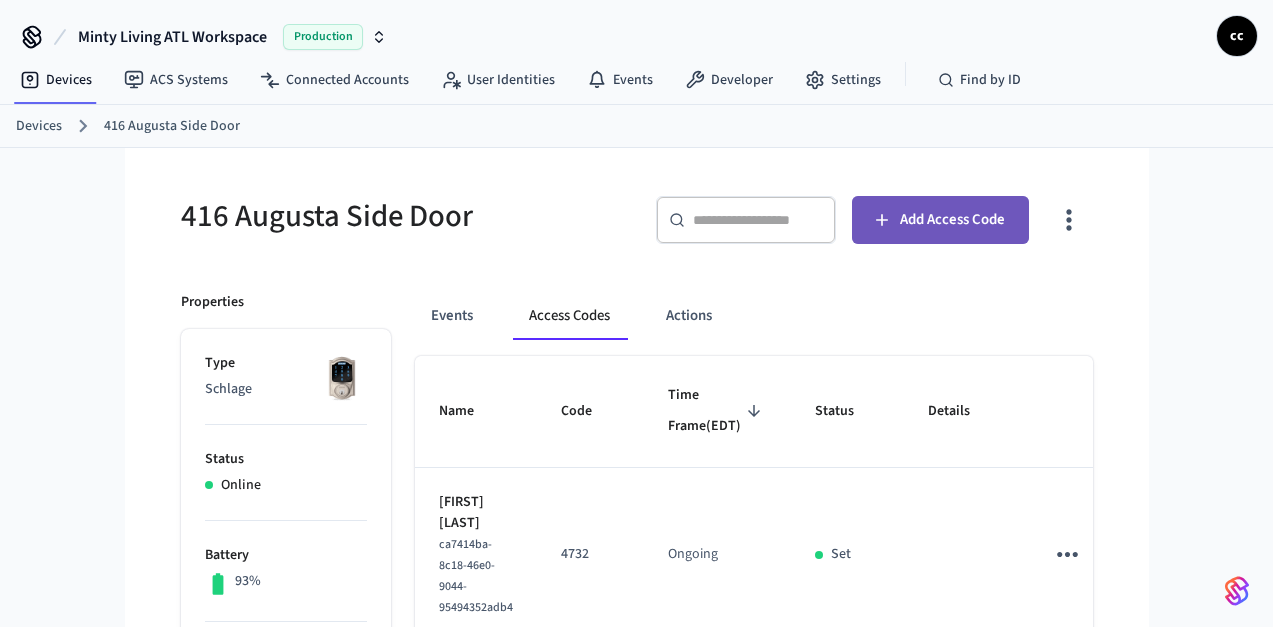 click on "Add Access Code" at bounding box center (952, 220) 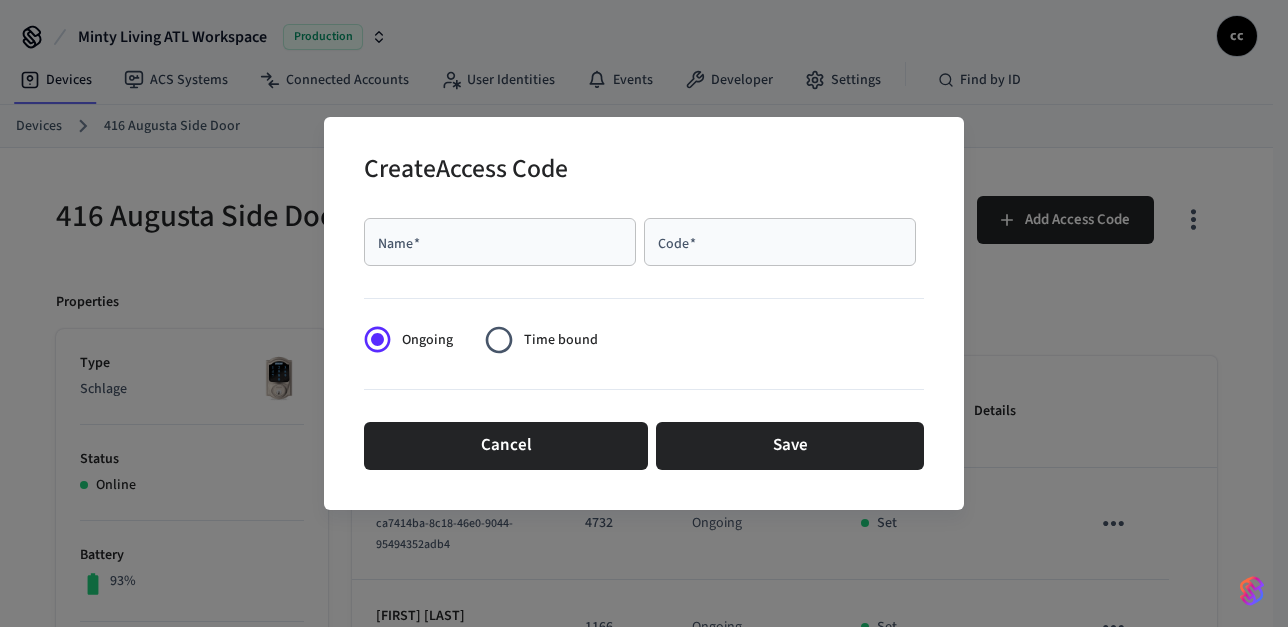 click on "Name   *" at bounding box center [500, 242] 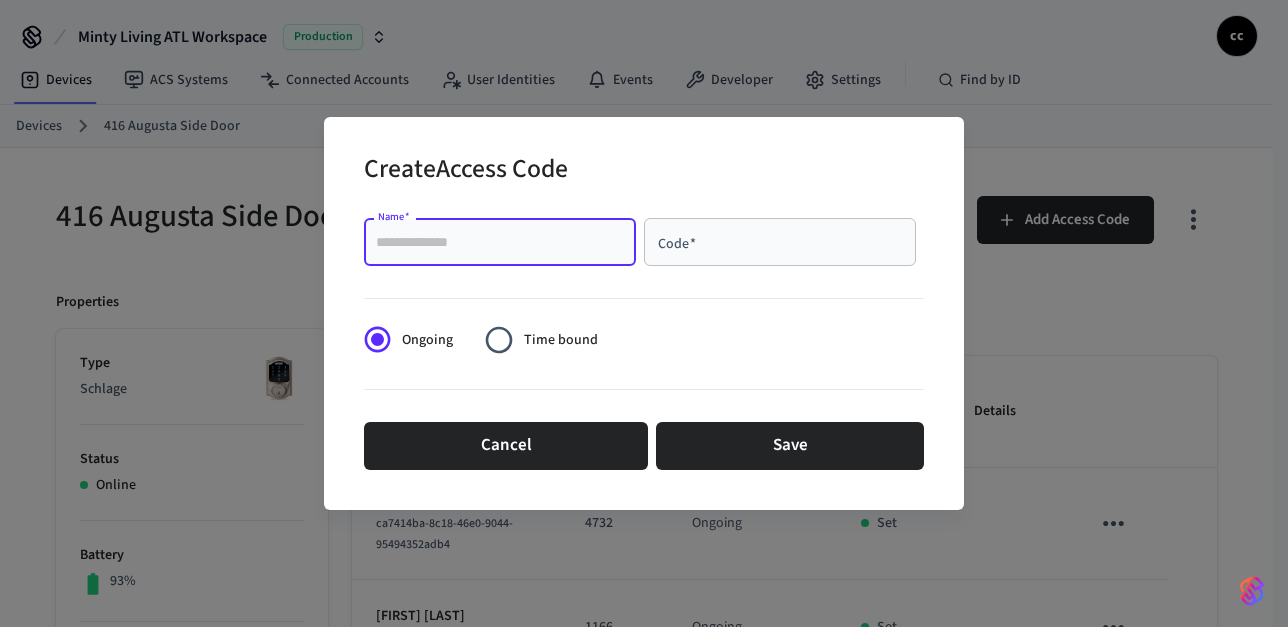 paste on "**********" 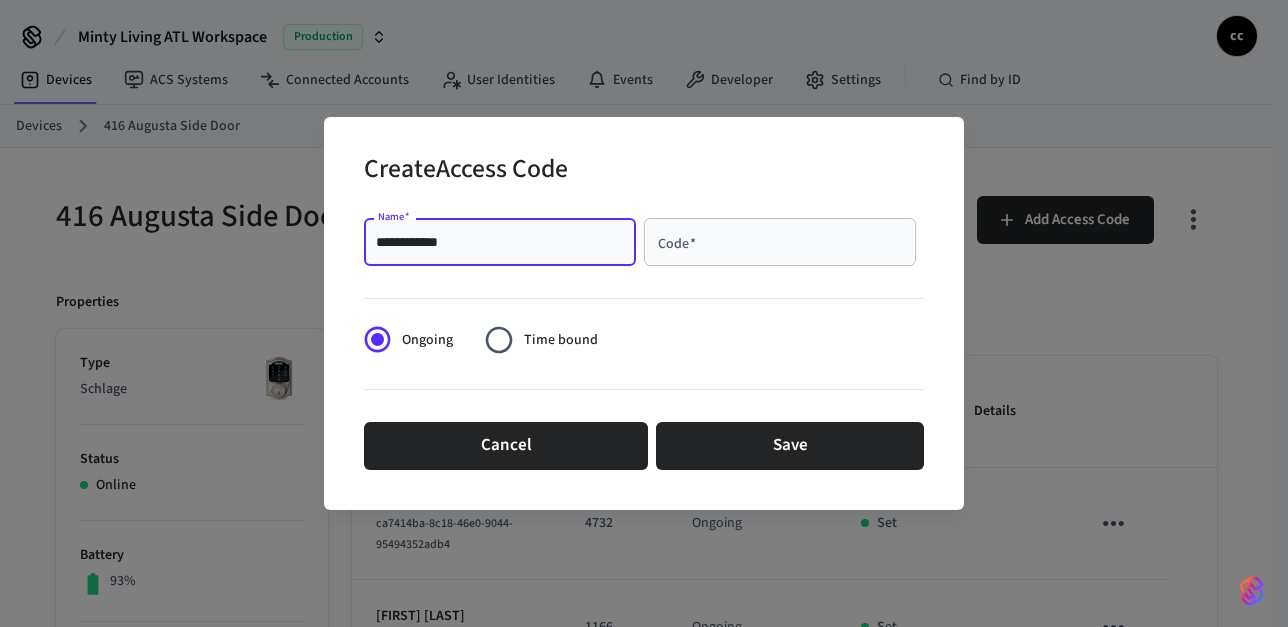 type on "**********" 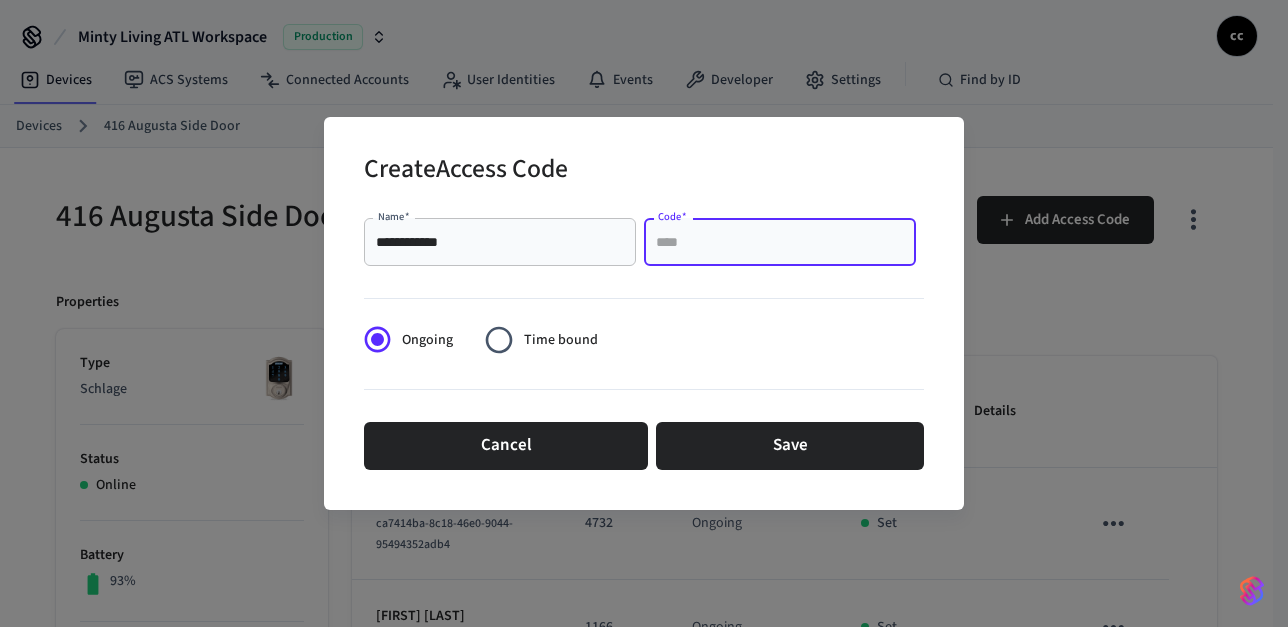 click on "Code   *" at bounding box center (780, 242) 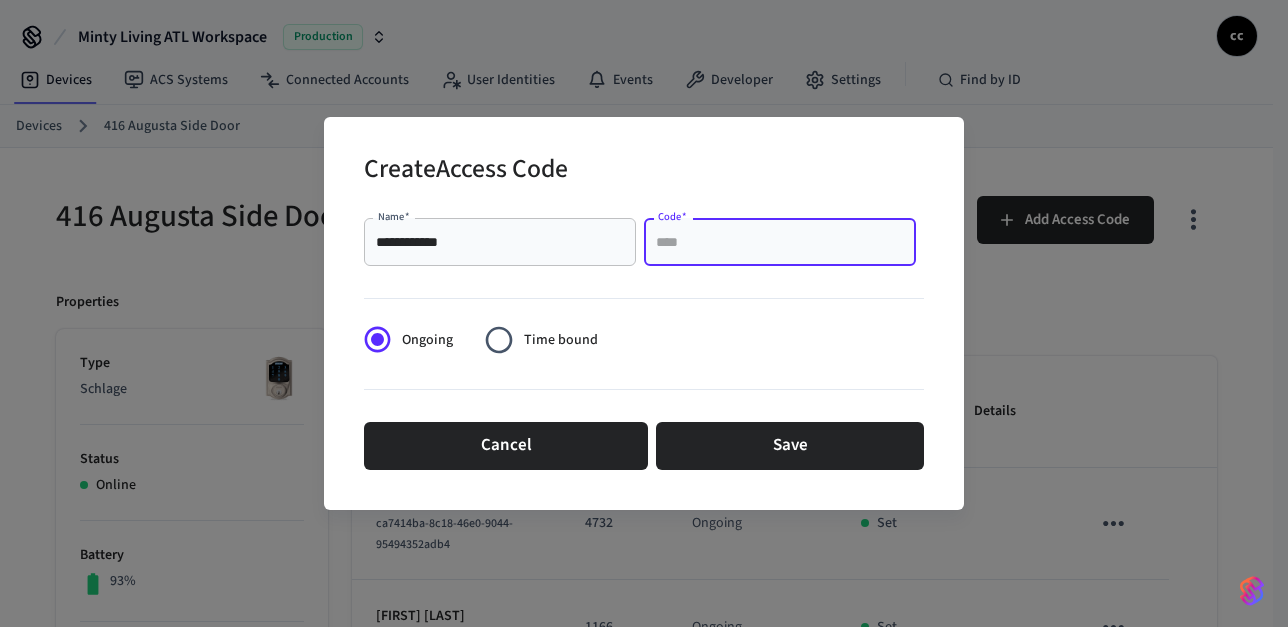 paste on "****" 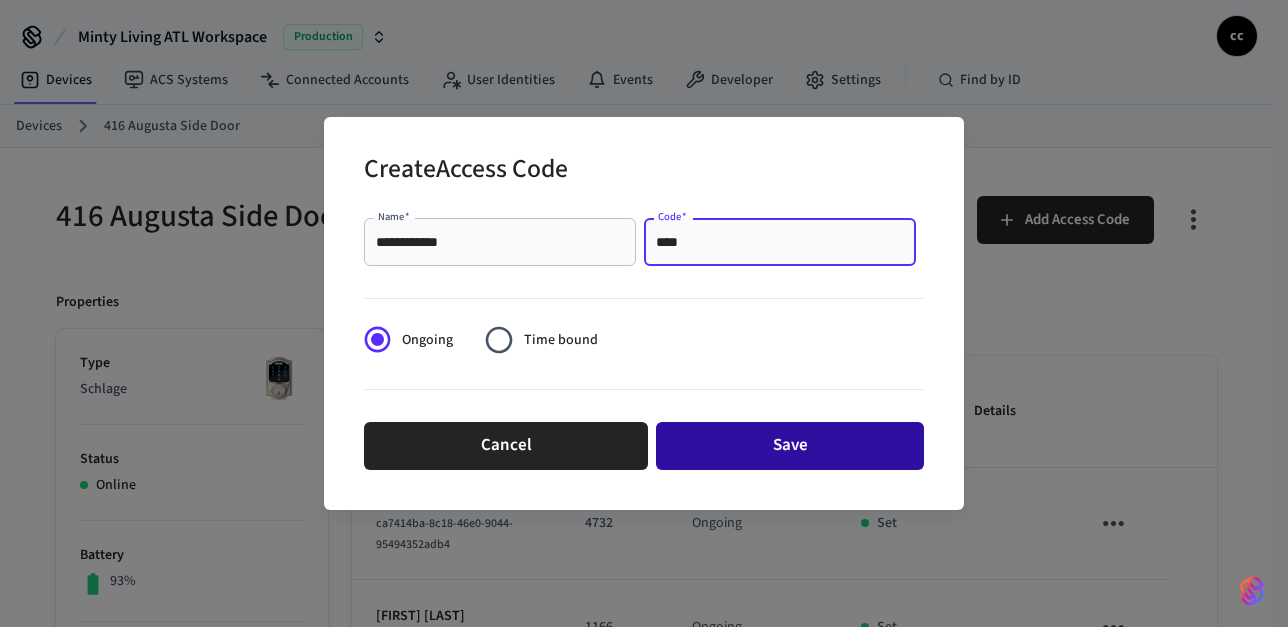 type on "****" 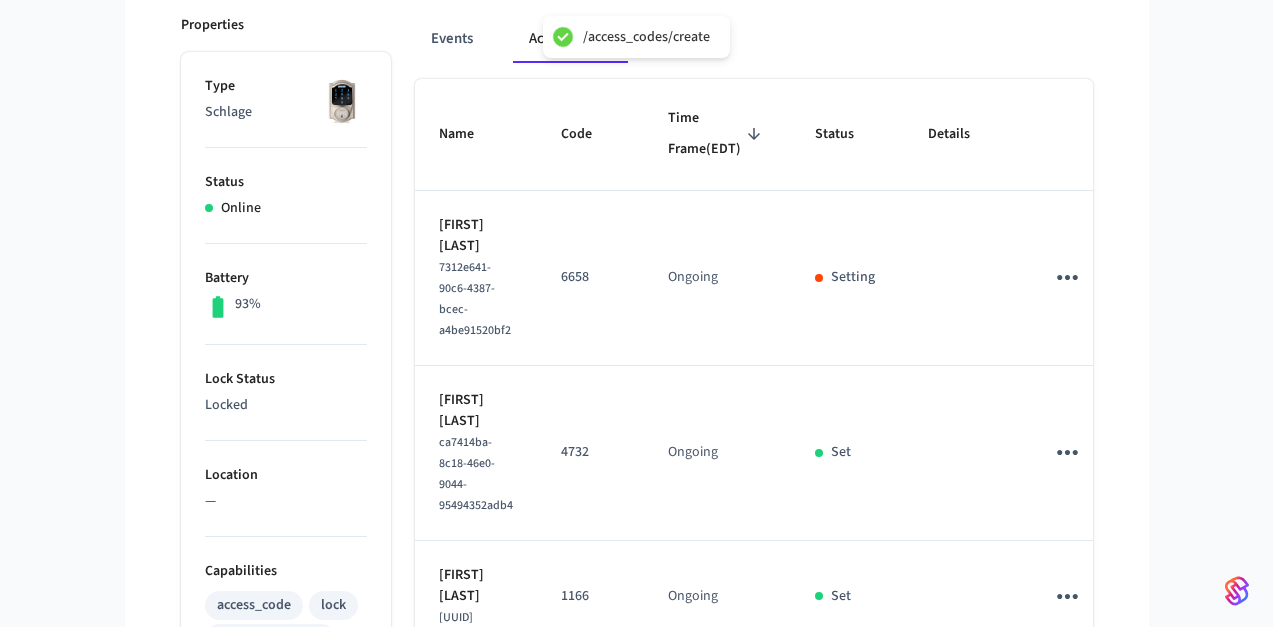 scroll, scrollTop: 312, scrollLeft: 0, axis: vertical 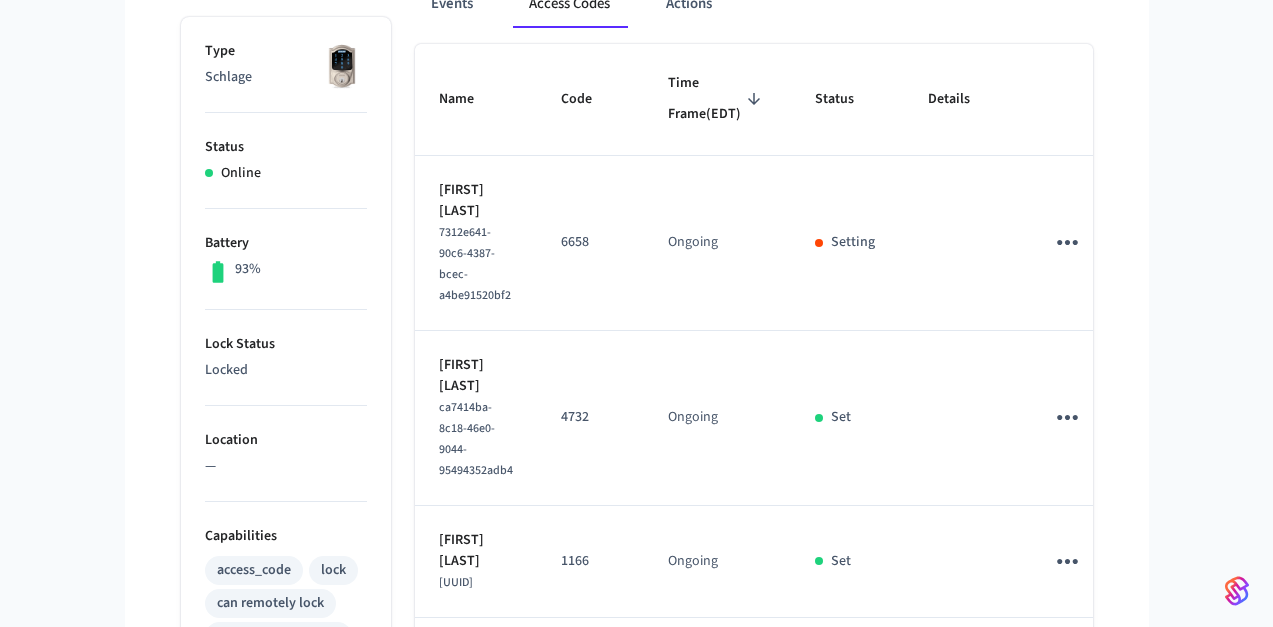 type 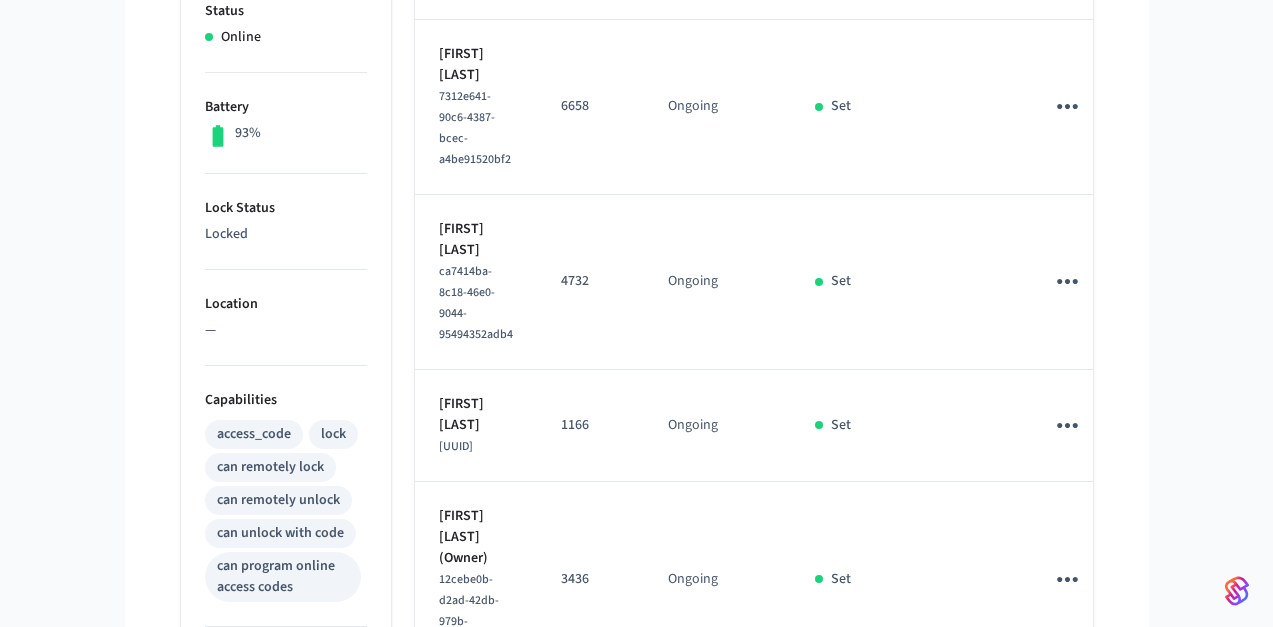 scroll, scrollTop: 576, scrollLeft: 0, axis: vertical 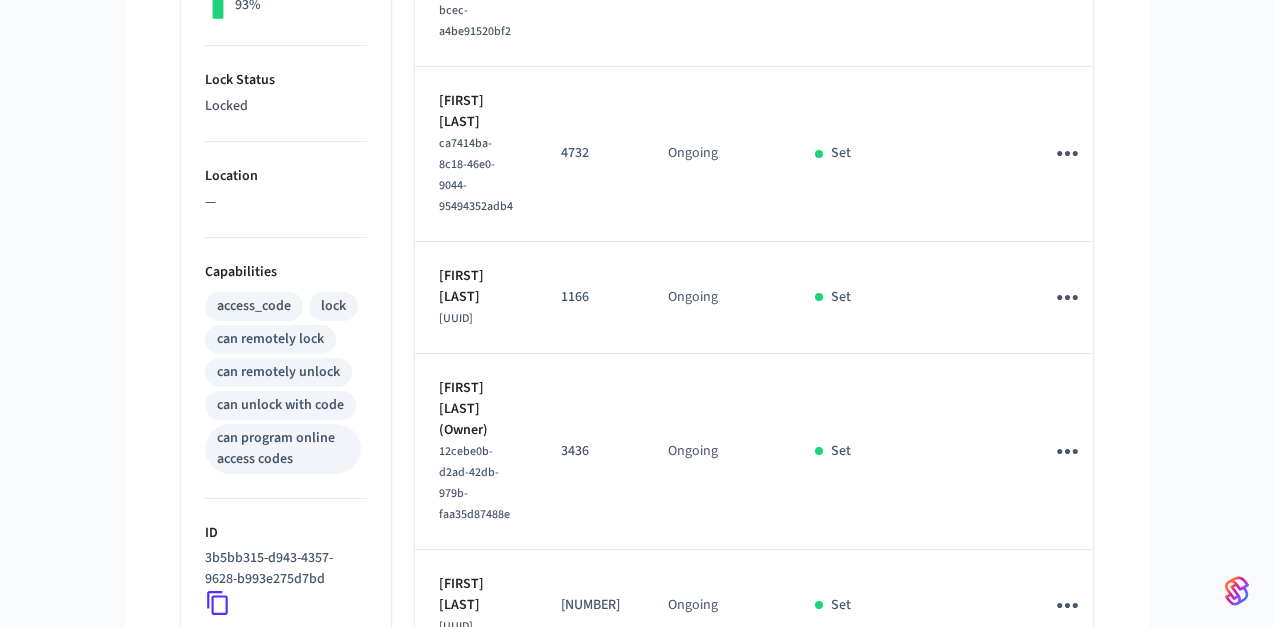 click 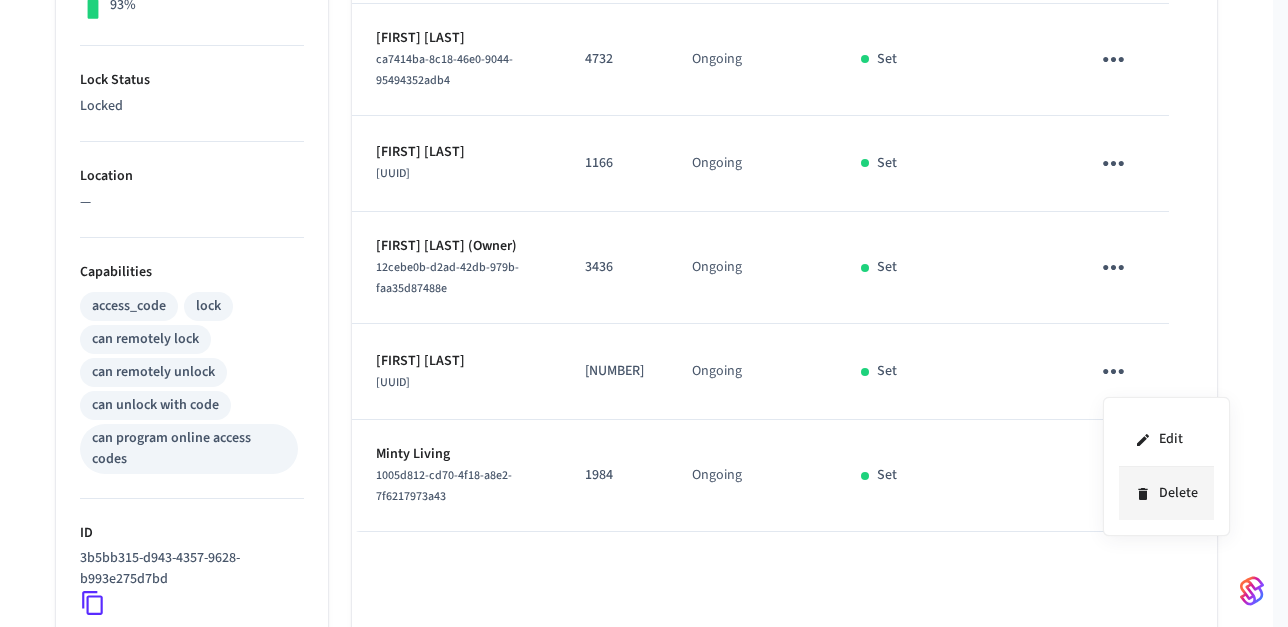 click 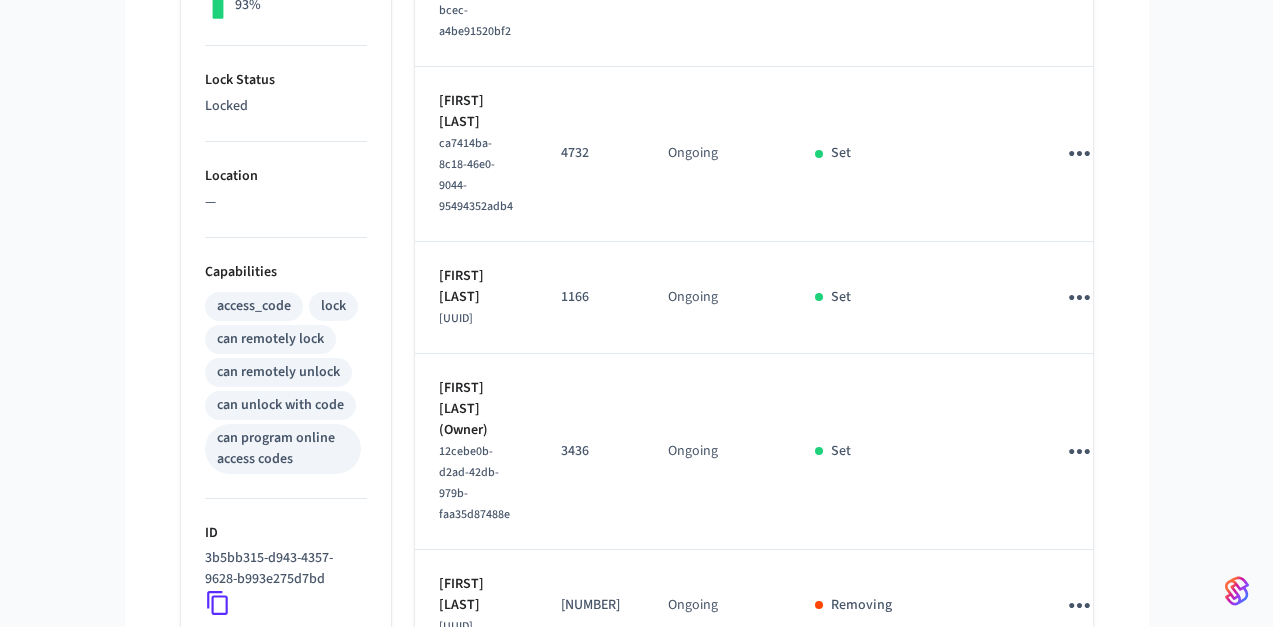 click 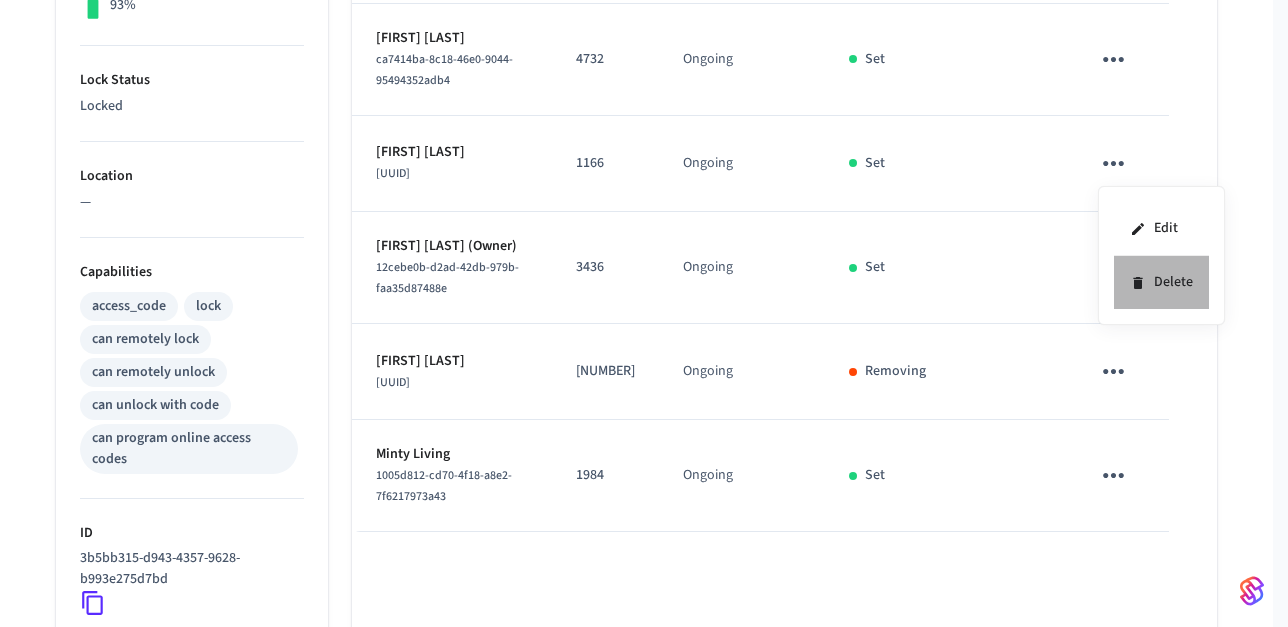 click 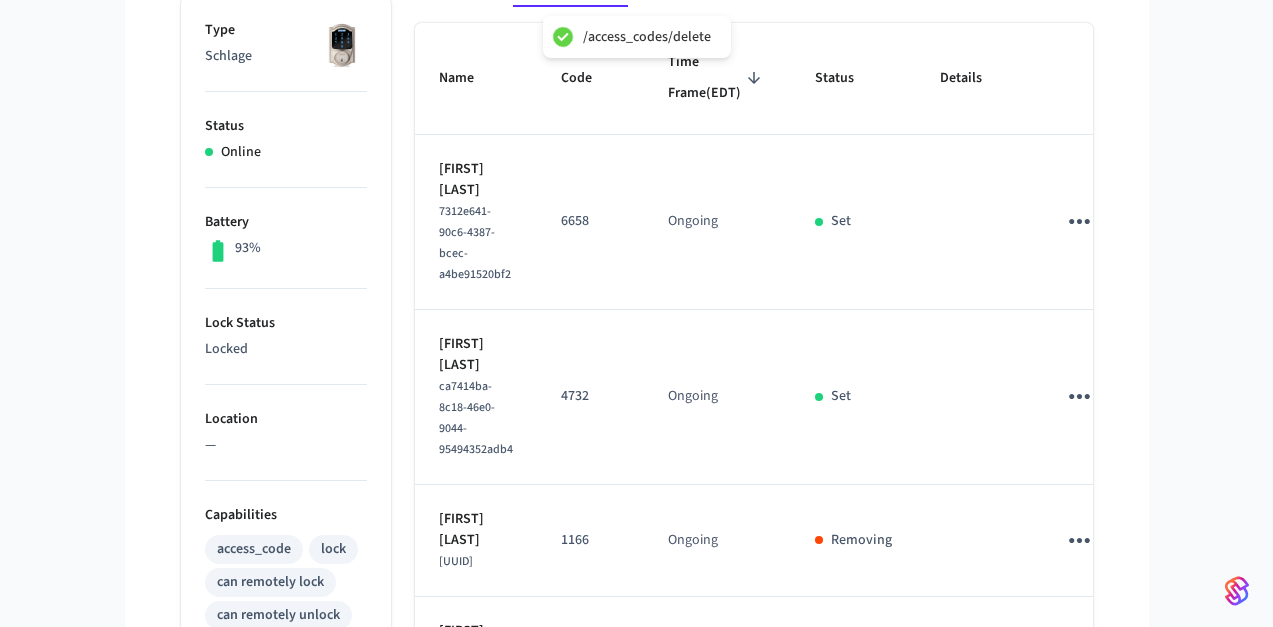 scroll, scrollTop: 313, scrollLeft: 0, axis: vertical 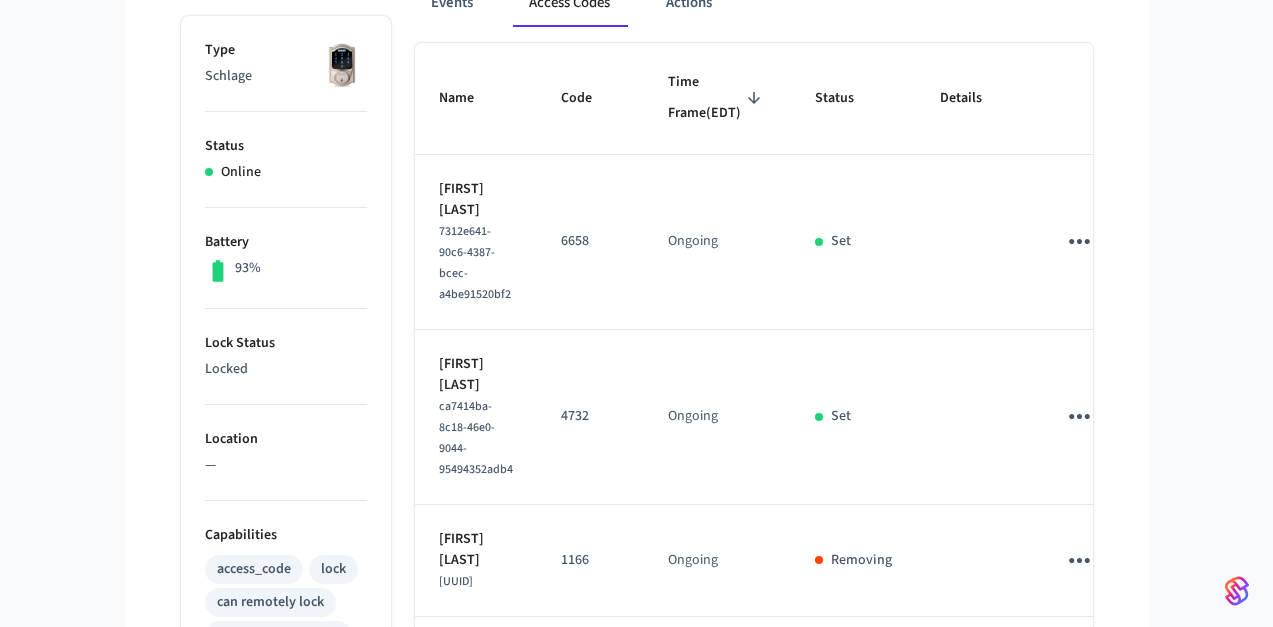 type 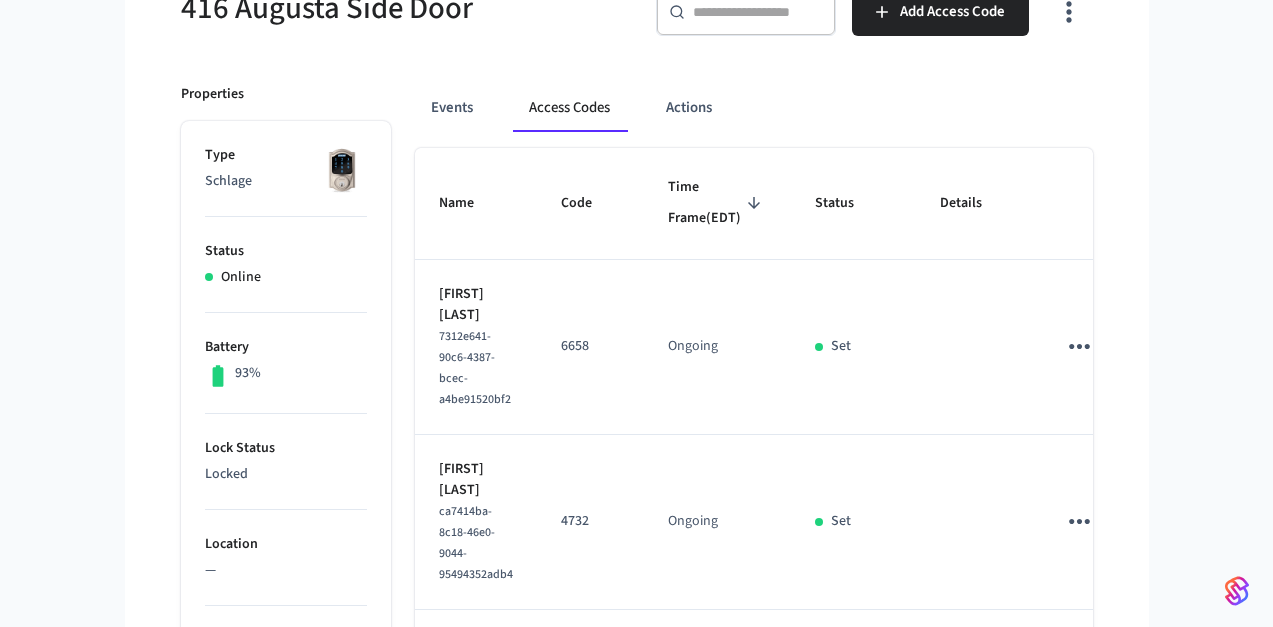 scroll, scrollTop: 0, scrollLeft: 0, axis: both 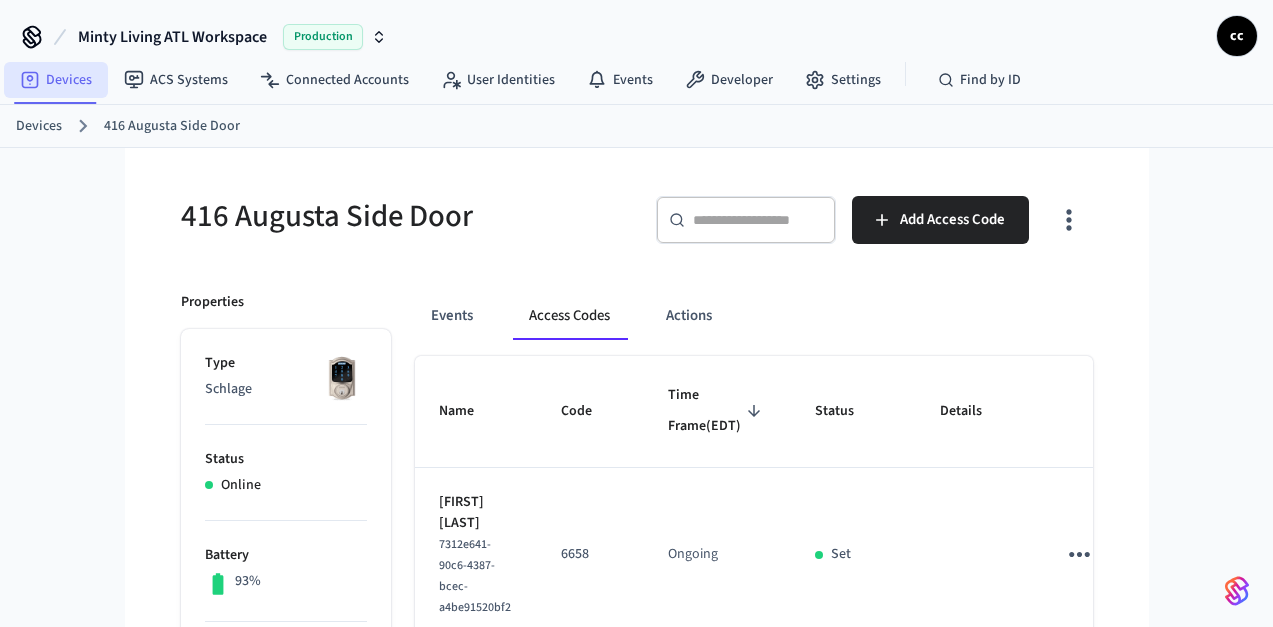 click on "Devices" at bounding box center (56, 80) 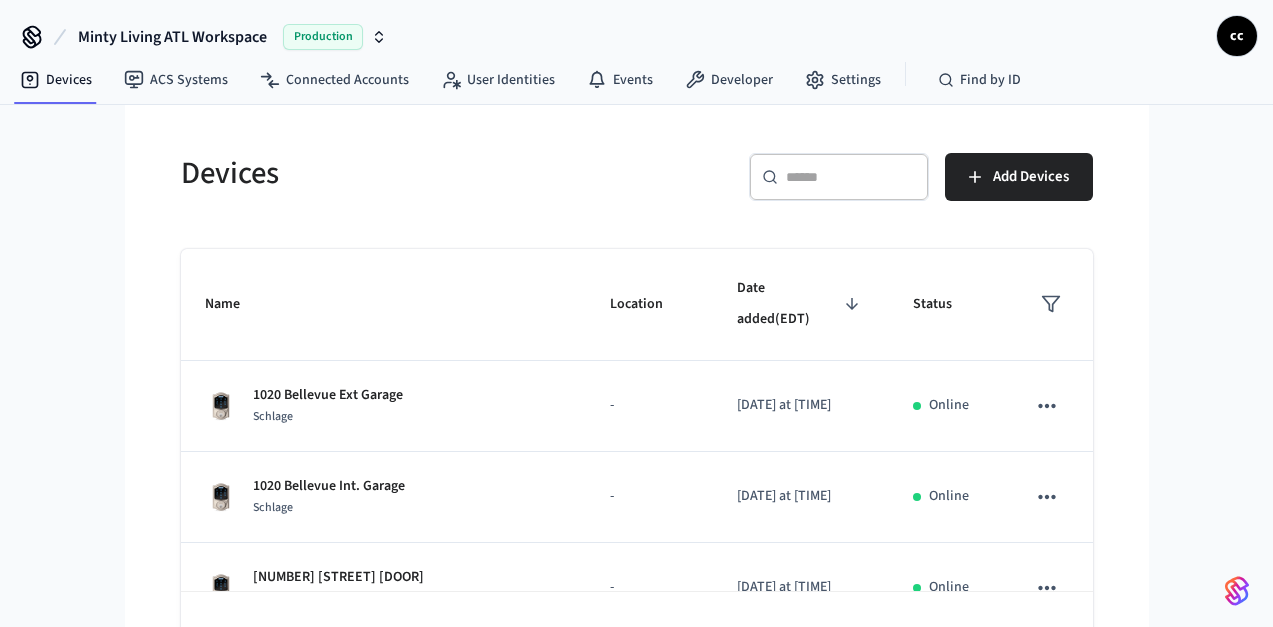 click at bounding box center (851, 177) 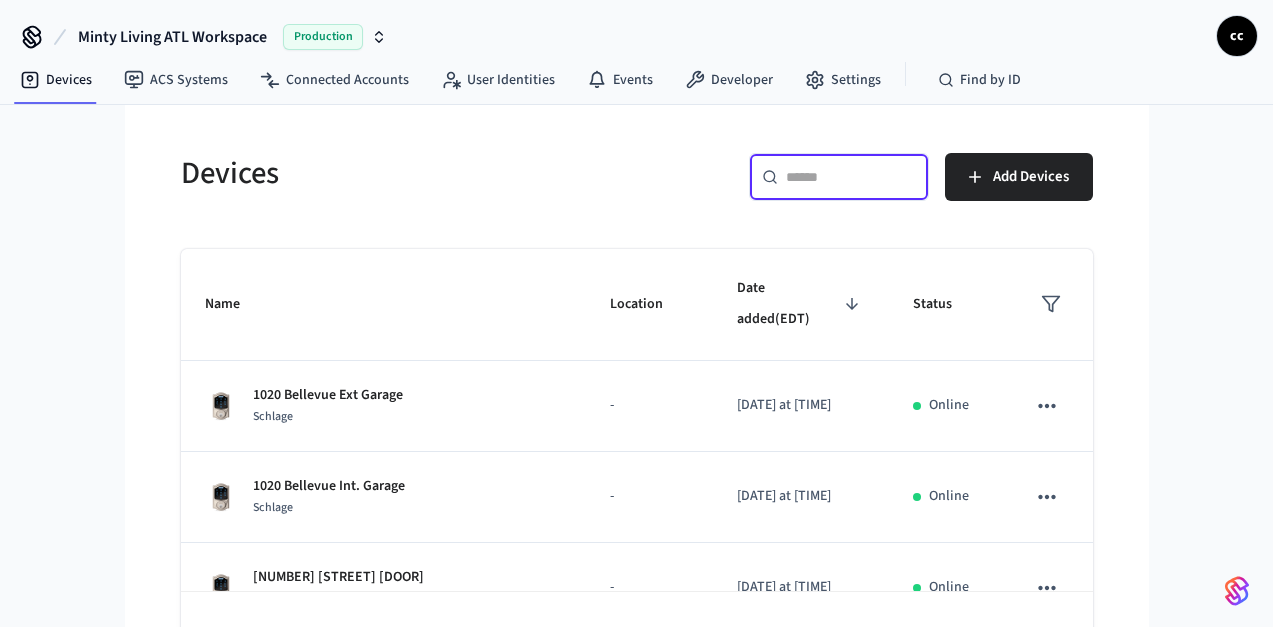 paste on "**********" 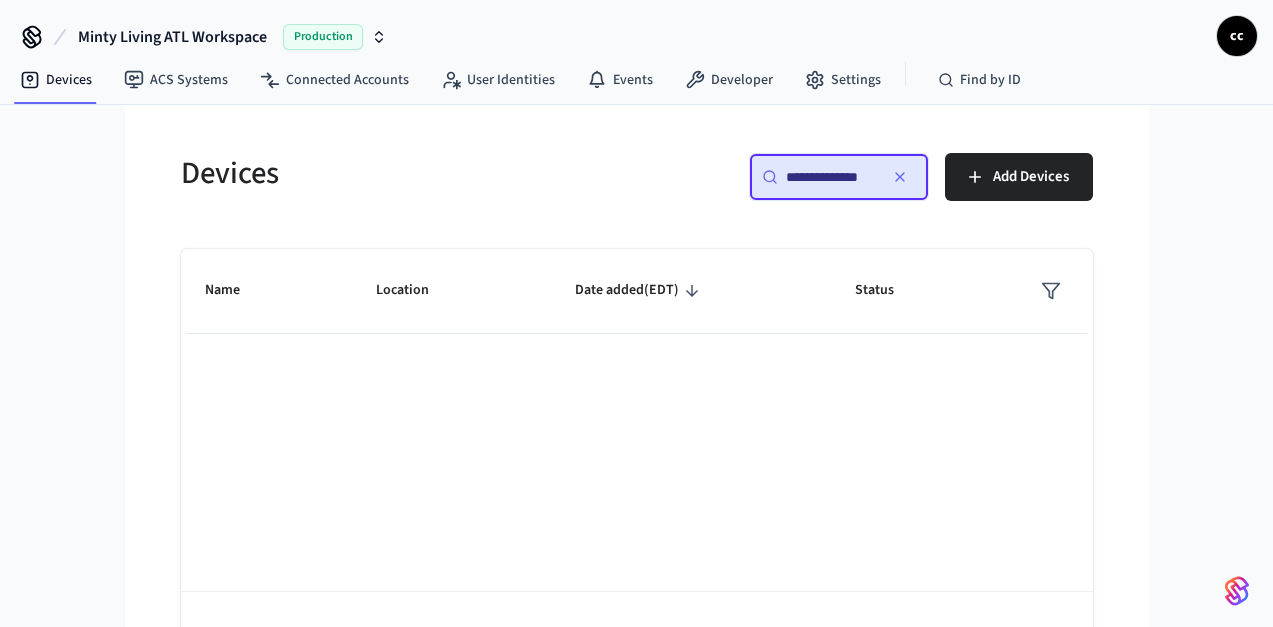 scroll, scrollTop: 0, scrollLeft: 0, axis: both 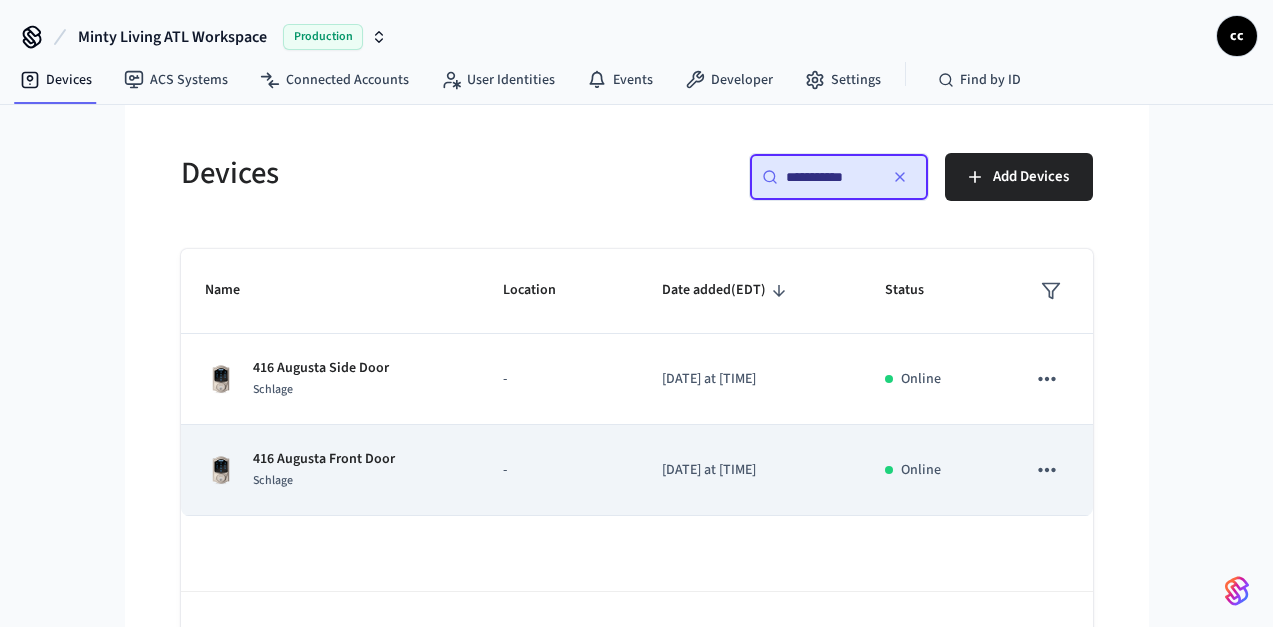 type on "**********" 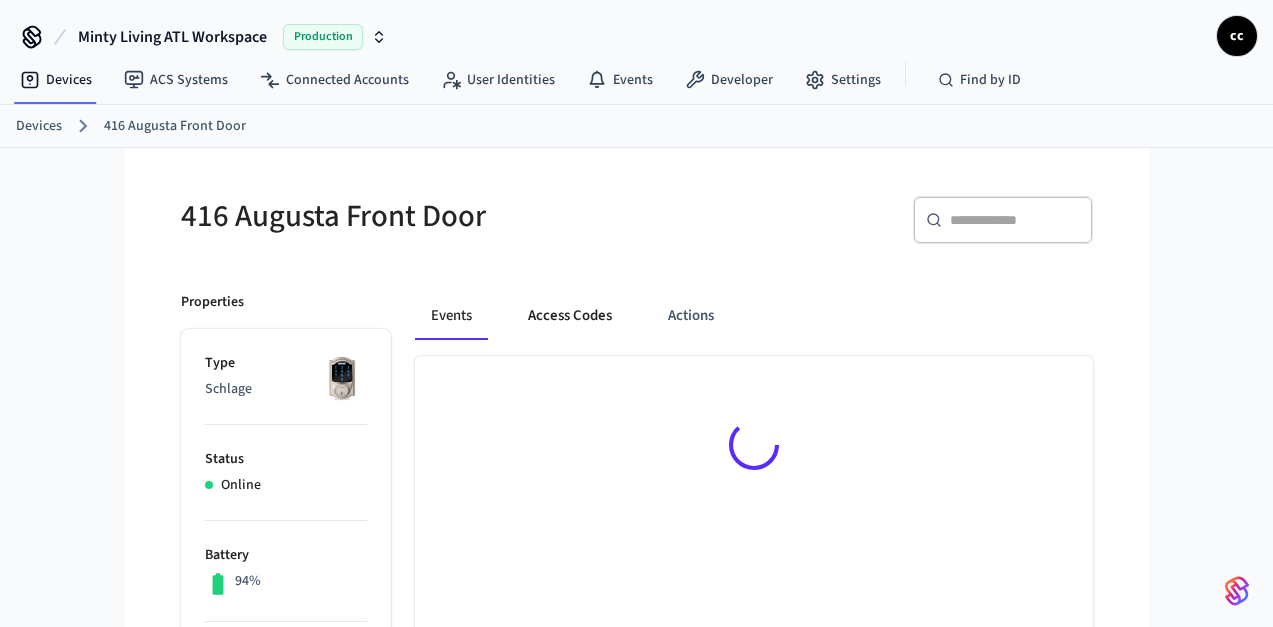 click on "Access Codes" at bounding box center (570, 316) 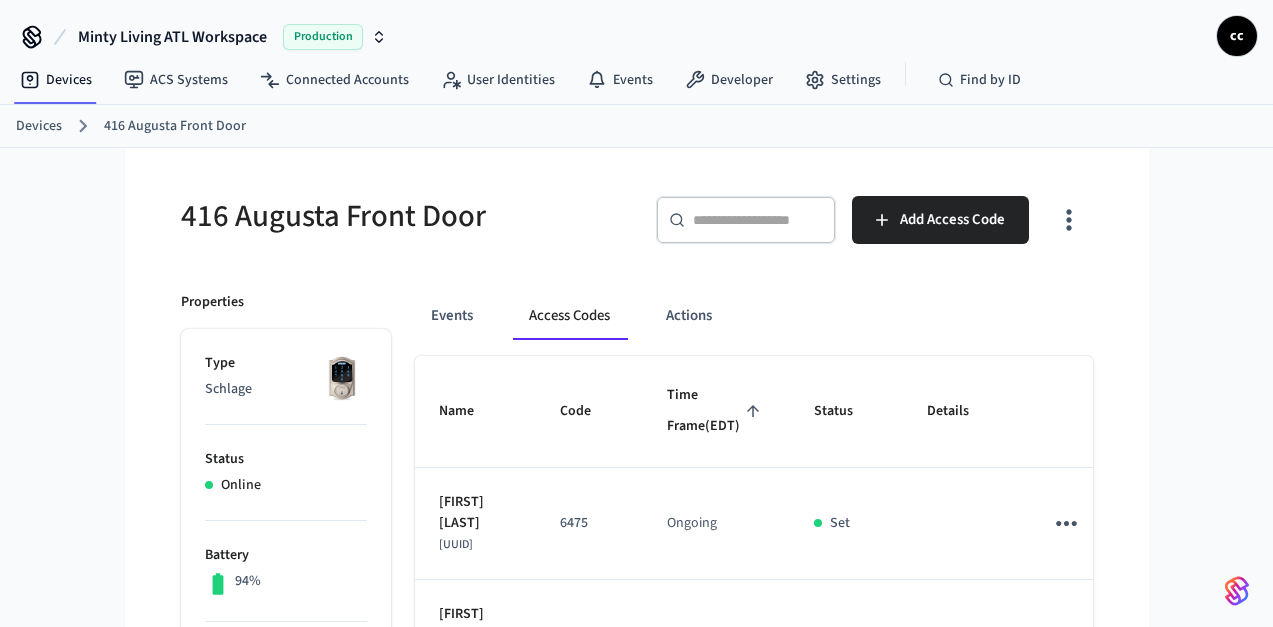 click on "Time Frame  (EDT)" at bounding box center [716, 411] 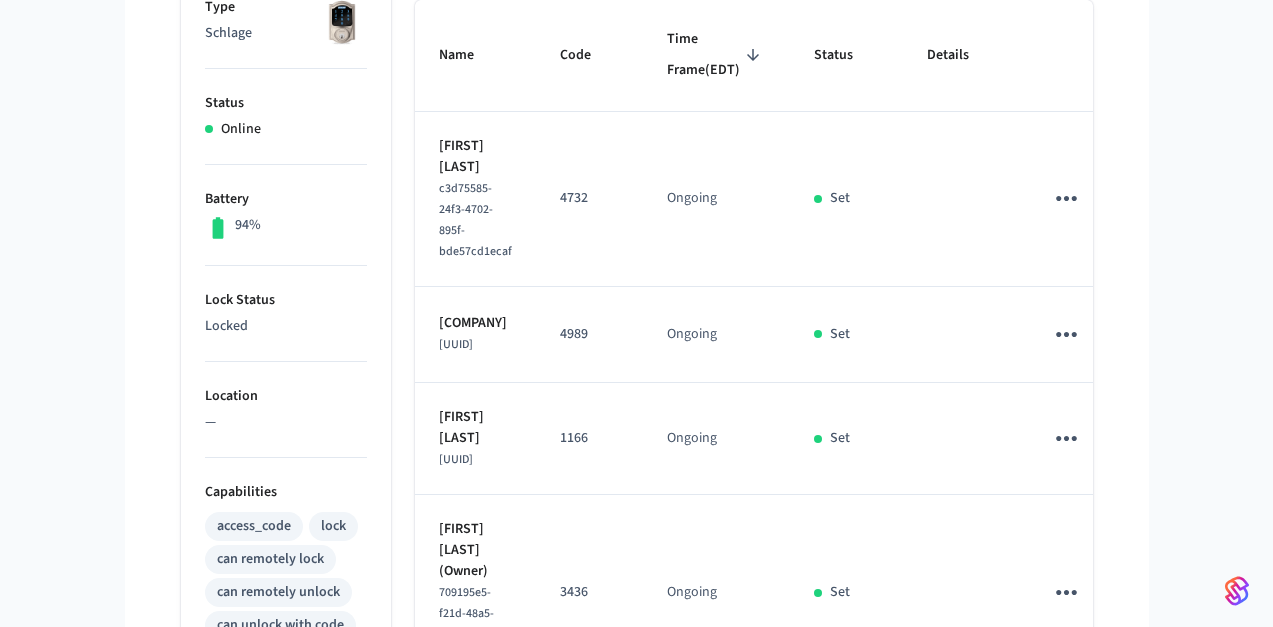 scroll, scrollTop: 357, scrollLeft: 0, axis: vertical 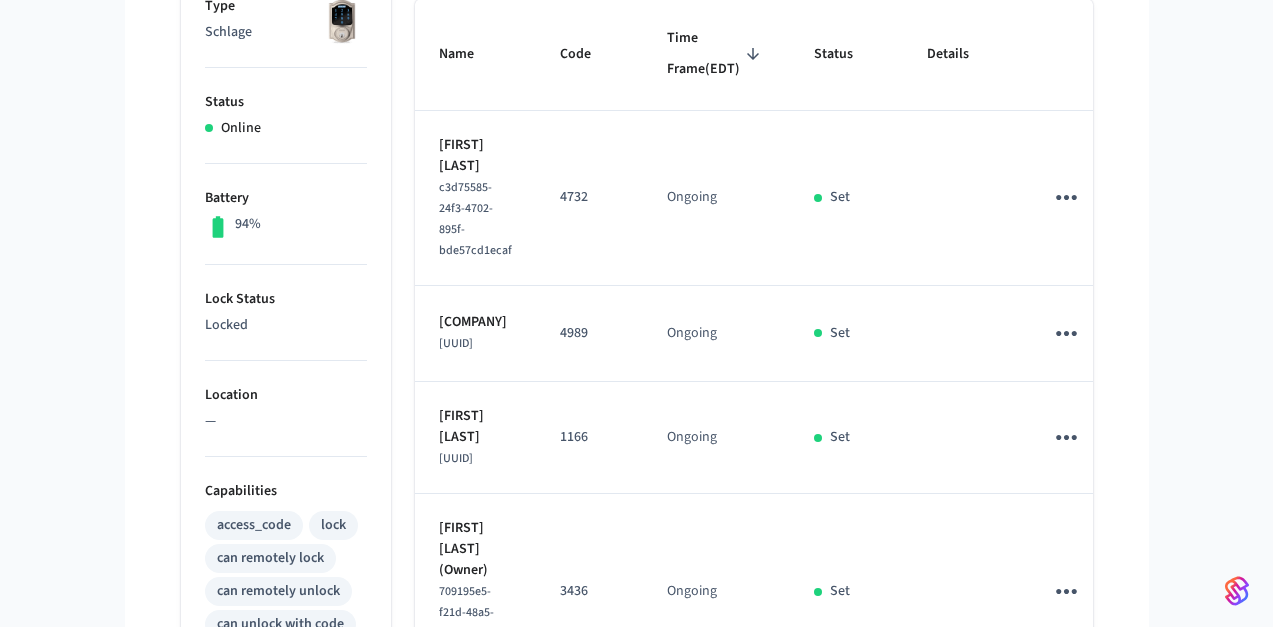 click 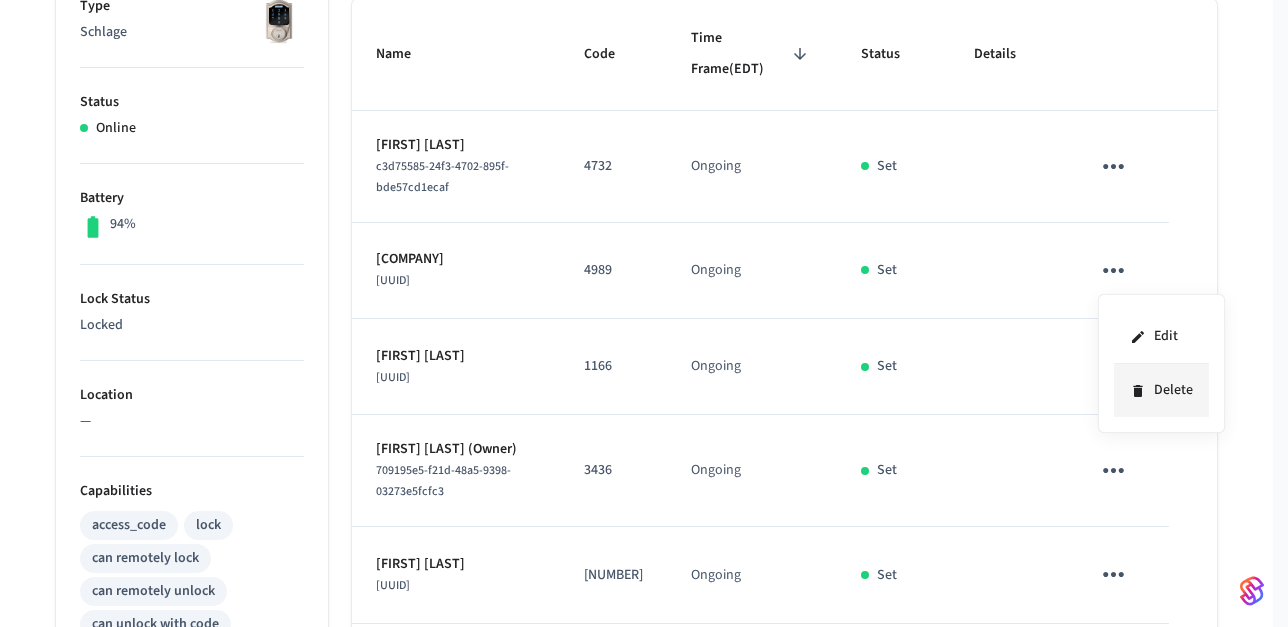 click on "Delete" at bounding box center (1161, 390) 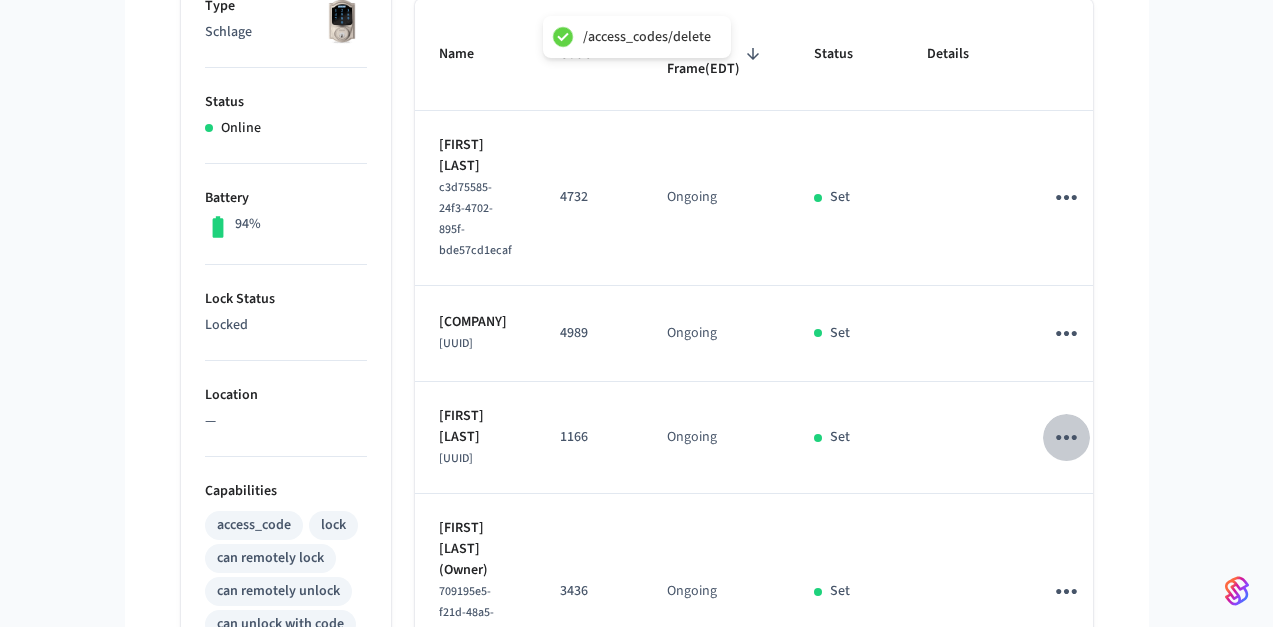 click 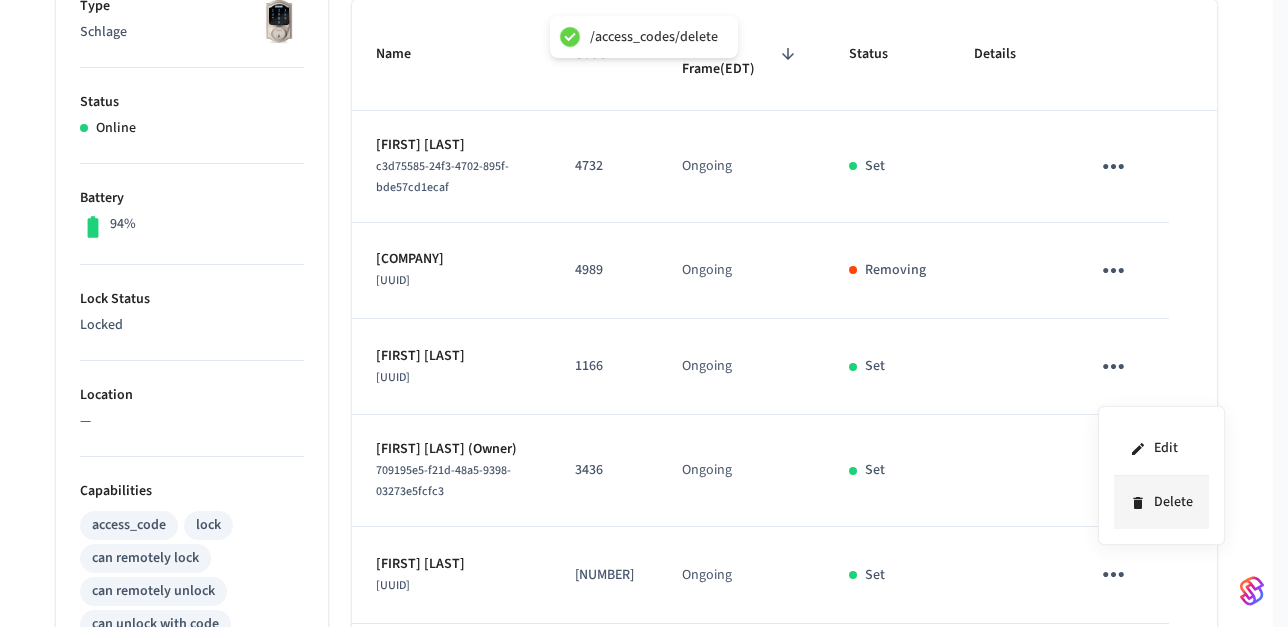 click 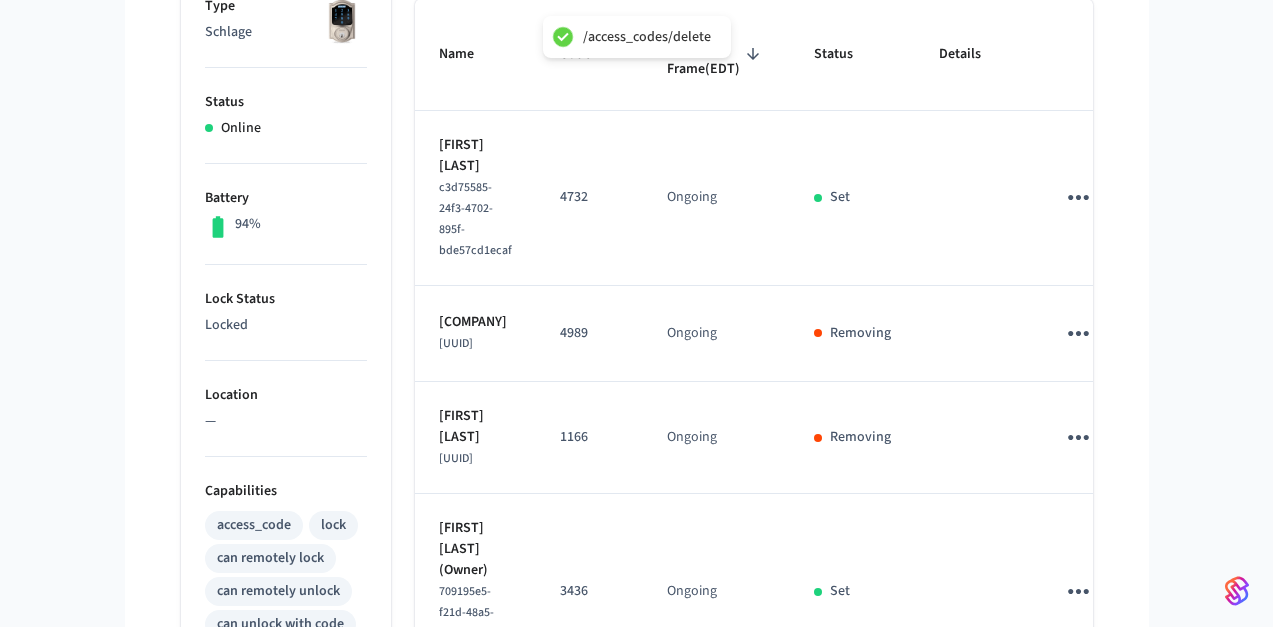 scroll, scrollTop: 533, scrollLeft: 0, axis: vertical 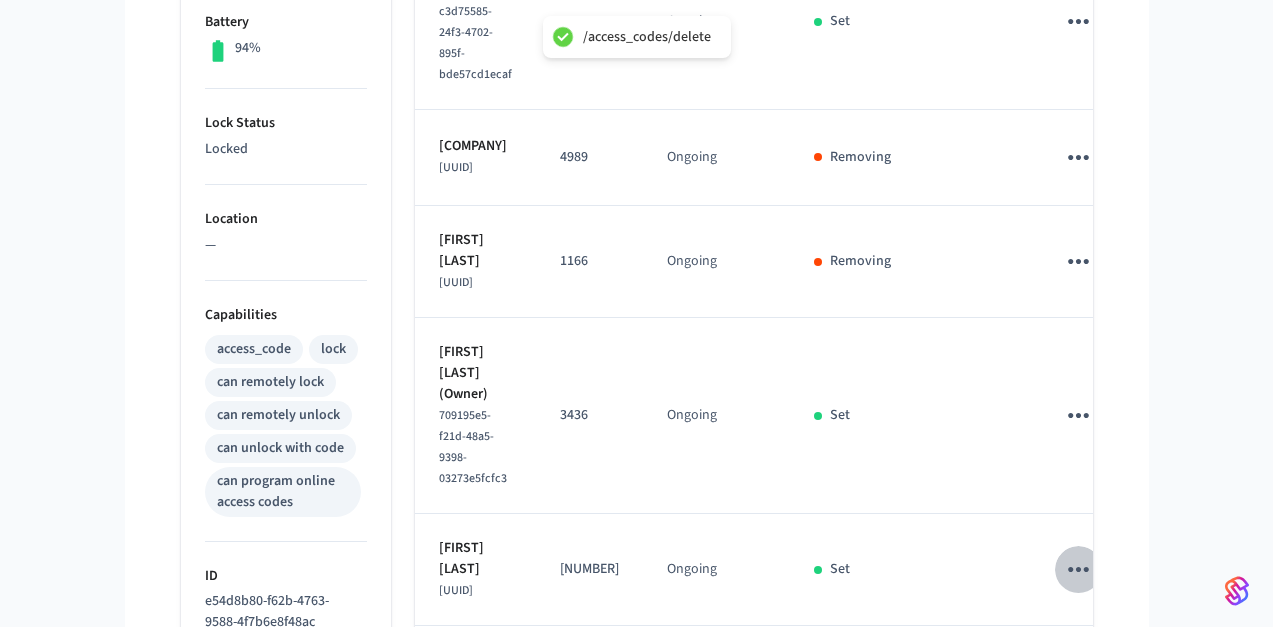 click 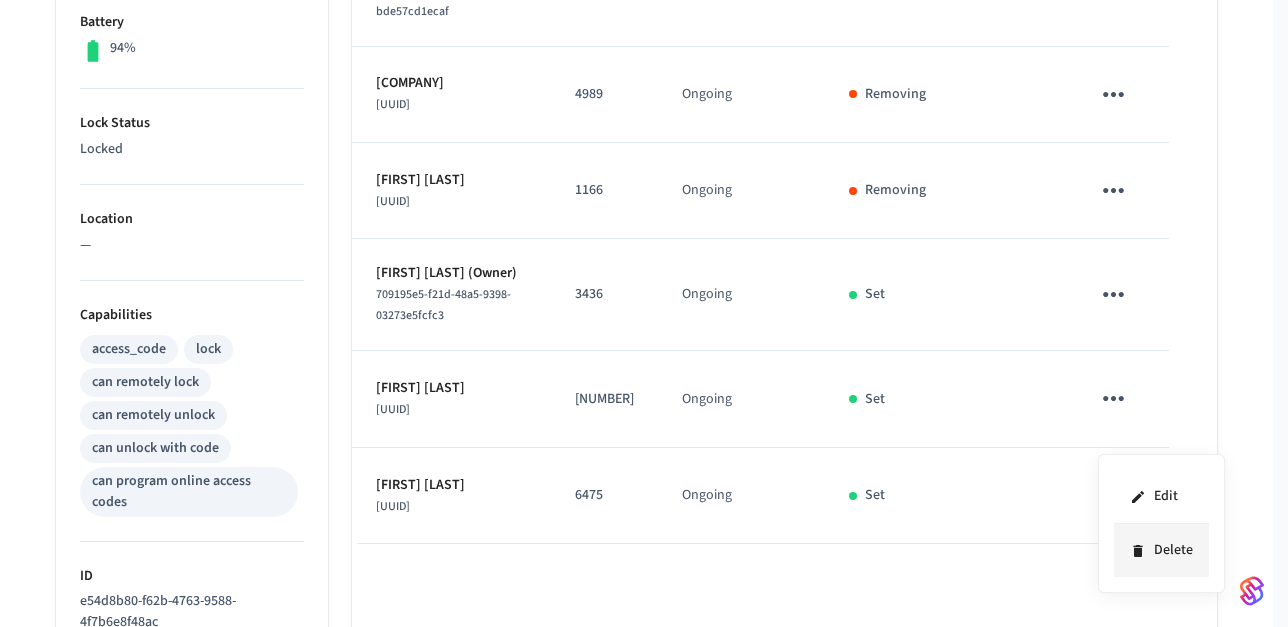 click on "Delete" at bounding box center (1161, 550) 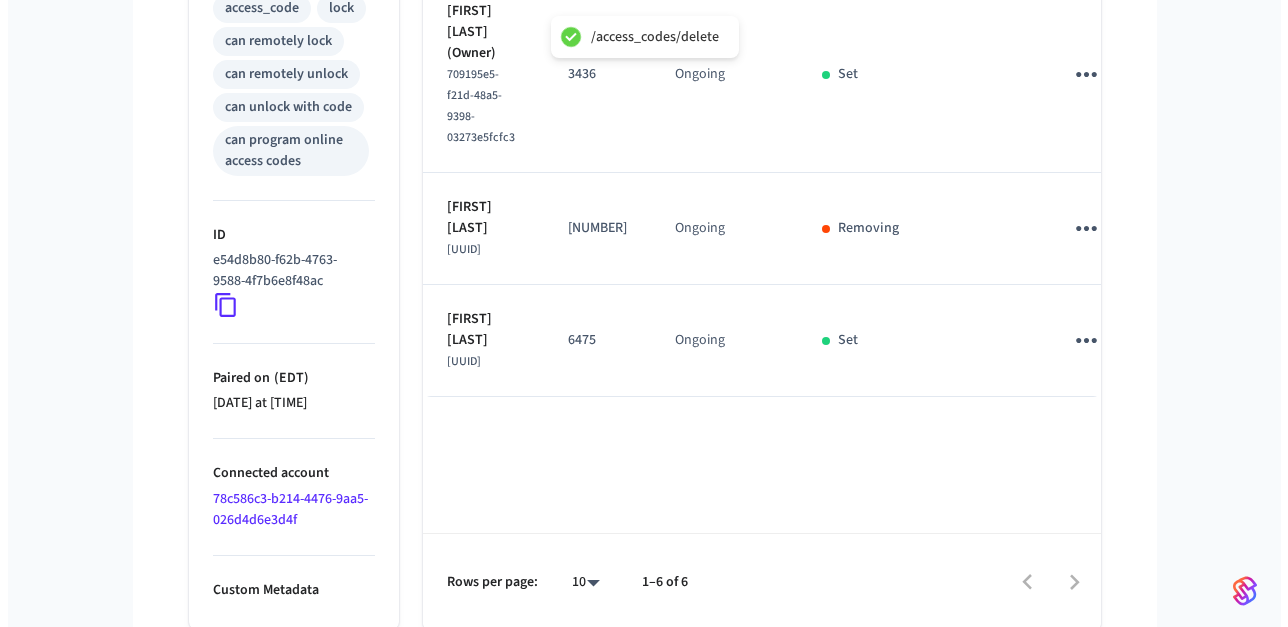 scroll, scrollTop: 873, scrollLeft: 0, axis: vertical 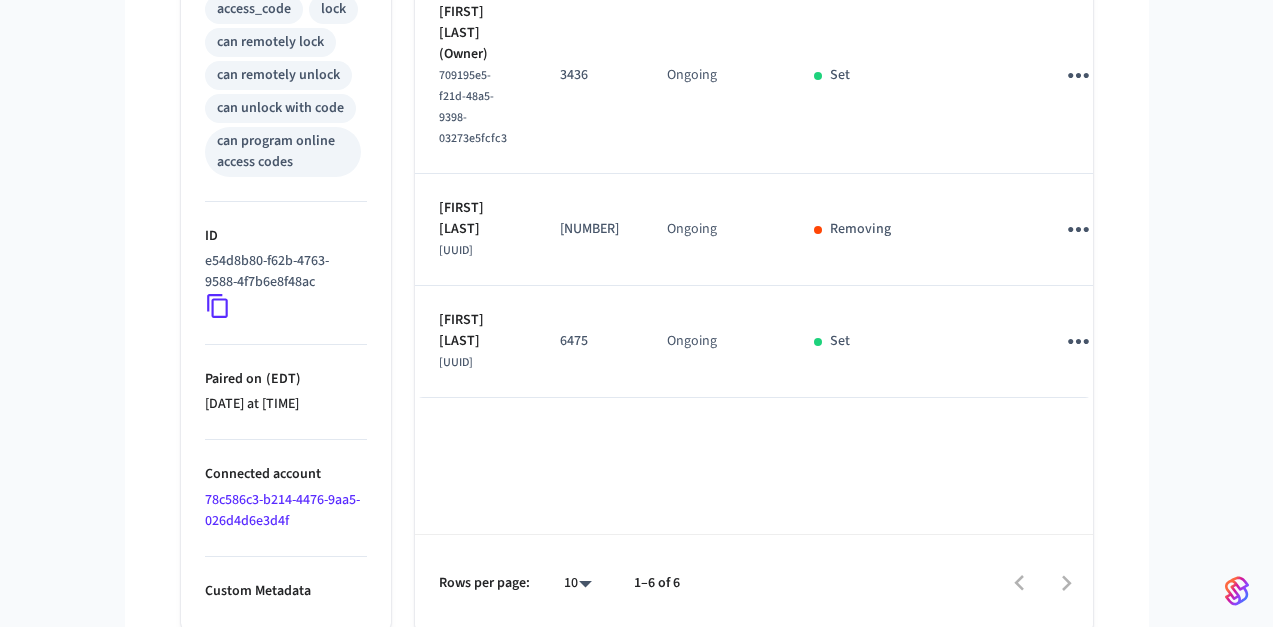 click 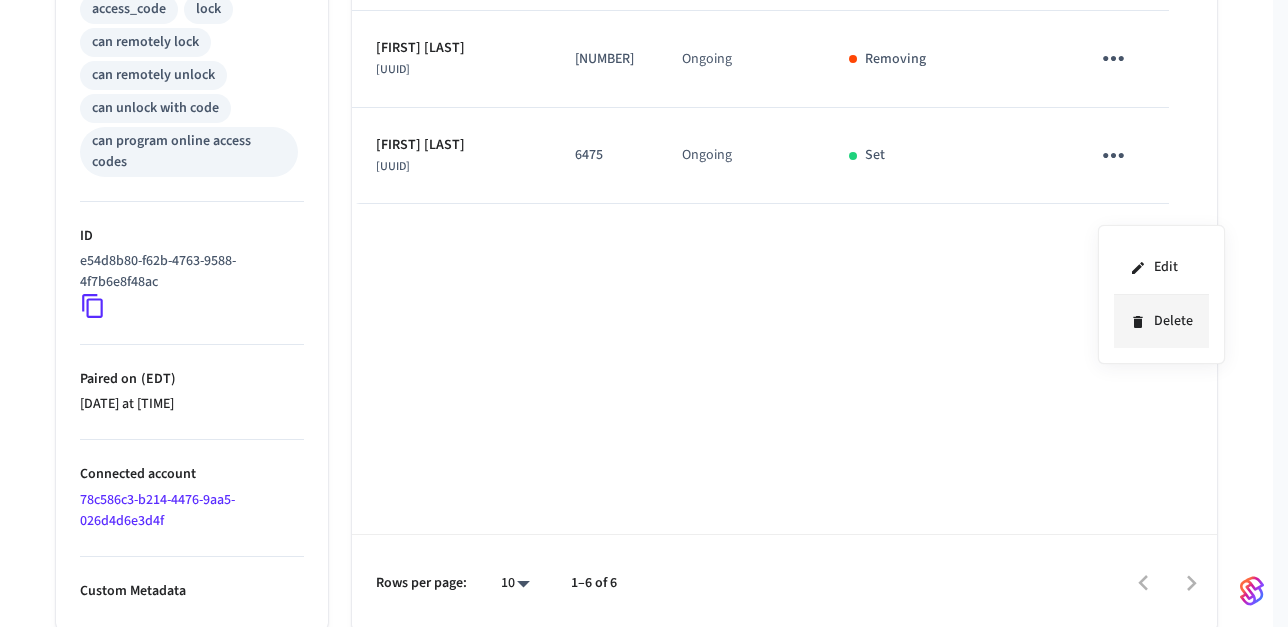 click 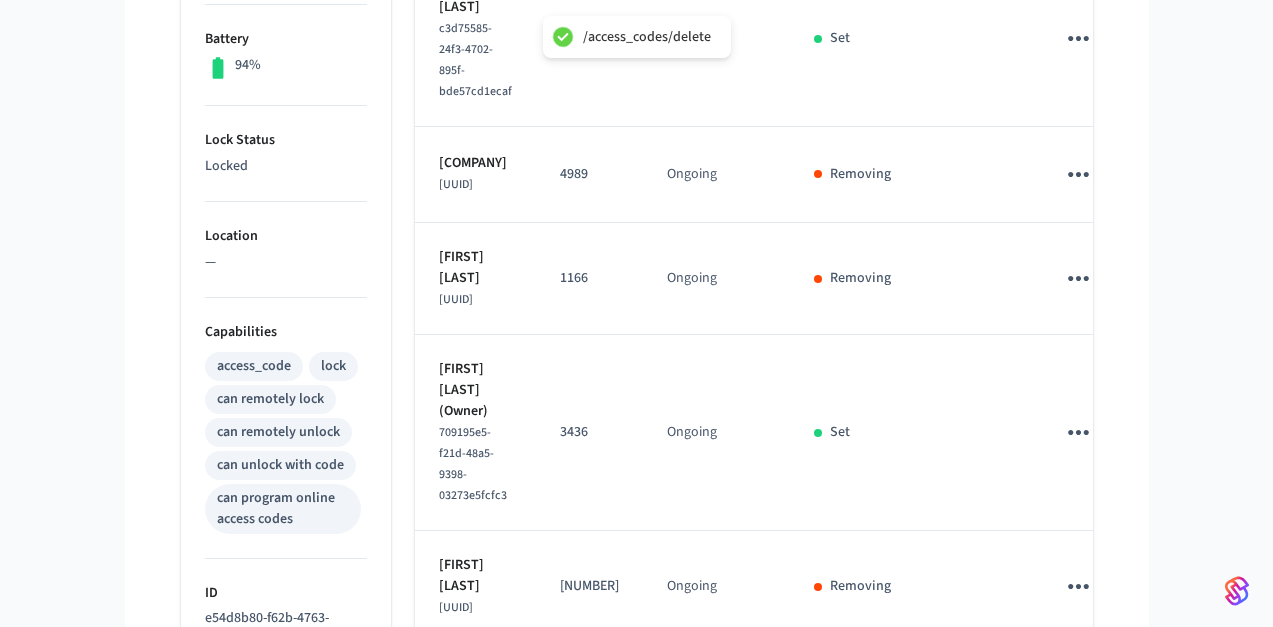 scroll, scrollTop: 328, scrollLeft: 0, axis: vertical 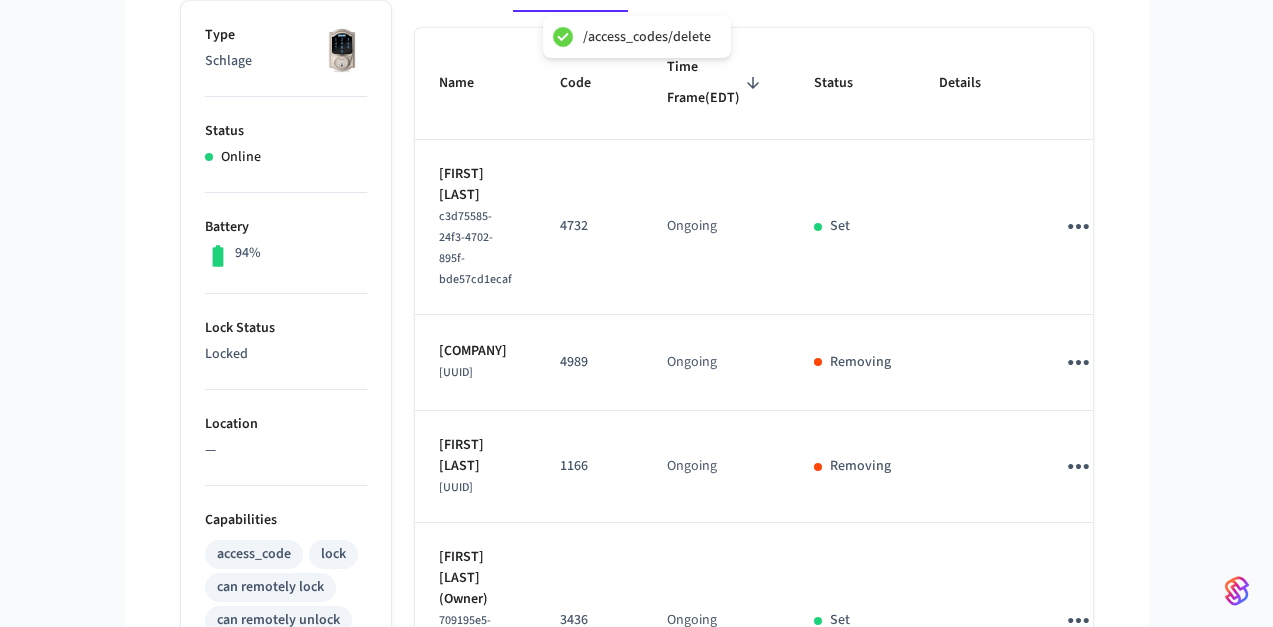 type 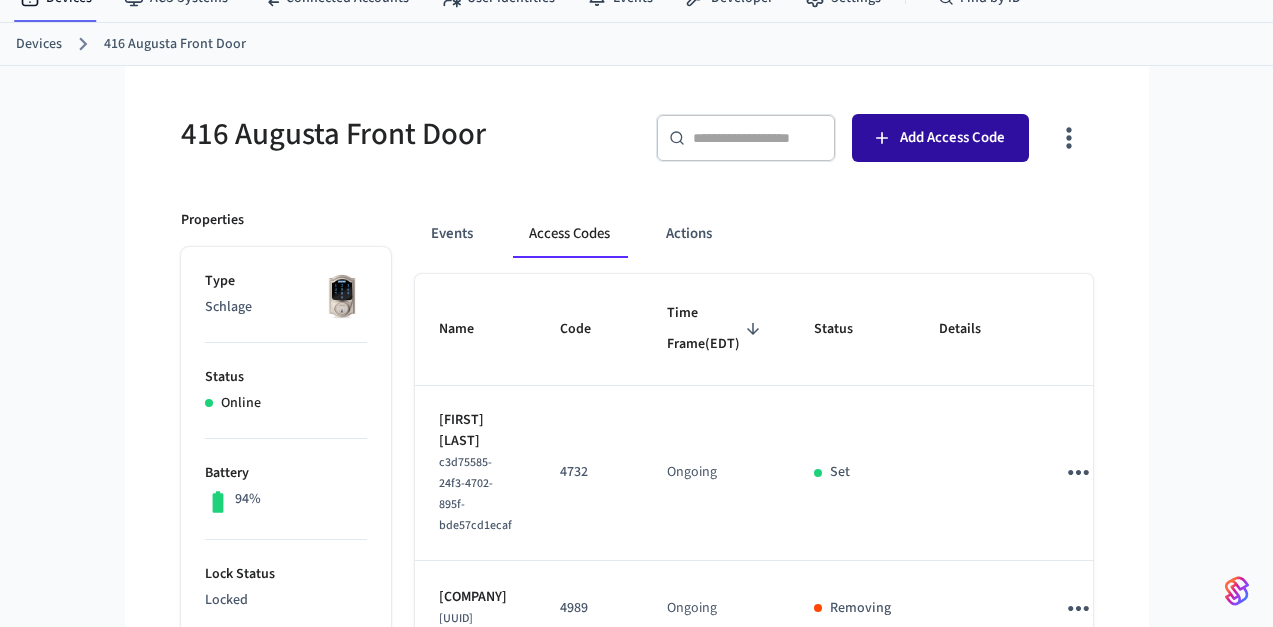 scroll, scrollTop: 0, scrollLeft: 0, axis: both 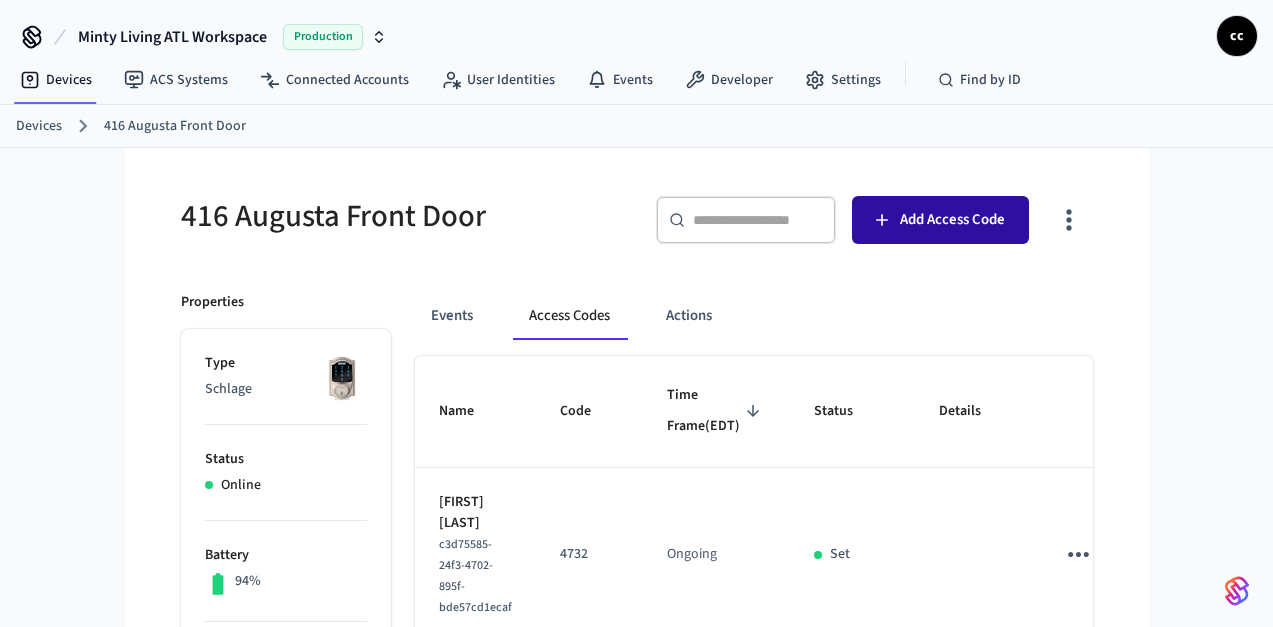 click on "Add Access Code" at bounding box center [940, 220] 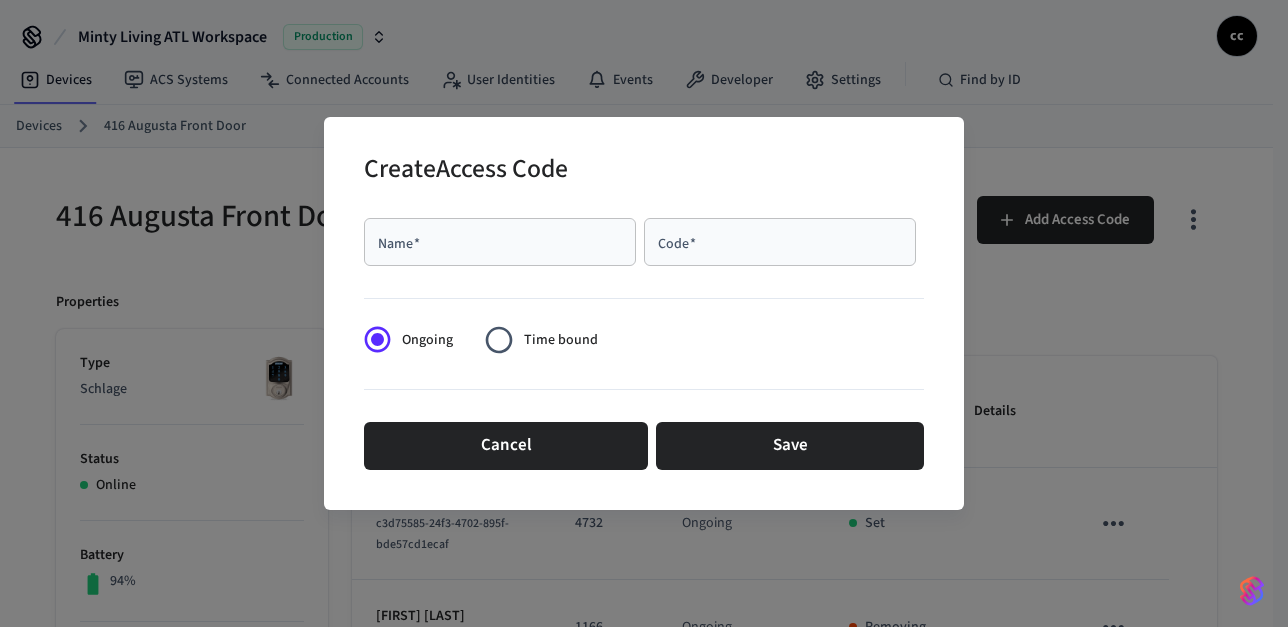 click on "Name   *" at bounding box center [500, 242] 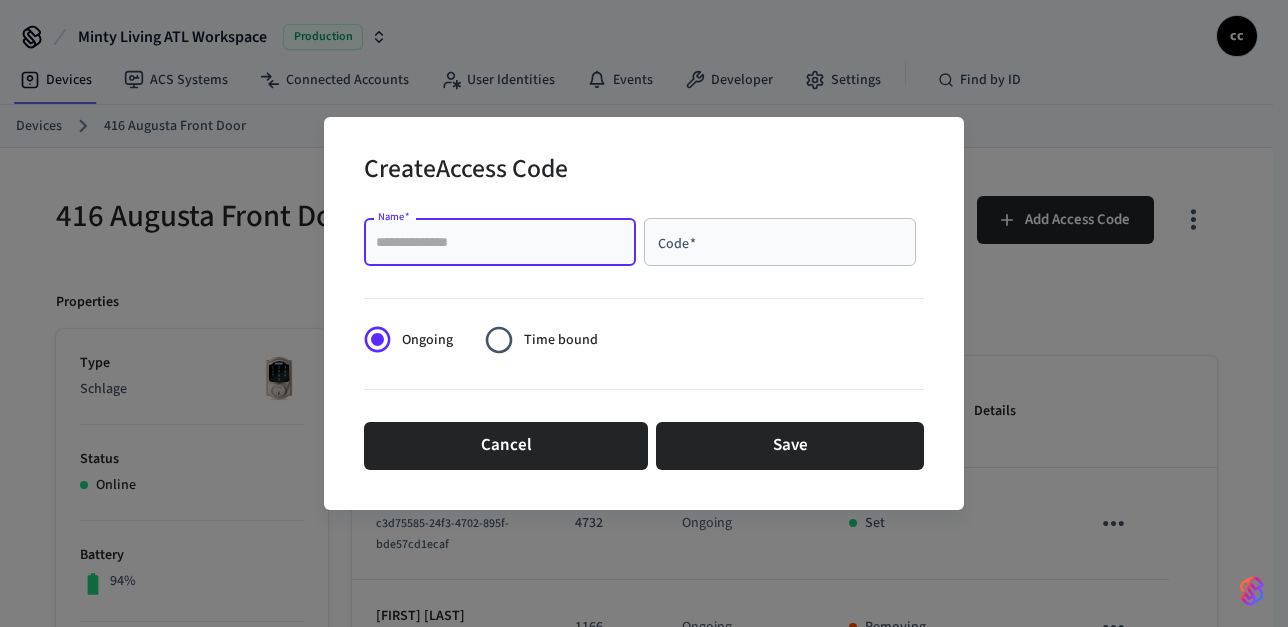paste on "**********" 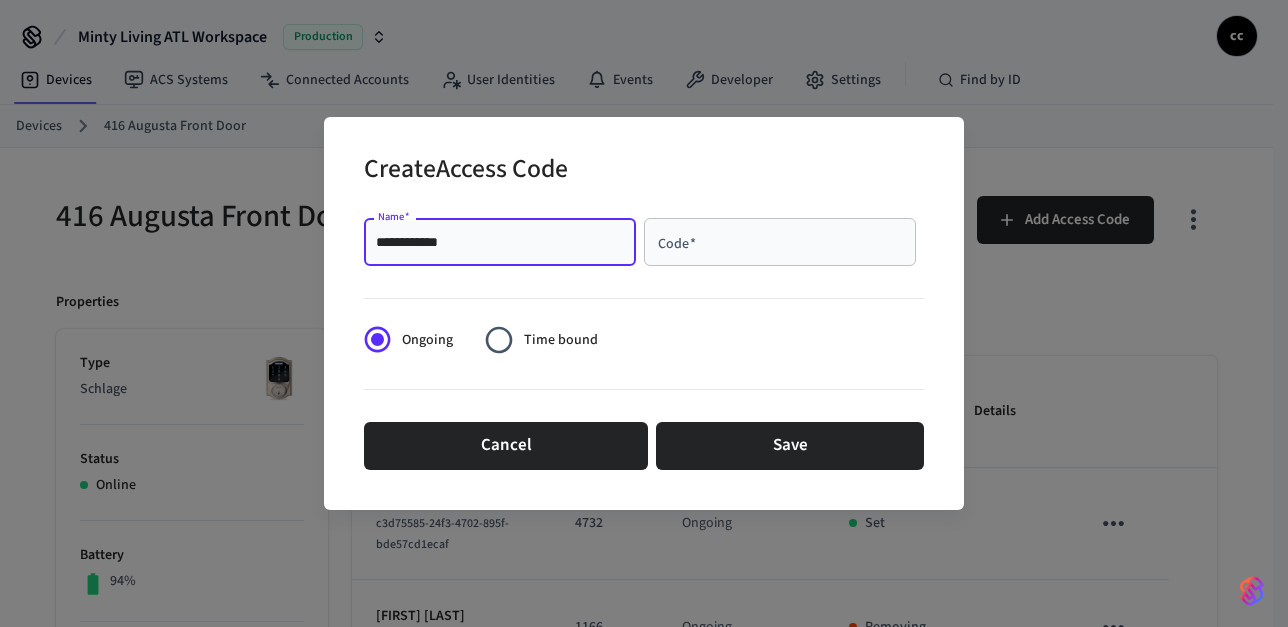 type on "**********" 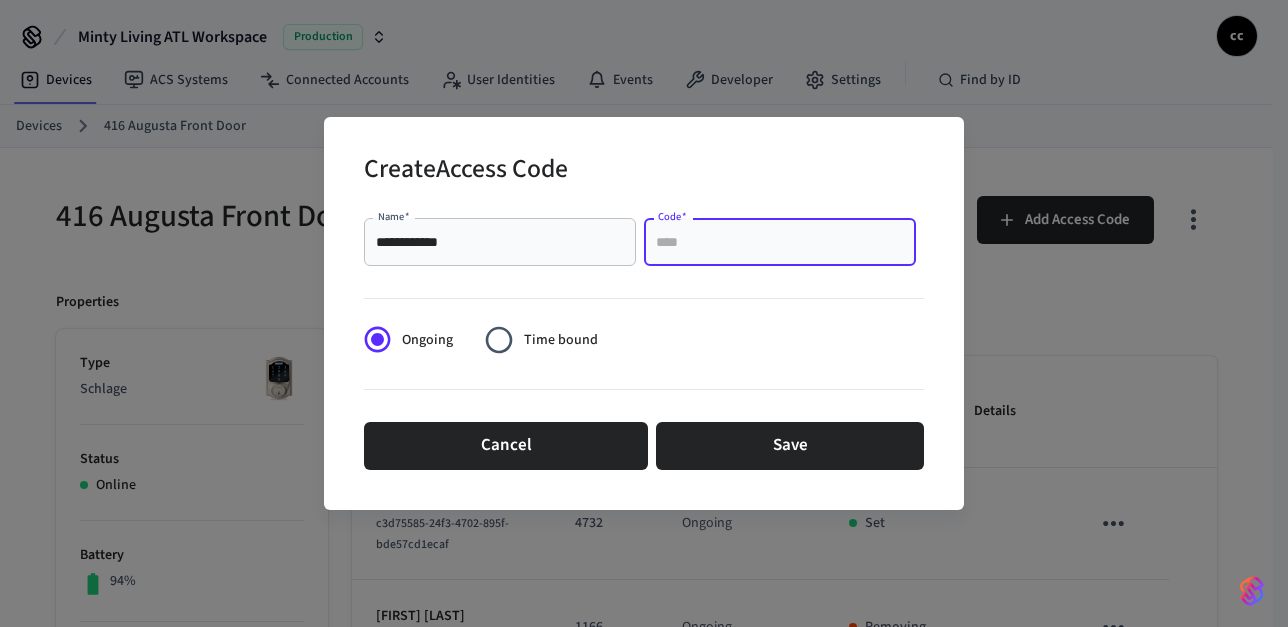paste on "****" 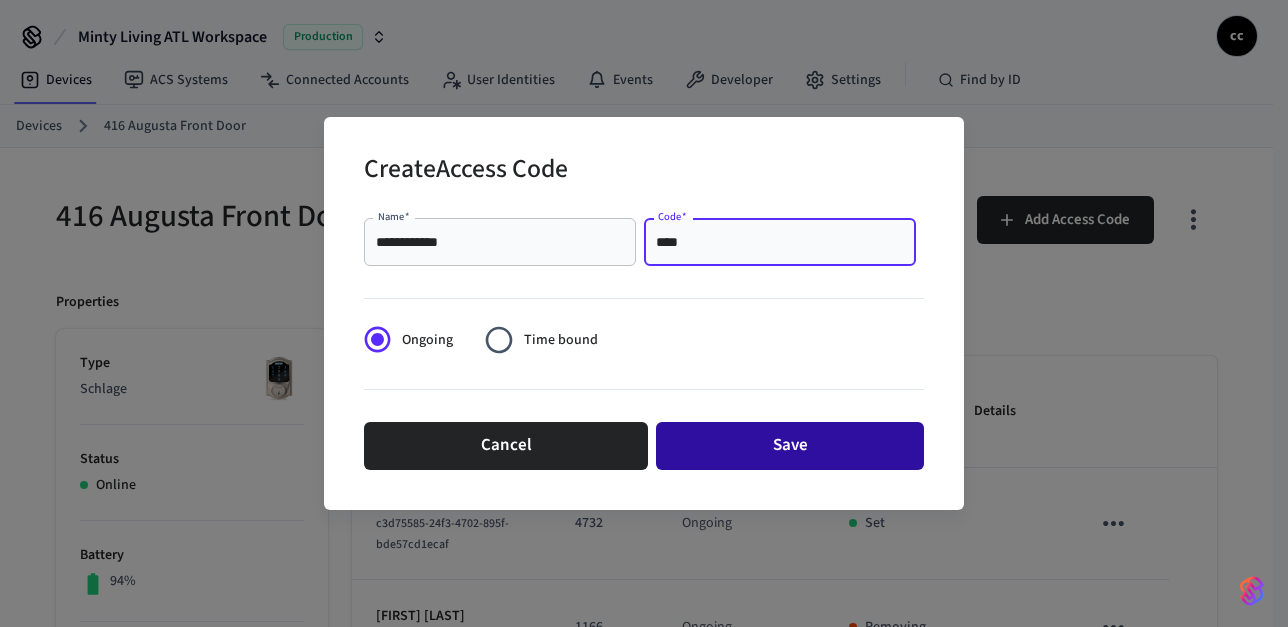 type on "****" 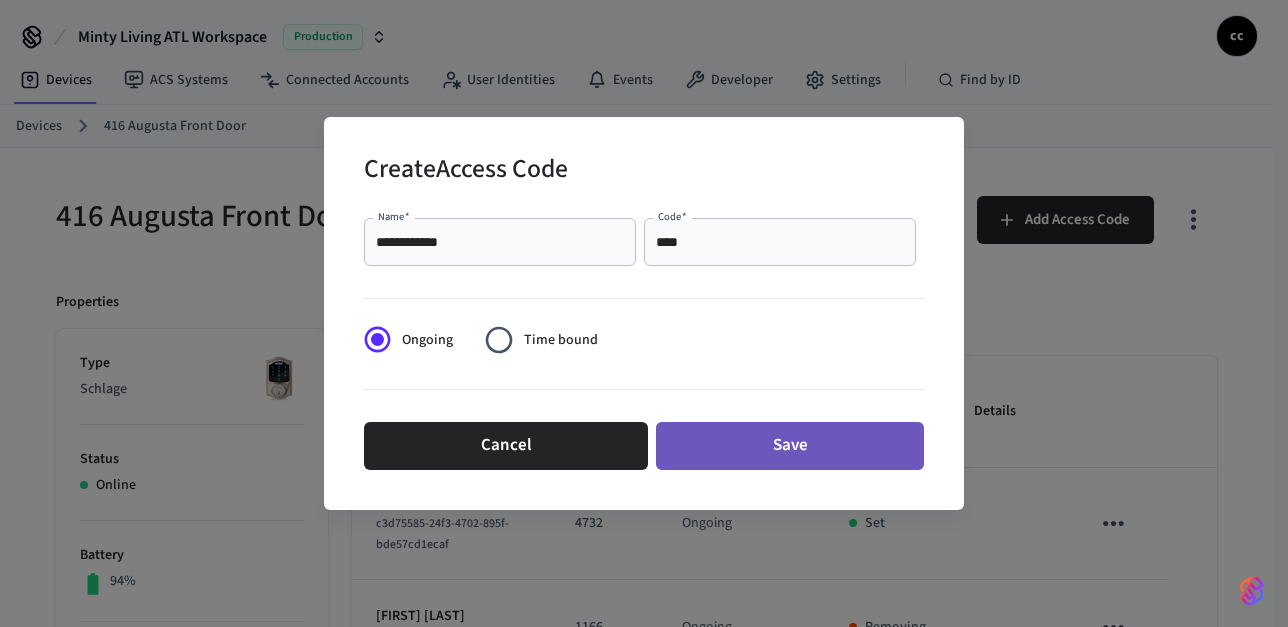 click on "Save" at bounding box center [790, 446] 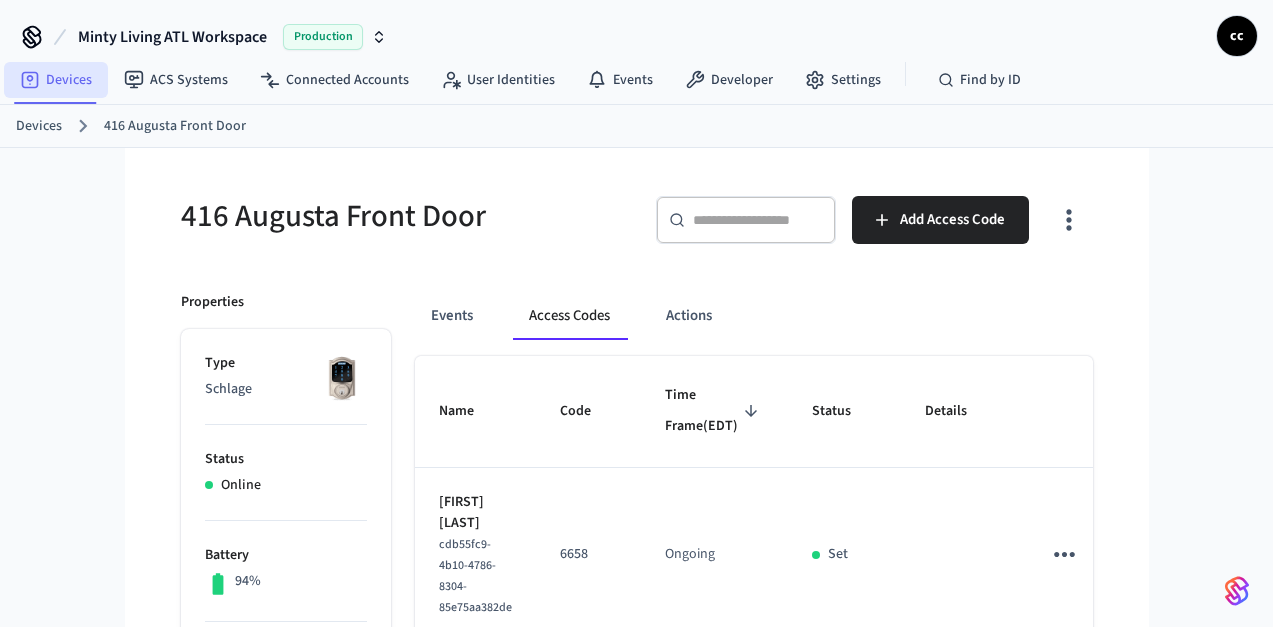 click on "Devices" at bounding box center [56, 80] 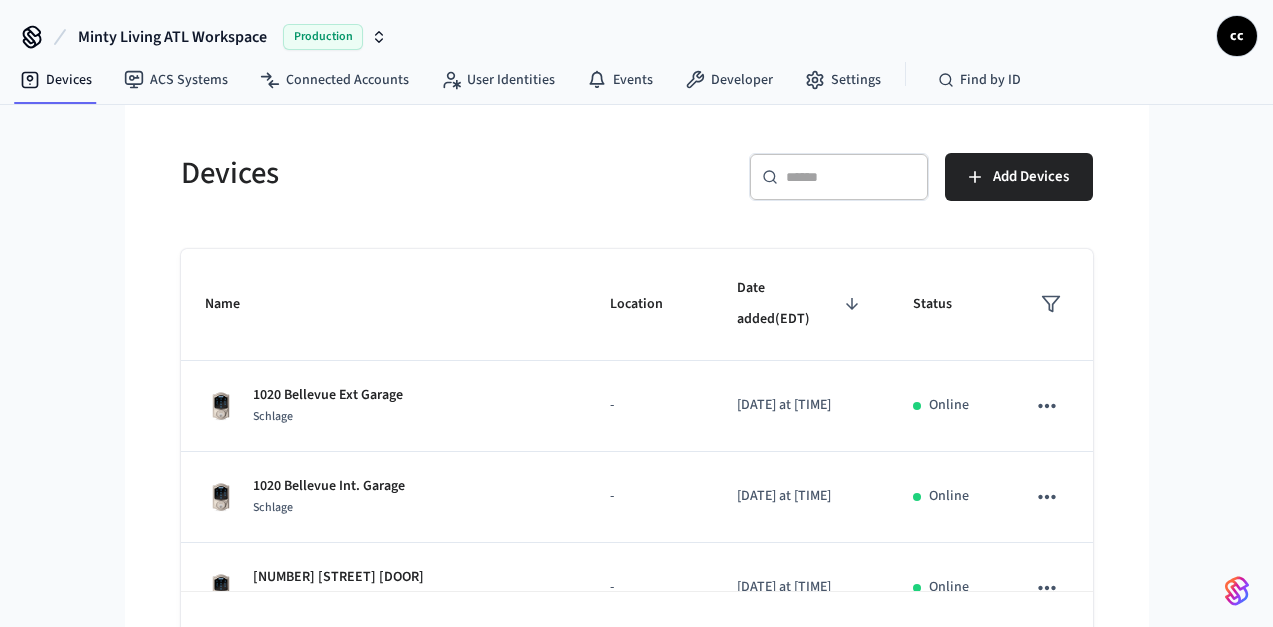 click on "​ ​" at bounding box center (839, 177) 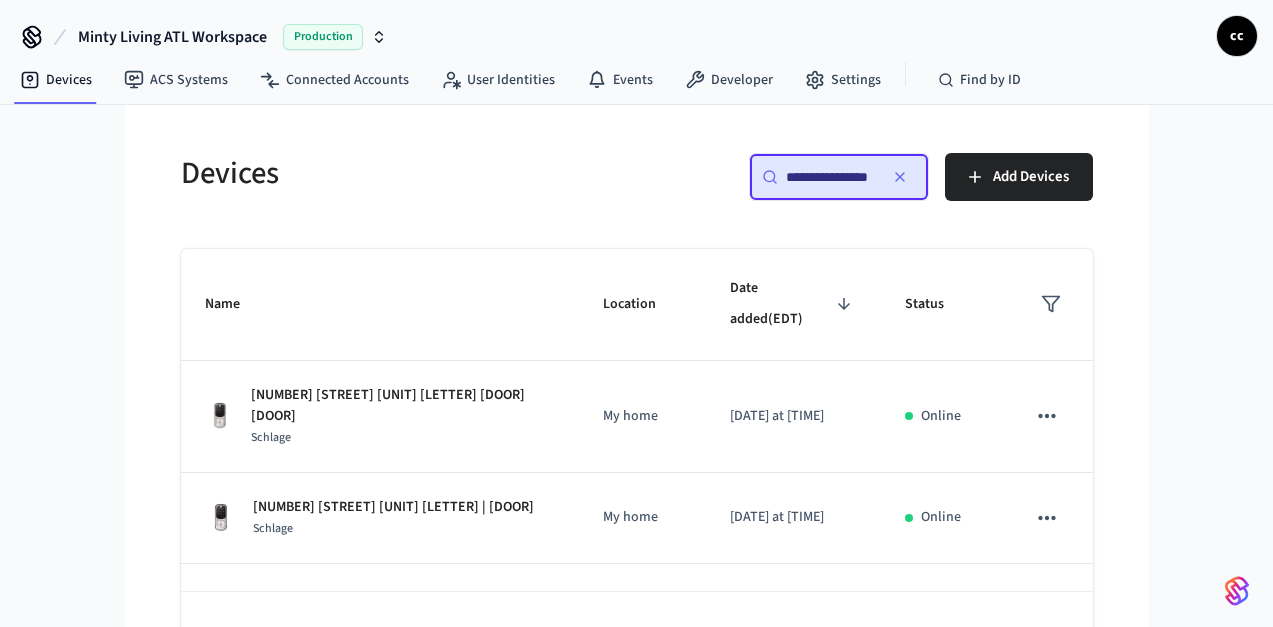 scroll, scrollTop: 0, scrollLeft: 0, axis: both 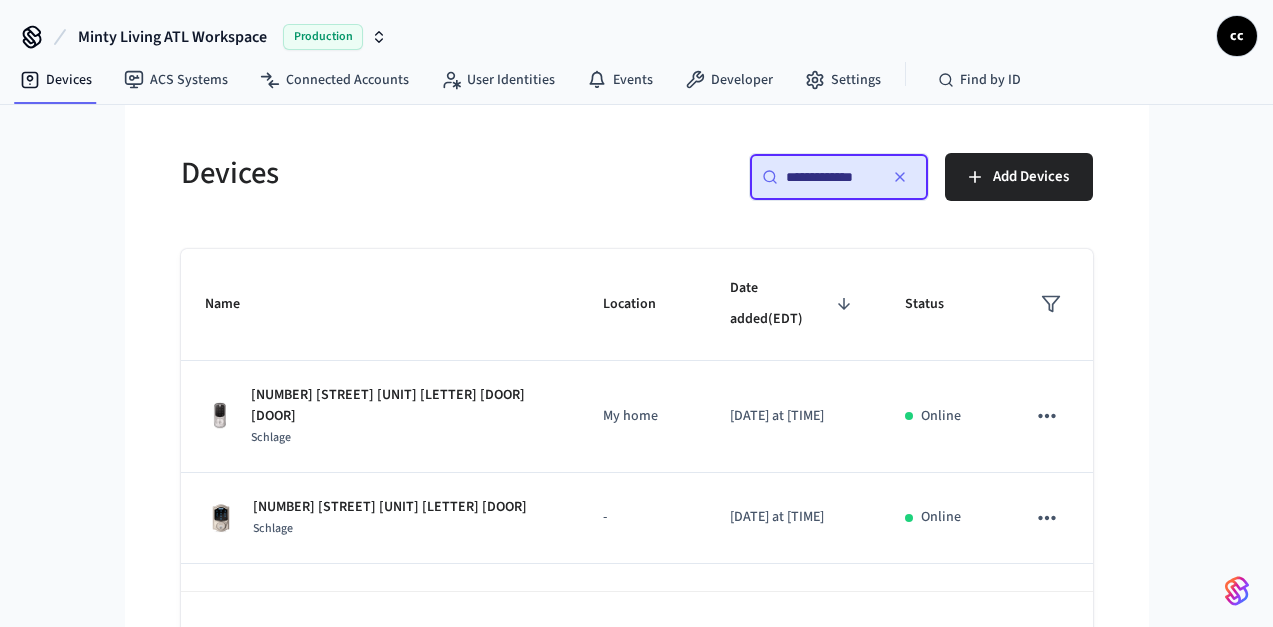 type on "**********" 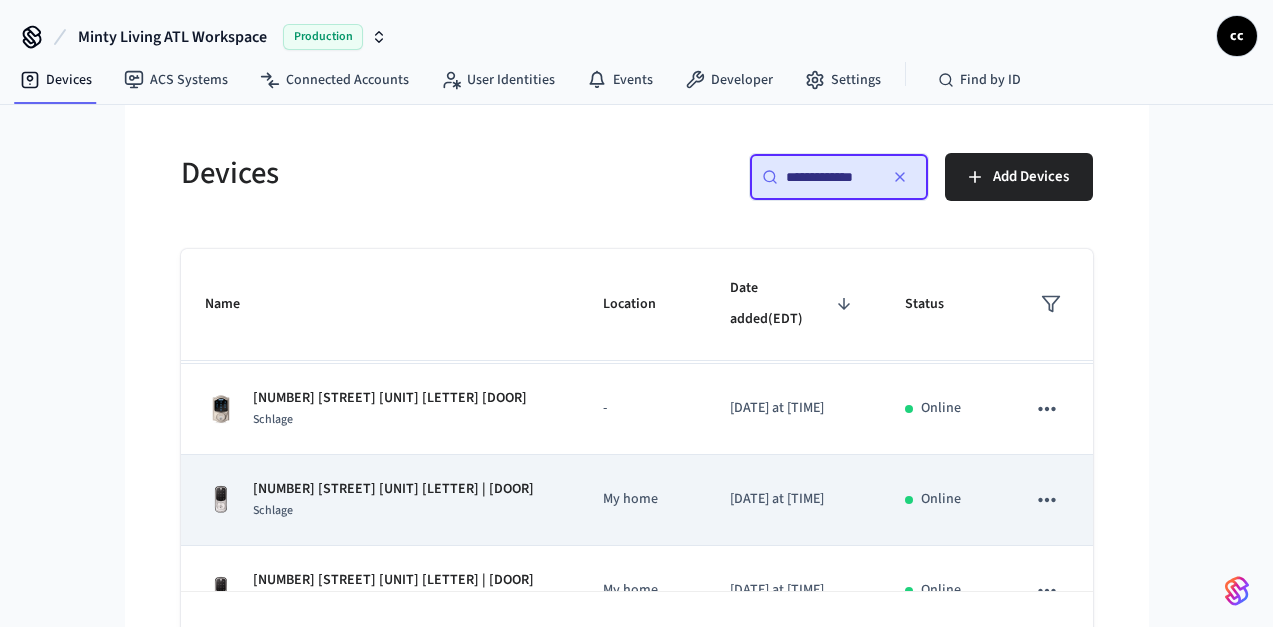 scroll, scrollTop: 108, scrollLeft: 0, axis: vertical 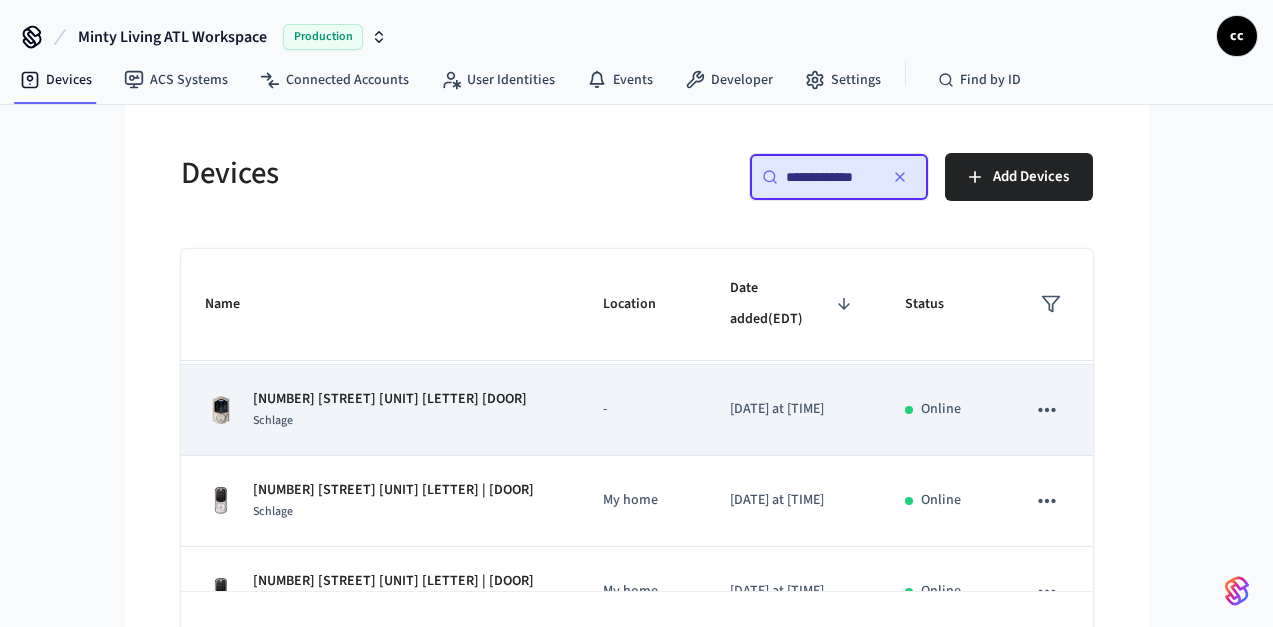 click on "[NUMBER] [STREET] [UNIT] [LETTER] [DOOR]" at bounding box center (380, 410) 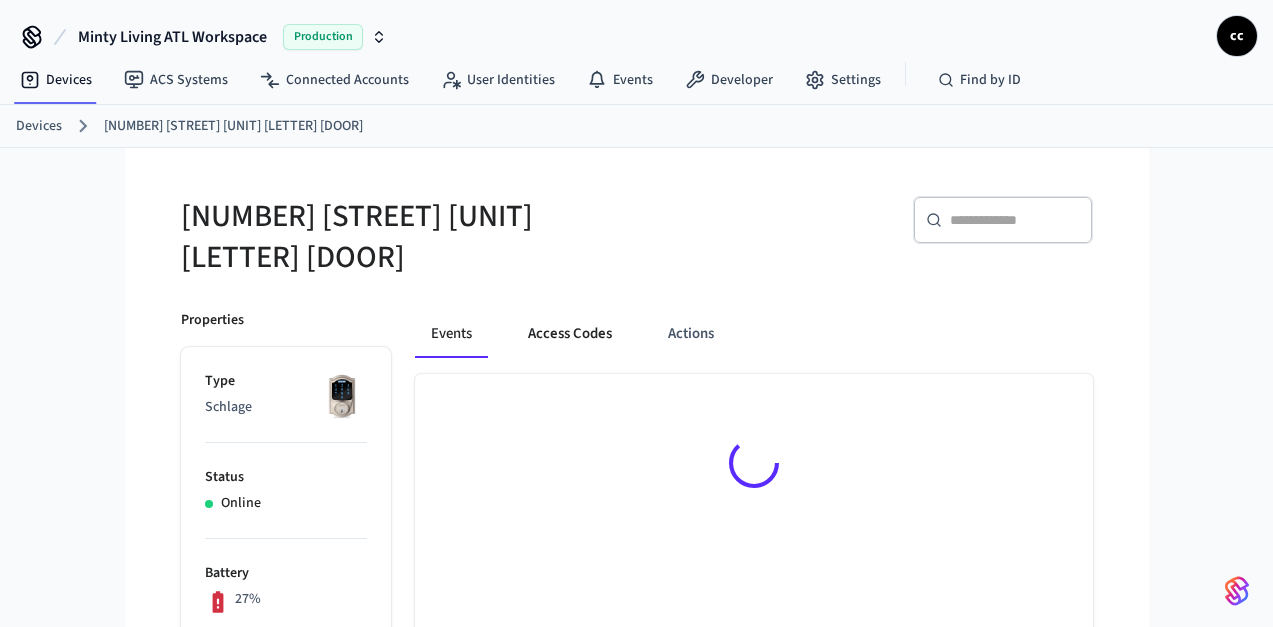 click on "Access Codes" at bounding box center (570, 334) 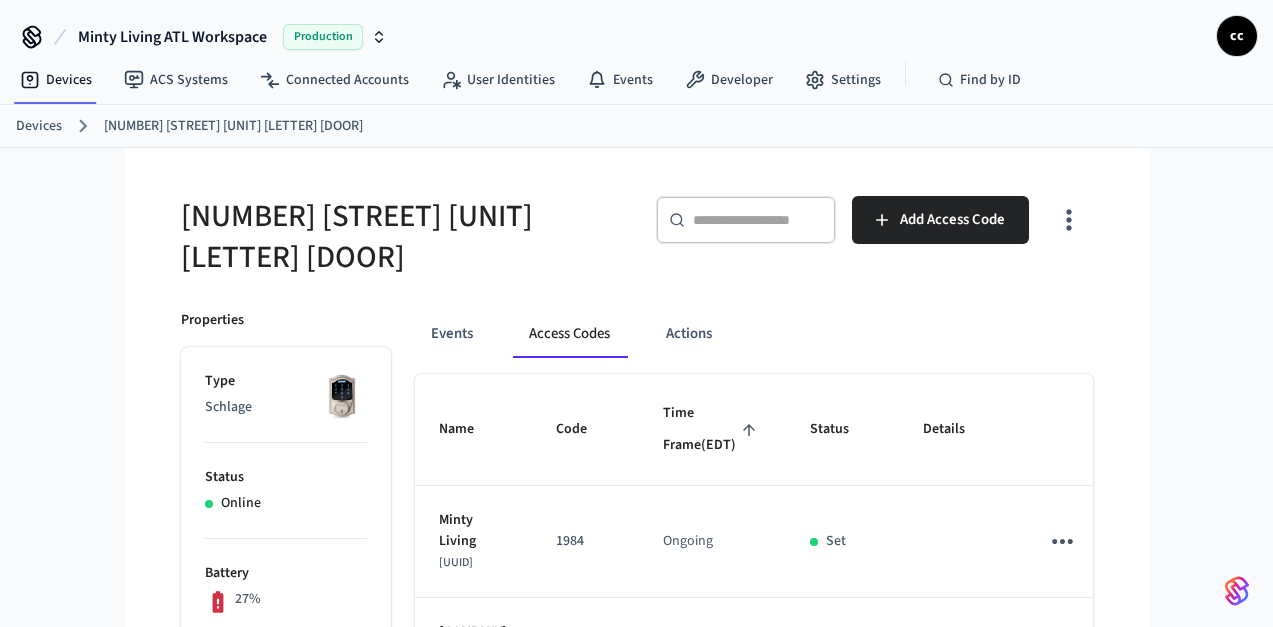 click on "Time Frame  (EDT)" at bounding box center (712, 429) 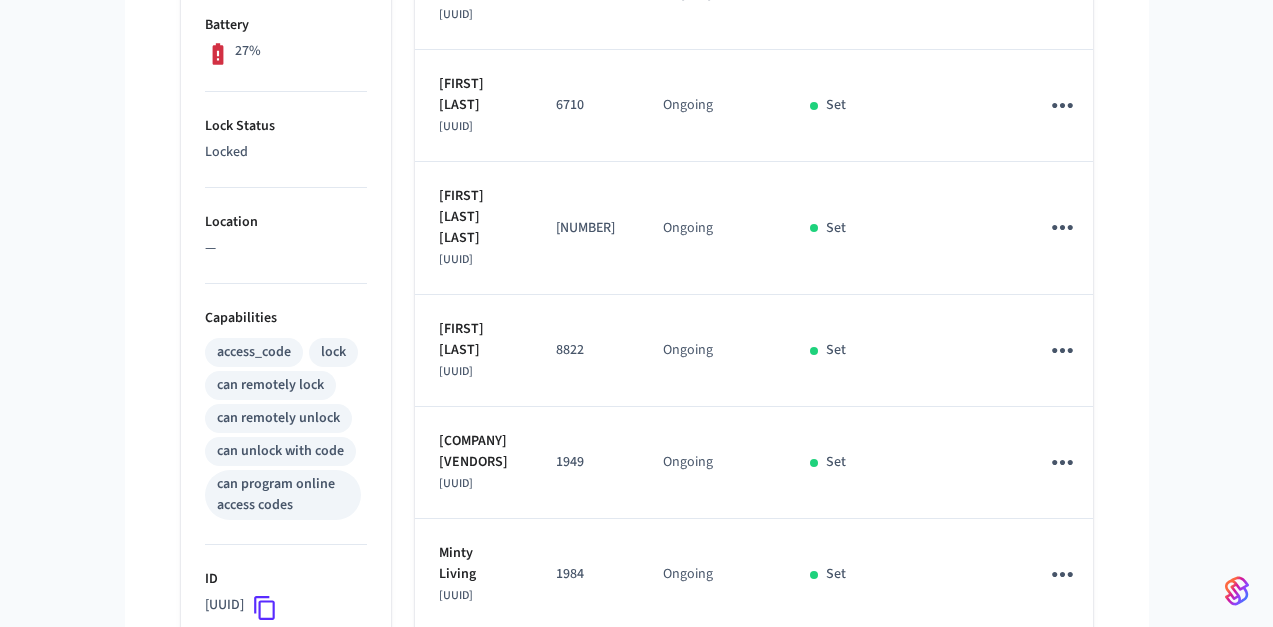 scroll, scrollTop: 563, scrollLeft: 0, axis: vertical 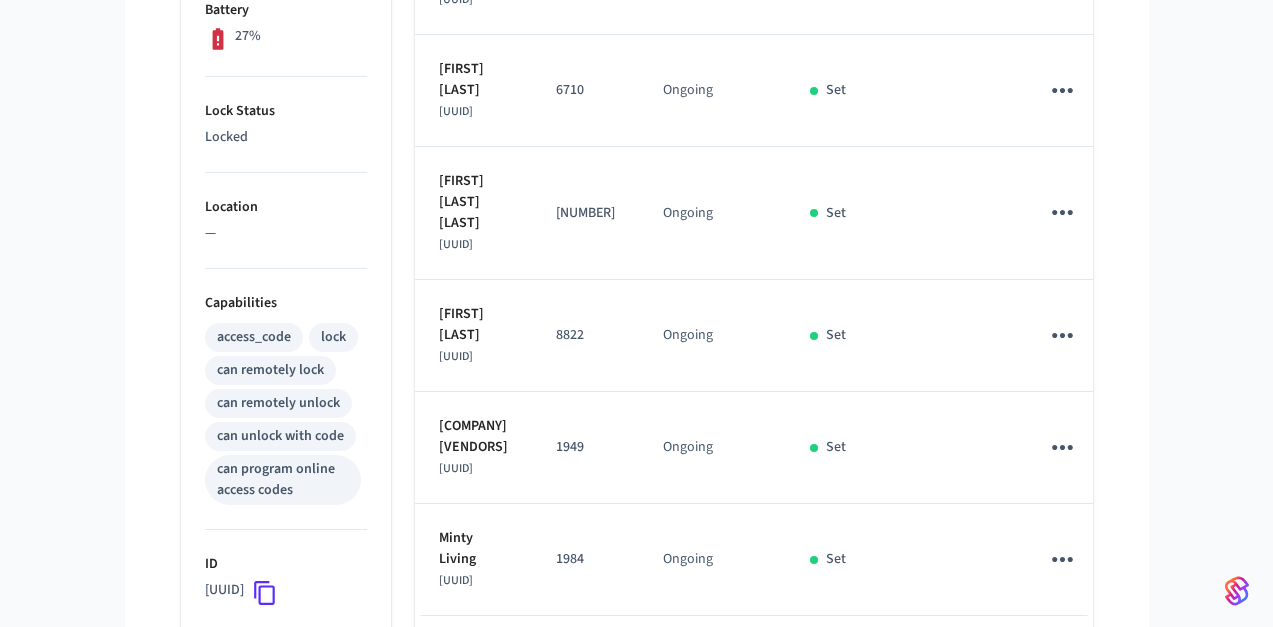 click 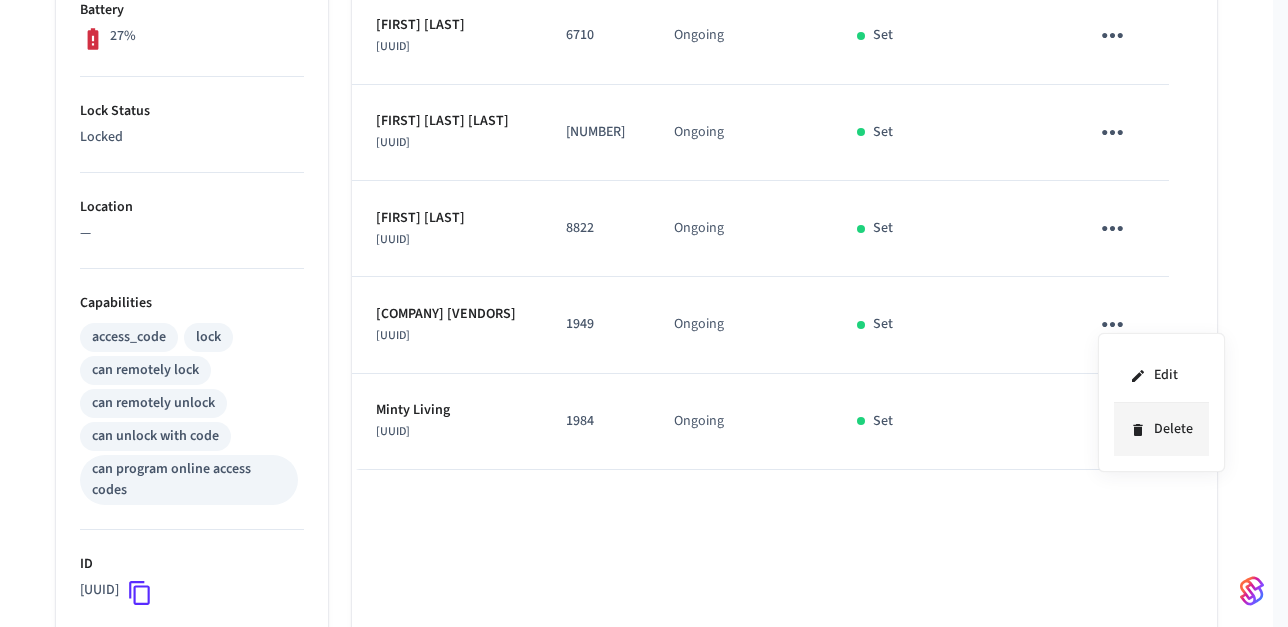 click on "Delete" at bounding box center [1161, 429] 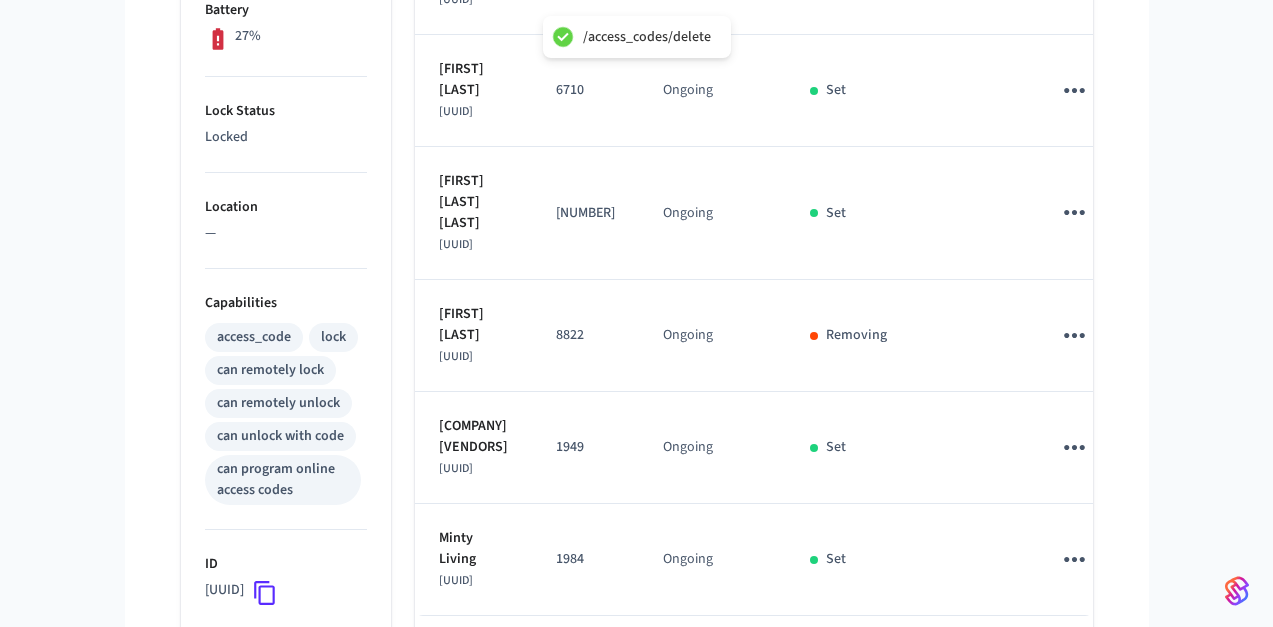 click 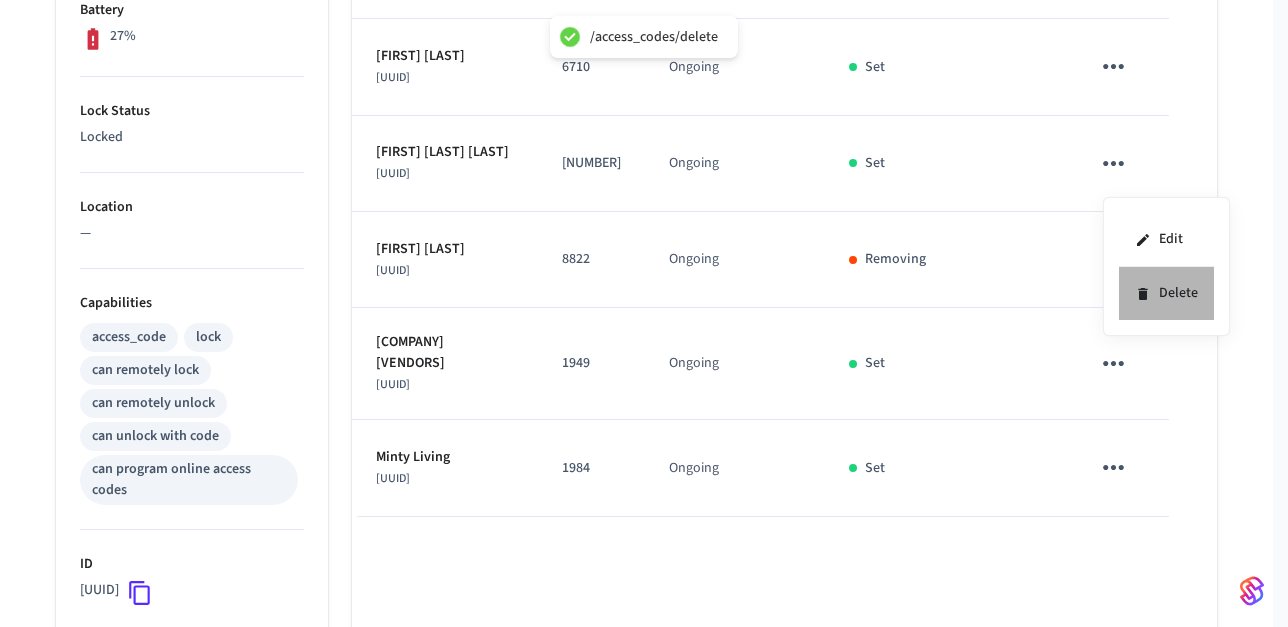 click 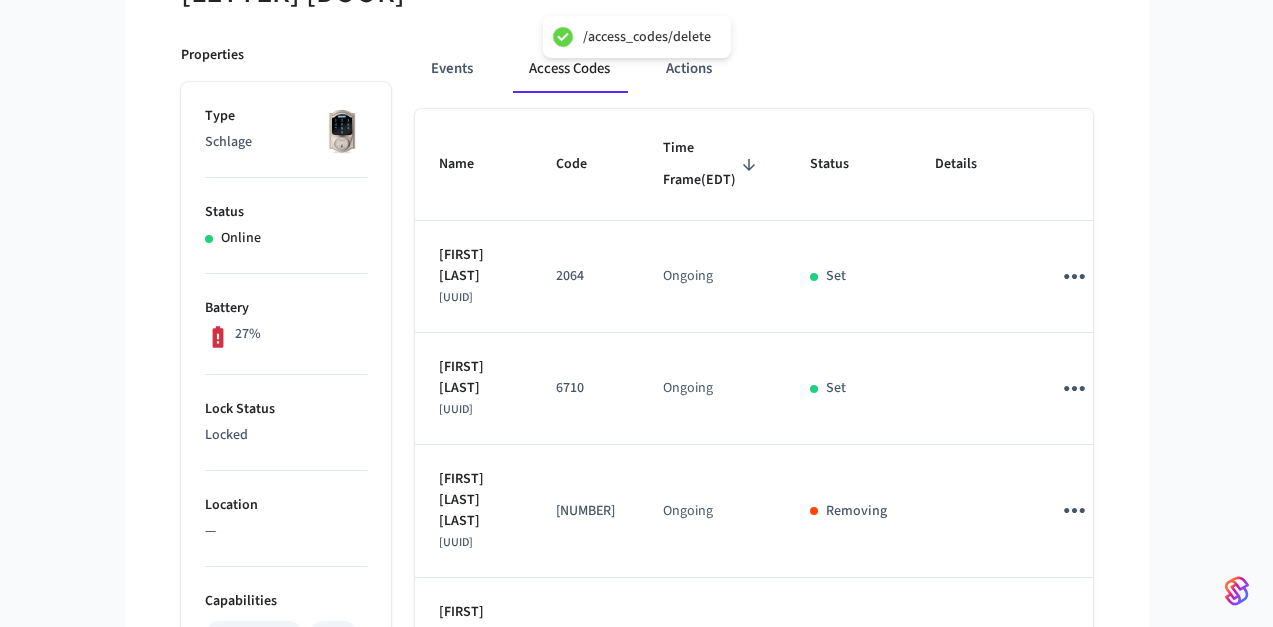 scroll, scrollTop: 258, scrollLeft: 0, axis: vertical 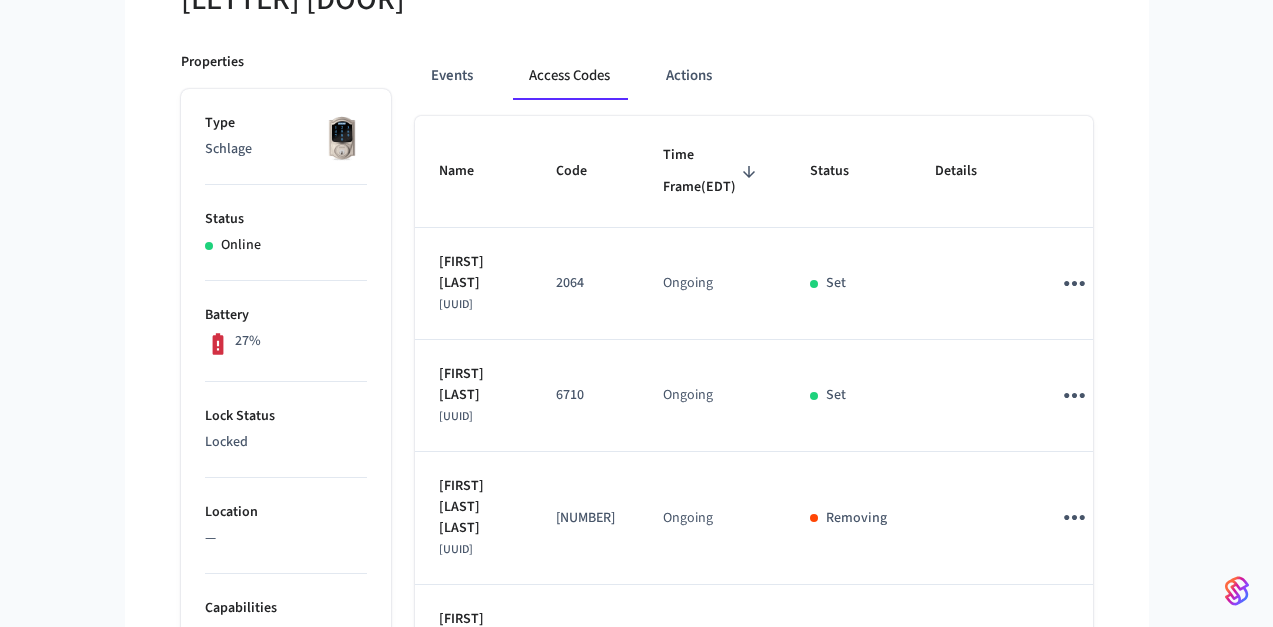 click 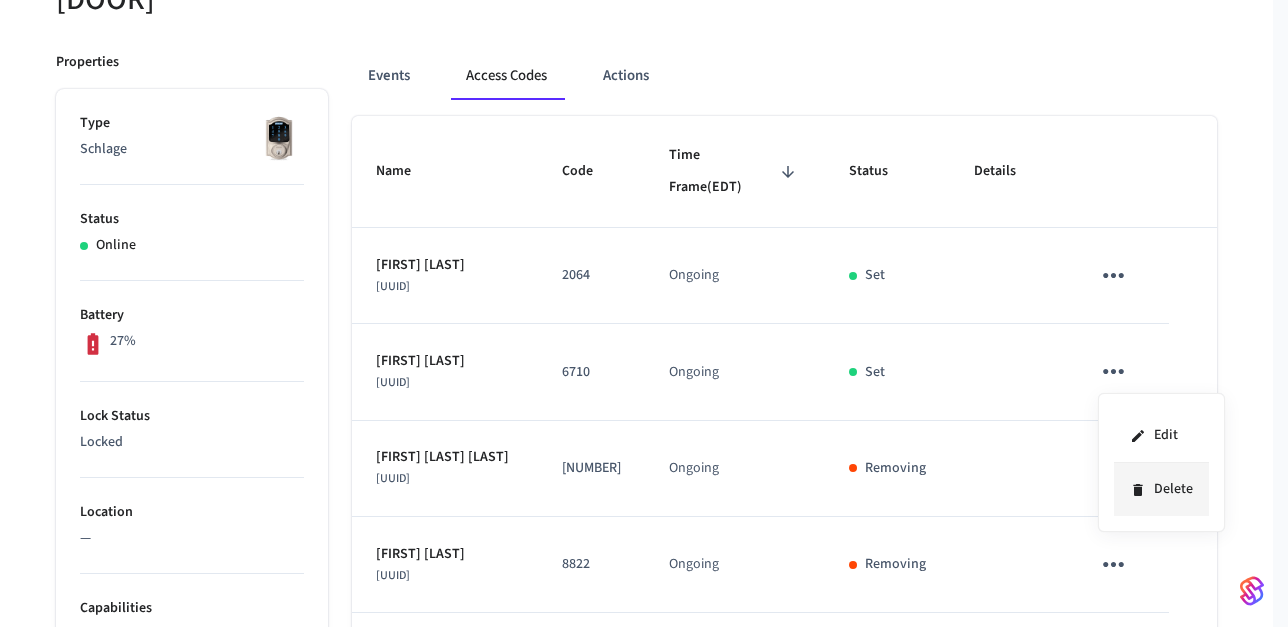 click on "Delete" at bounding box center [1161, 489] 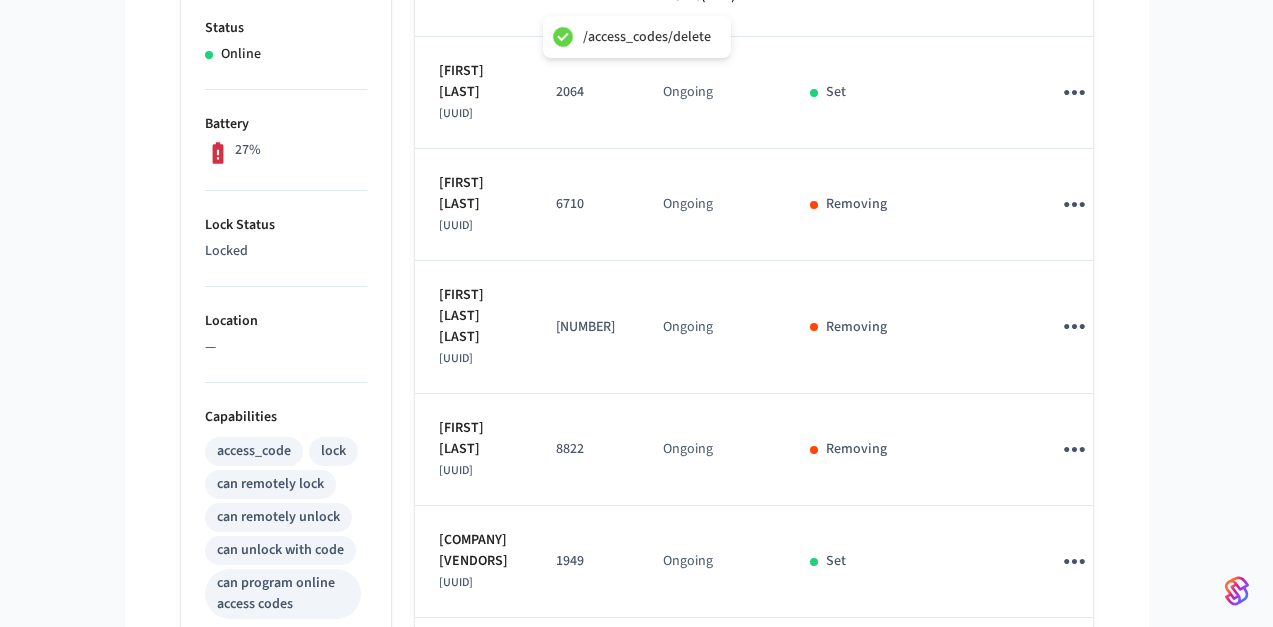 scroll, scrollTop: 450, scrollLeft: 0, axis: vertical 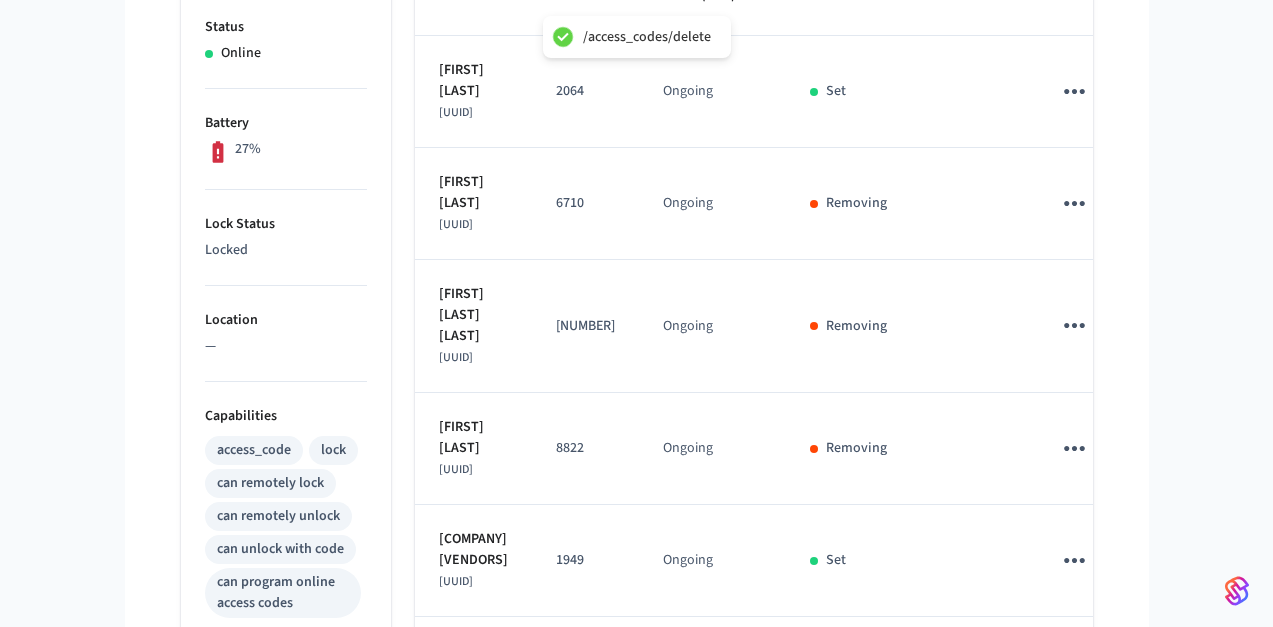 type 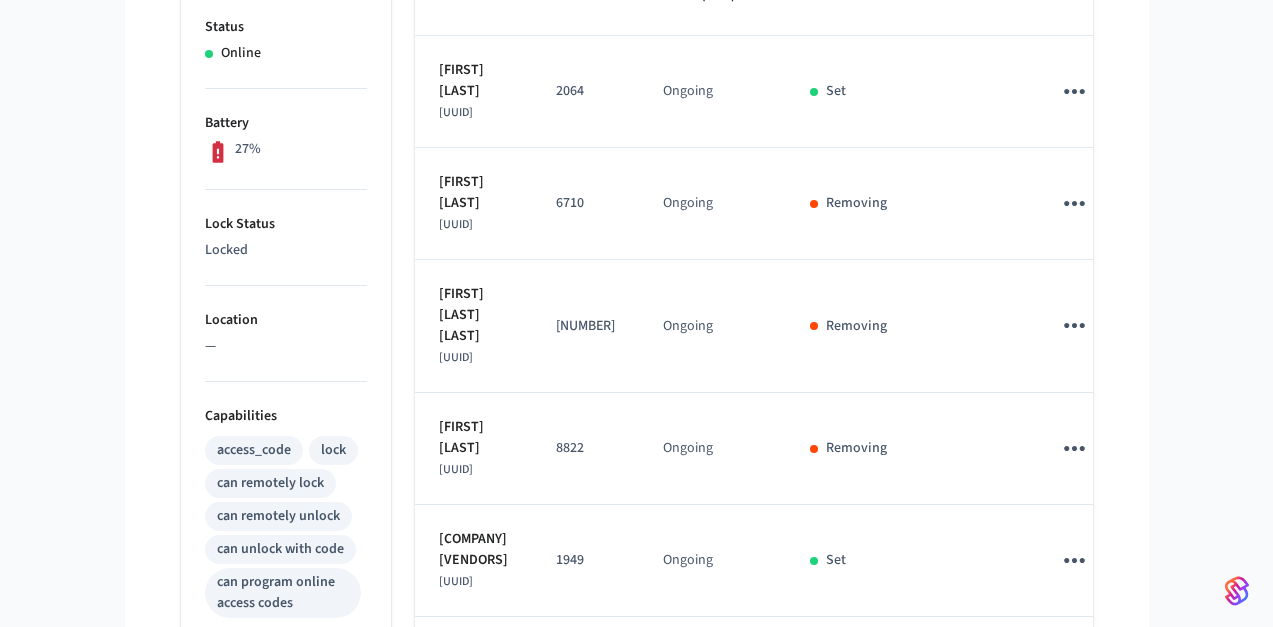 scroll, scrollTop: 17, scrollLeft: 0, axis: vertical 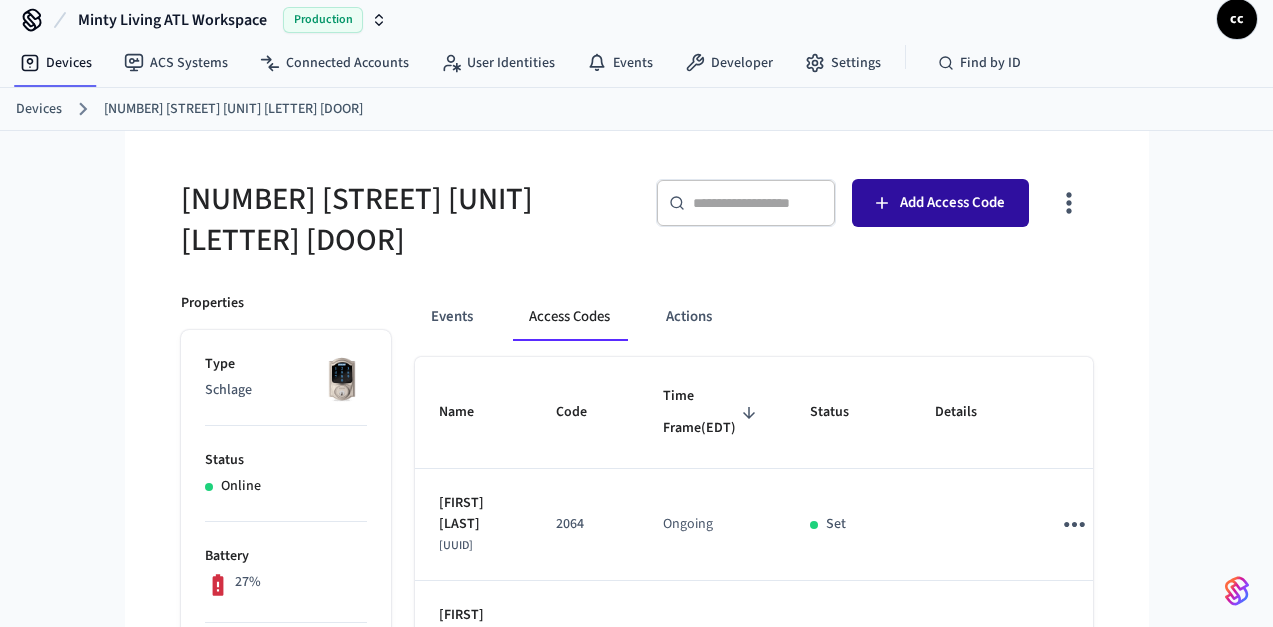 click on "Add Access Code" at bounding box center (952, 203) 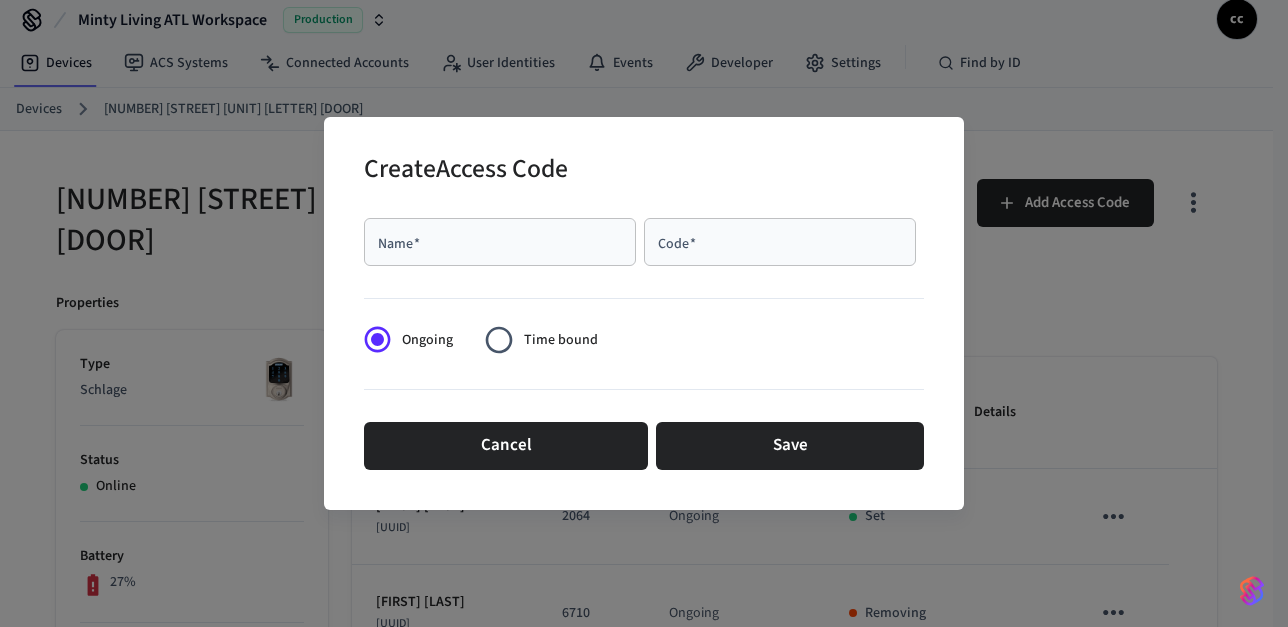 click on "Name   *" at bounding box center (500, 242) 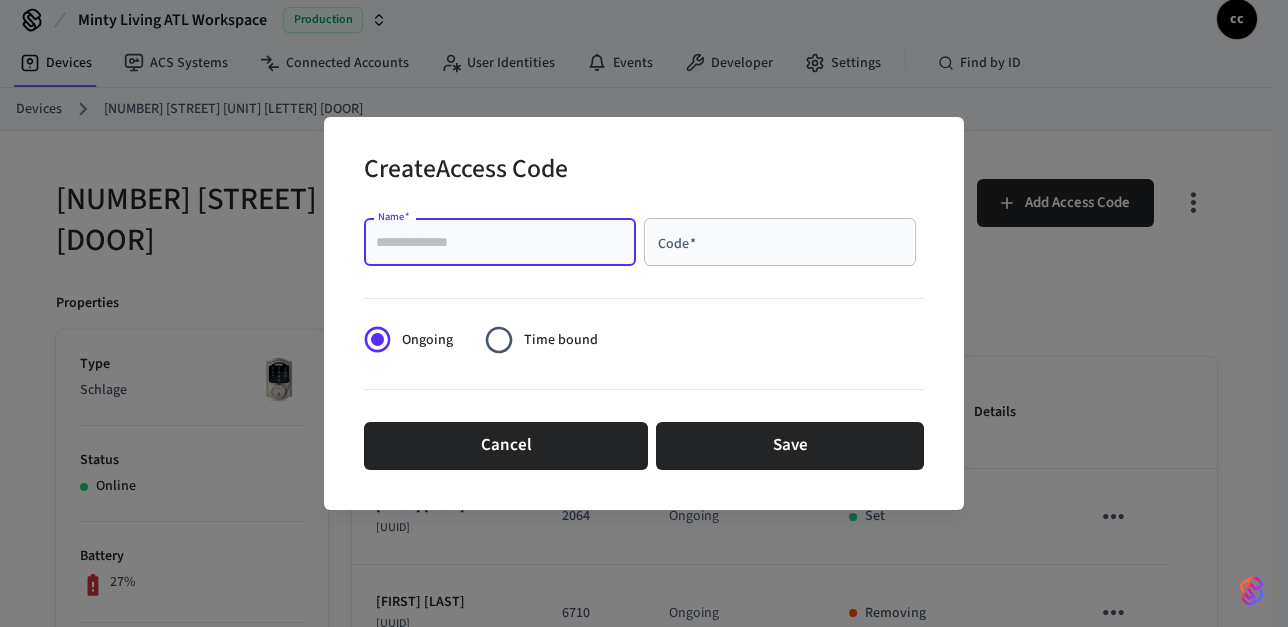 paste on "**********" 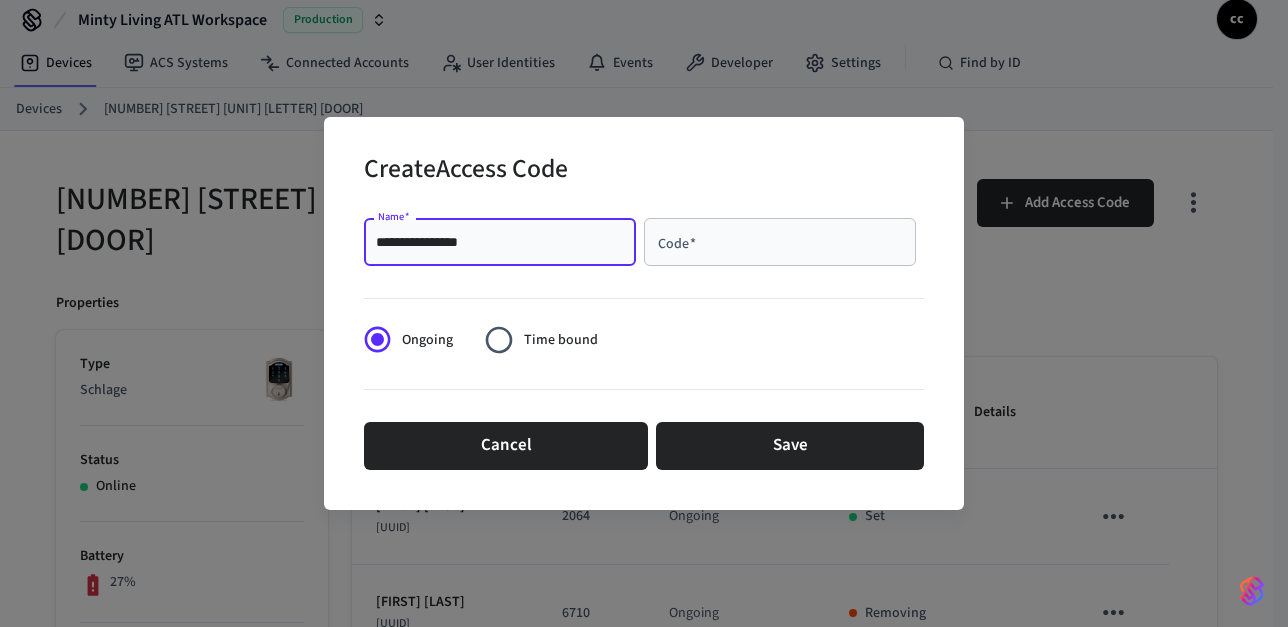 type on "**********" 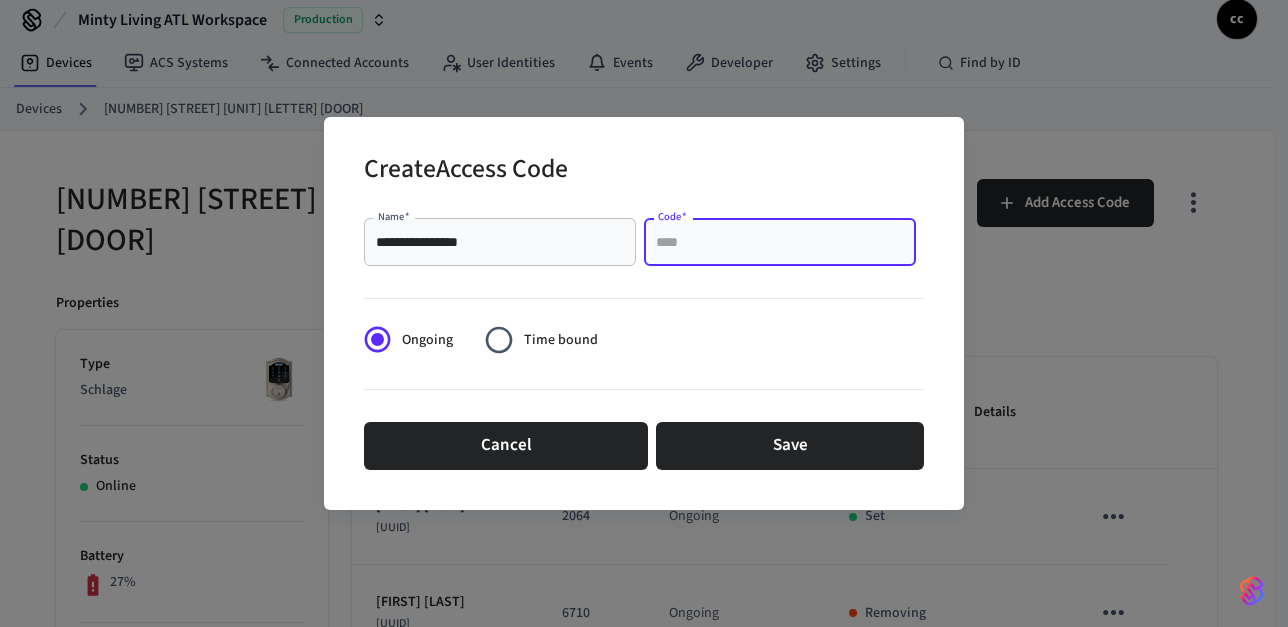 click on "Code   *" at bounding box center [780, 242] 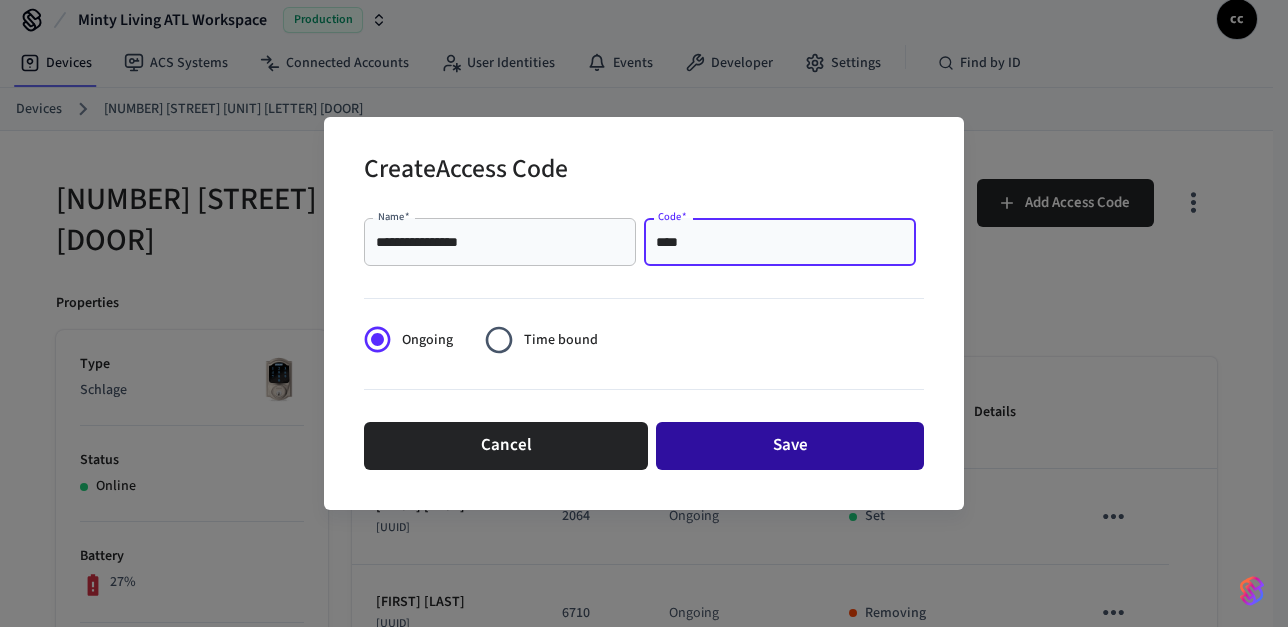 type on "****" 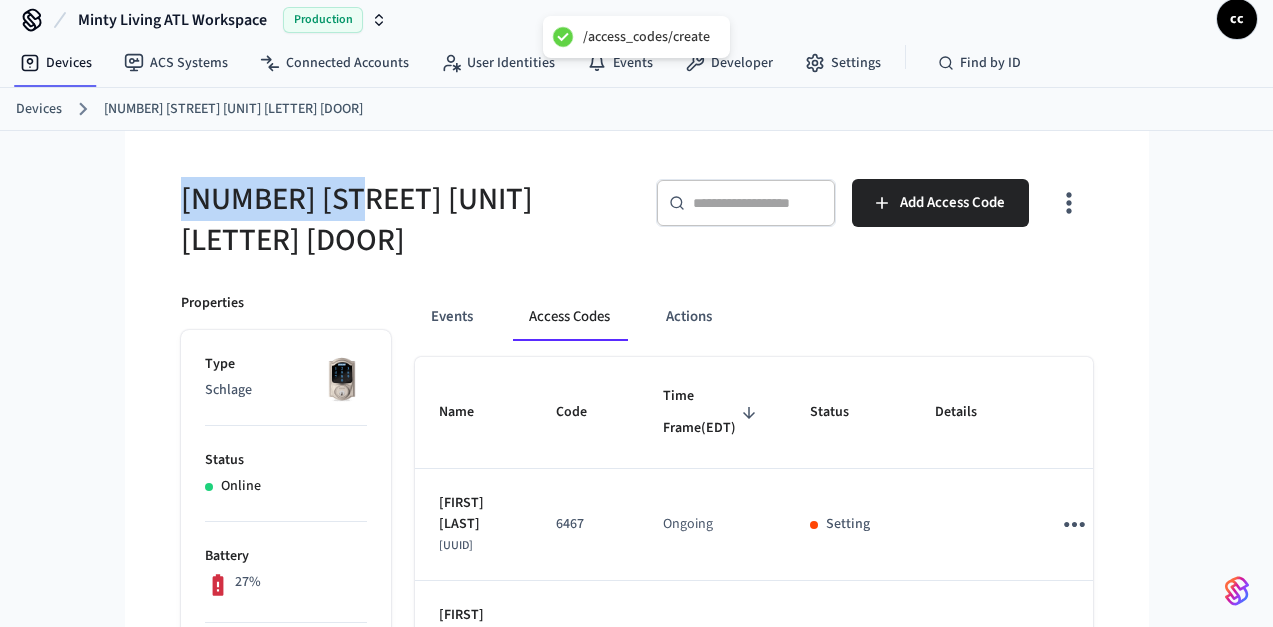 drag, startPoint x: 202, startPoint y: 202, endPoint x: 54, endPoint y: 192, distance: 148.33745 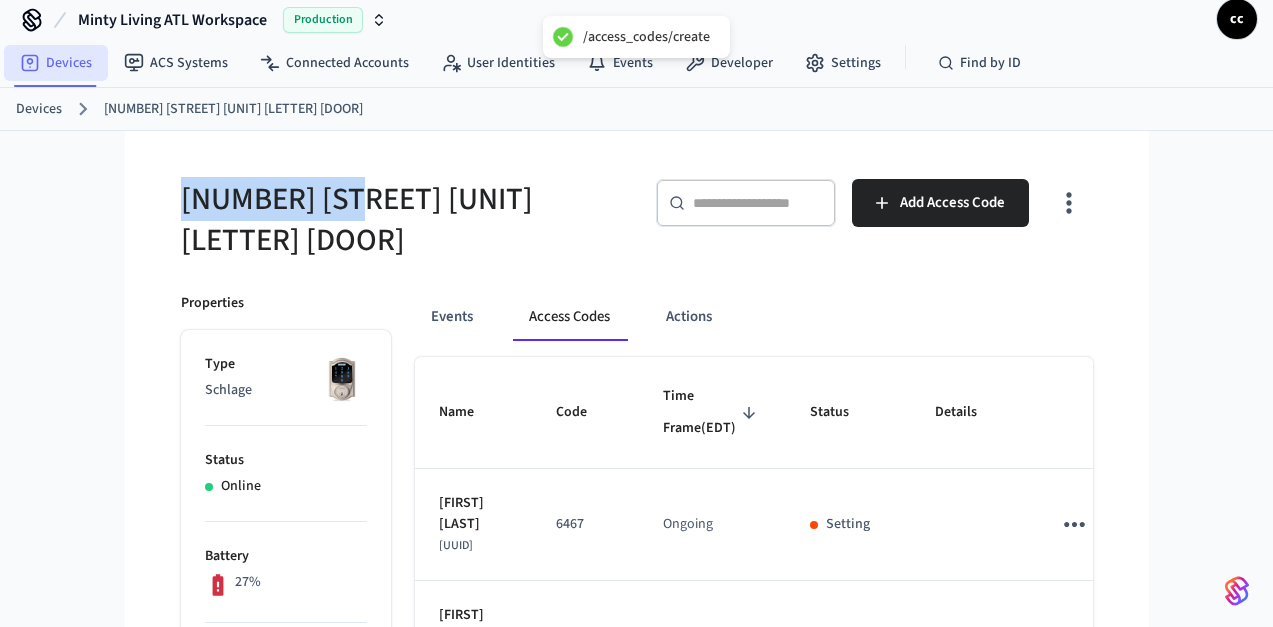 click on "Devices" at bounding box center [56, 63] 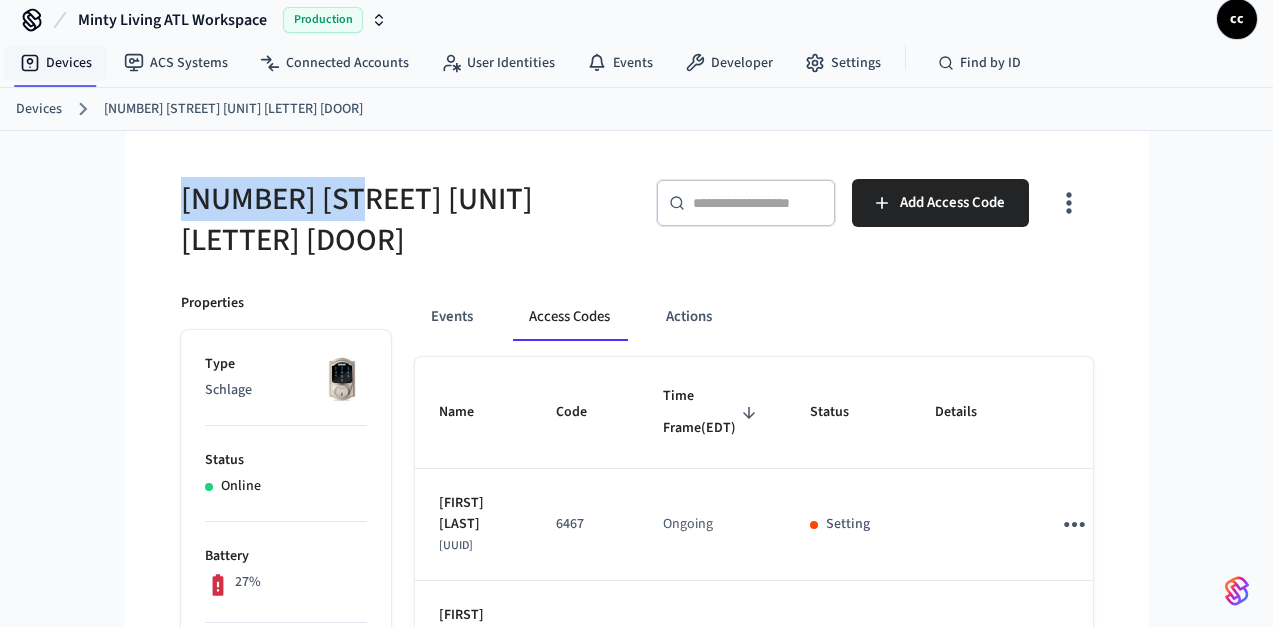 scroll, scrollTop: 0, scrollLeft: 0, axis: both 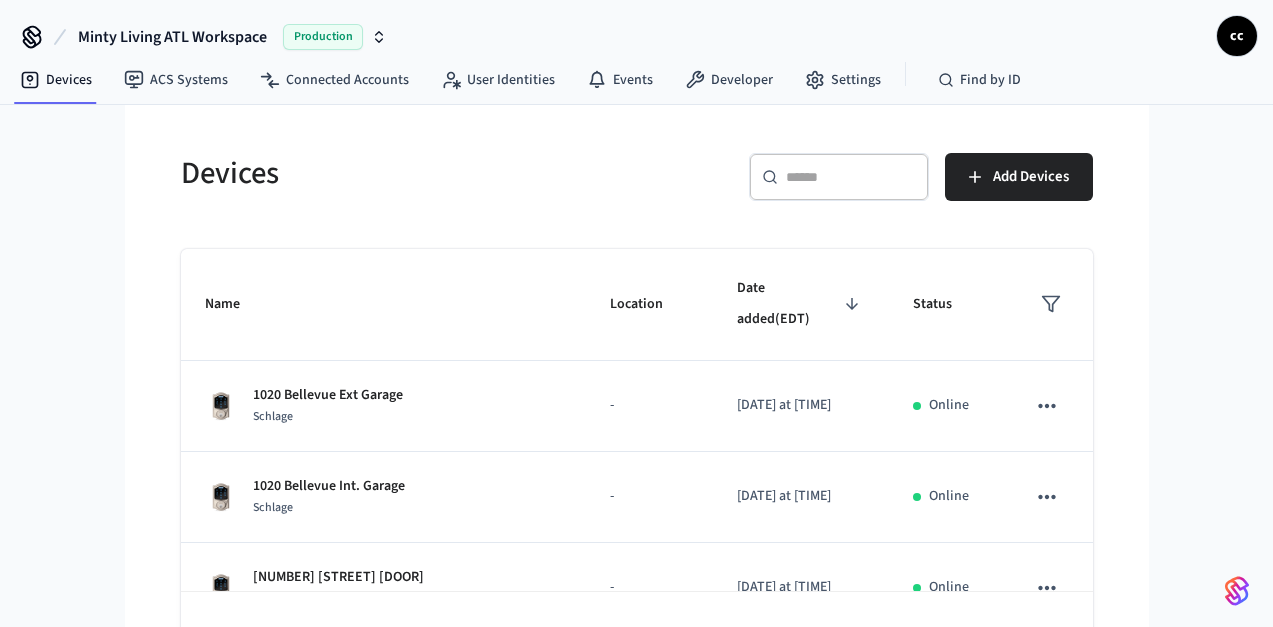 click at bounding box center [851, 177] 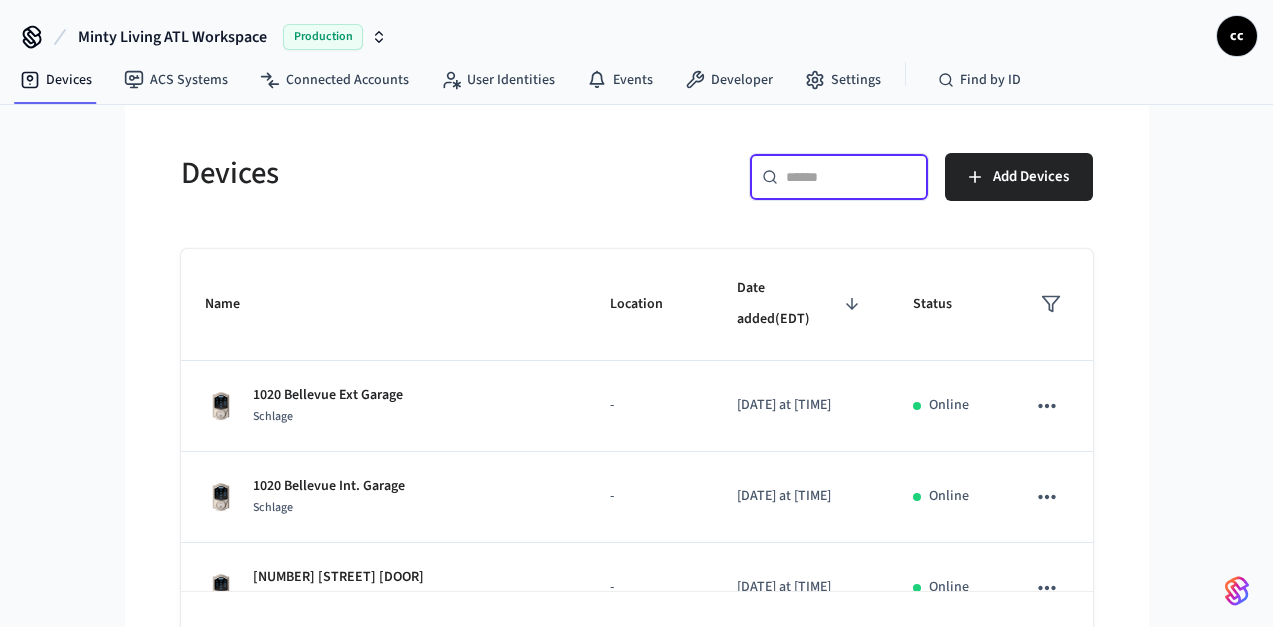 paste on "**********" 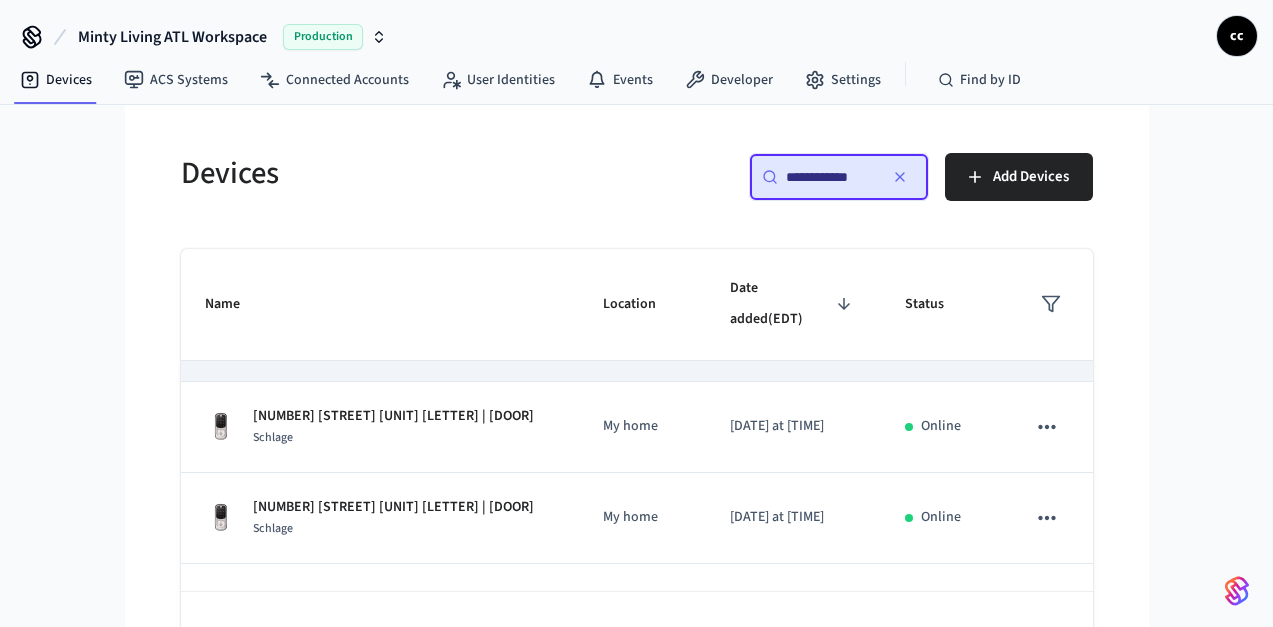 scroll, scrollTop: 222, scrollLeft: 0, axis: vertical 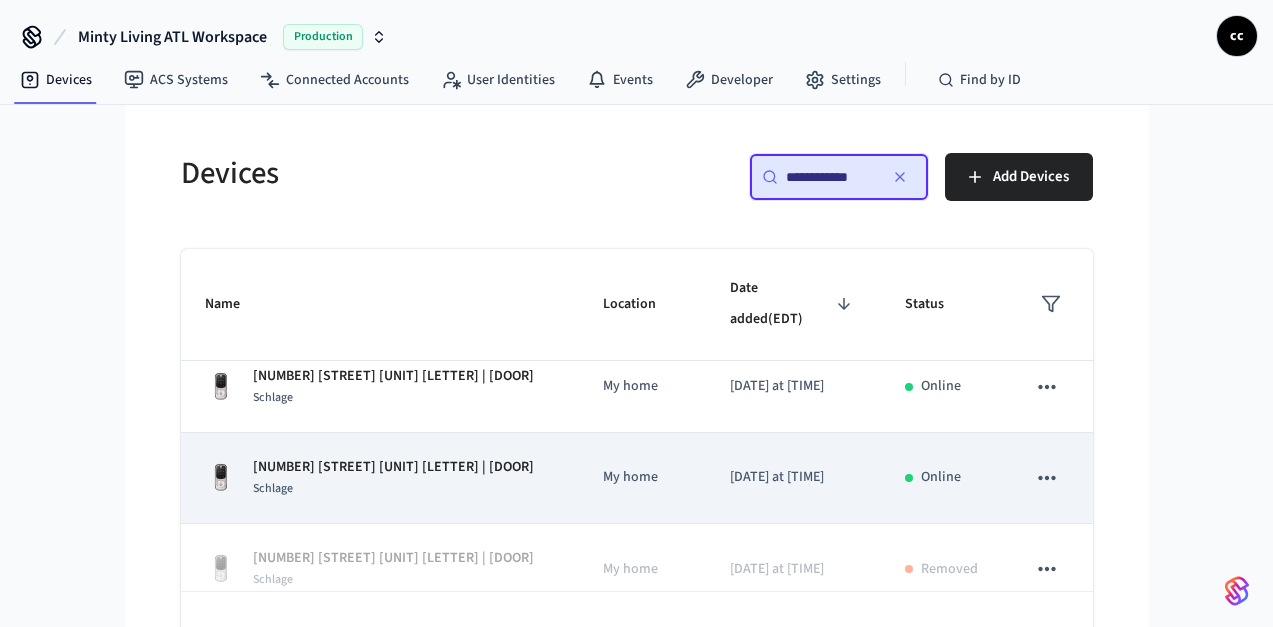 type on "**********" 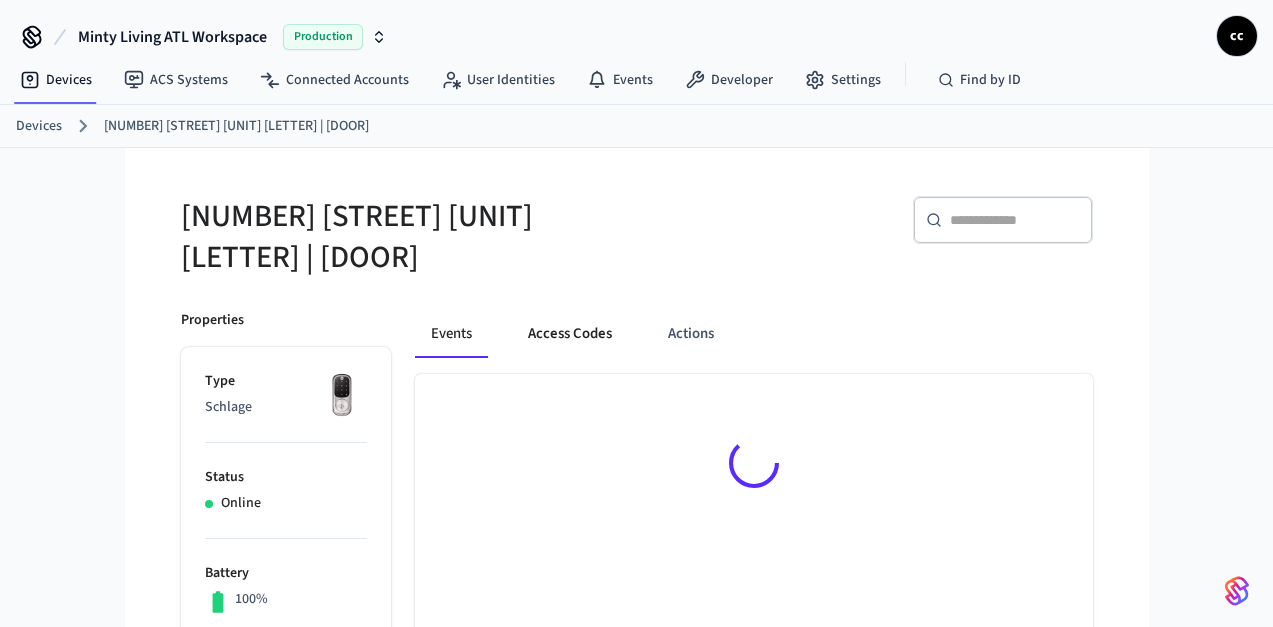 click on "Access Codes" at bounding box center [570, 334] 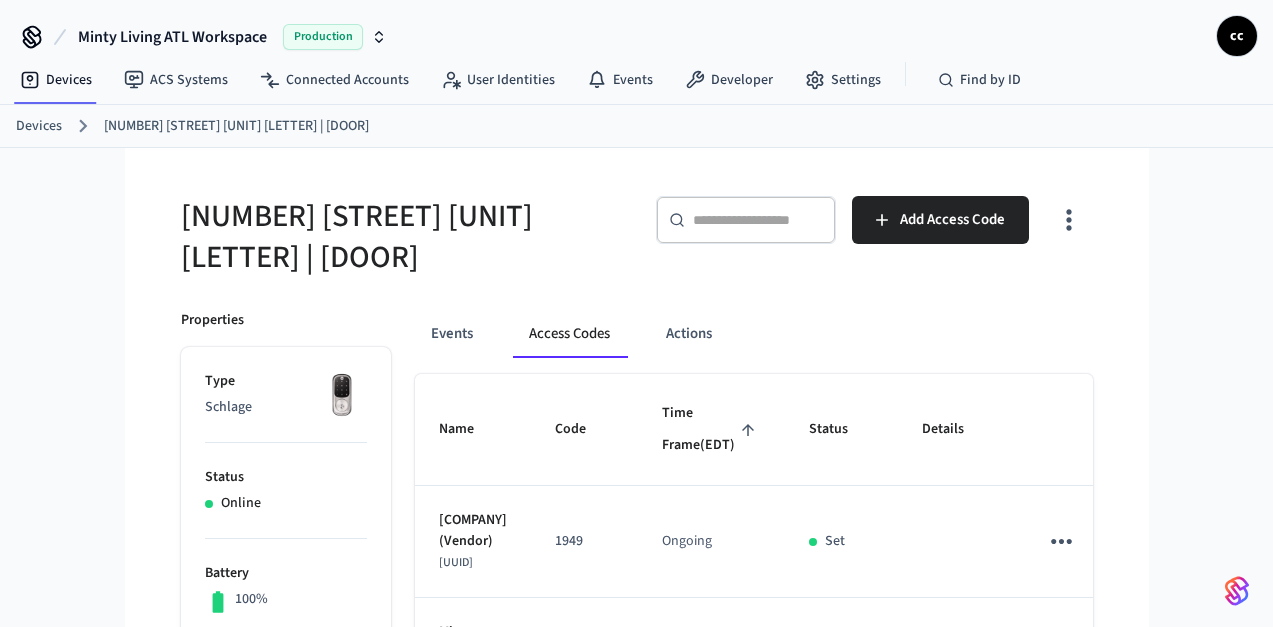click on "Time Frame  (EDT)" at bounding box center (711, 429) 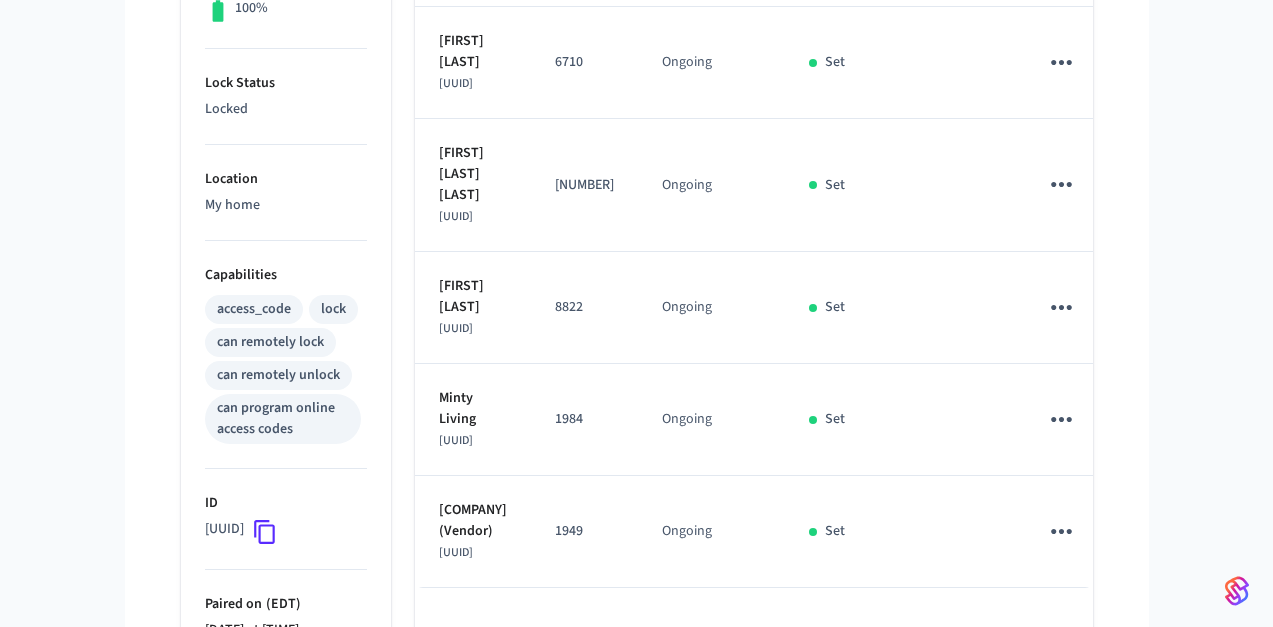 scroll, scrollTop: 588, scrollLeft: 0, axis: vertical 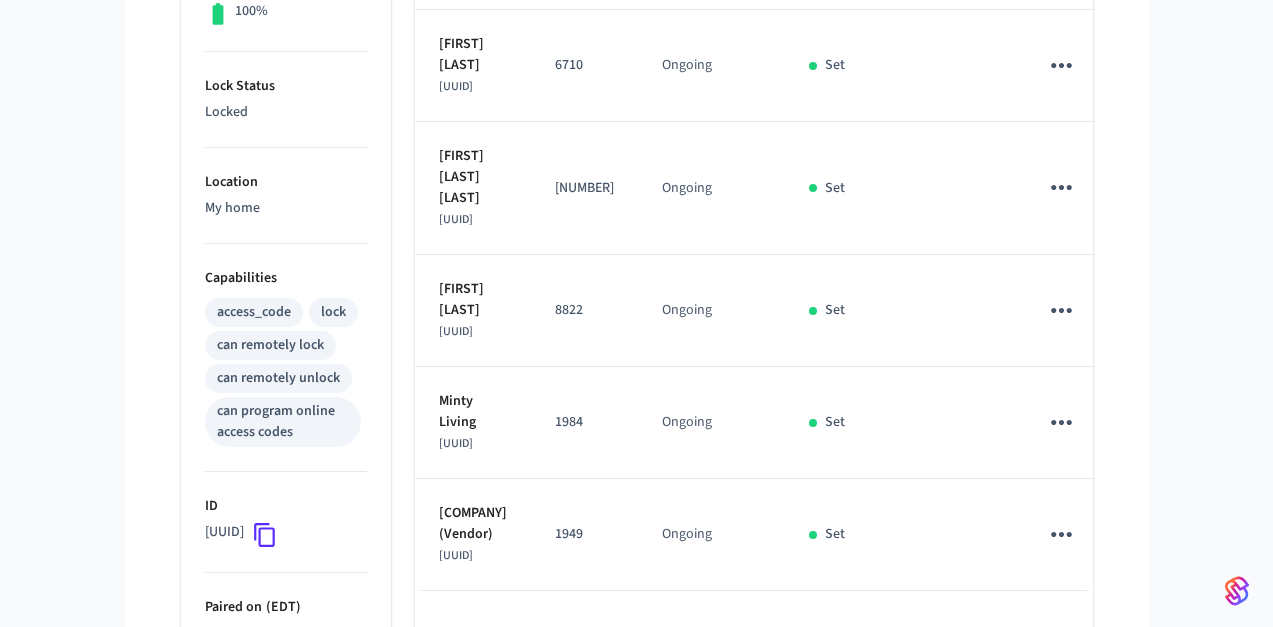 click 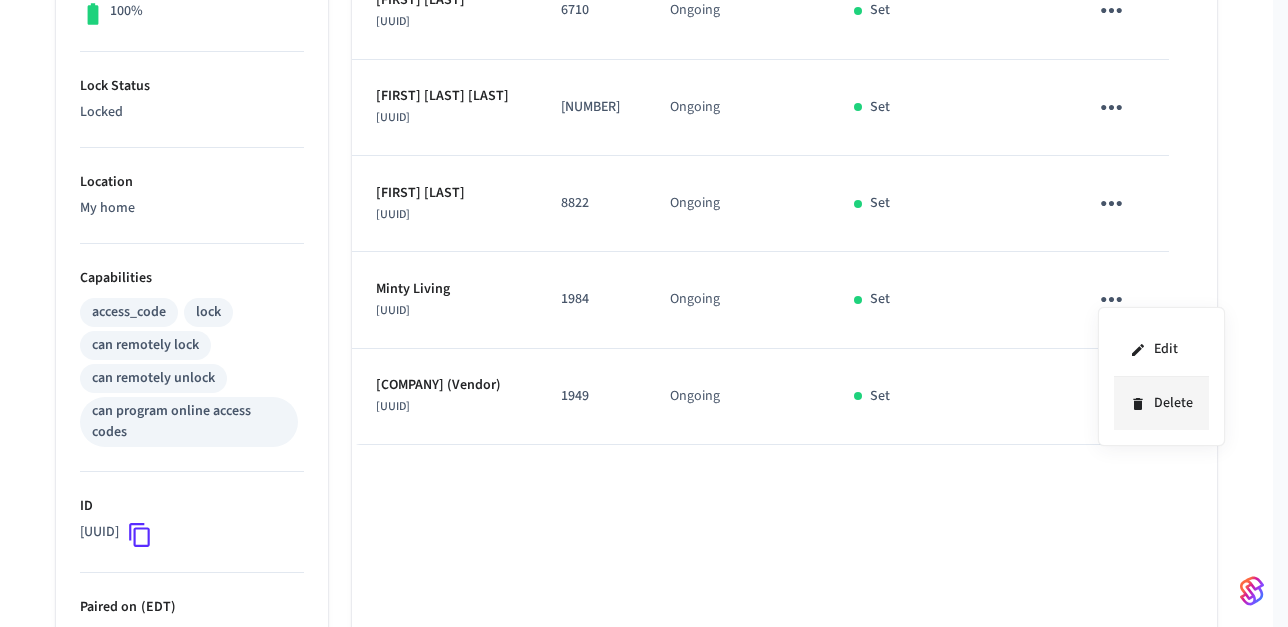 click on "Delete" at bounding box center [1161, 403] 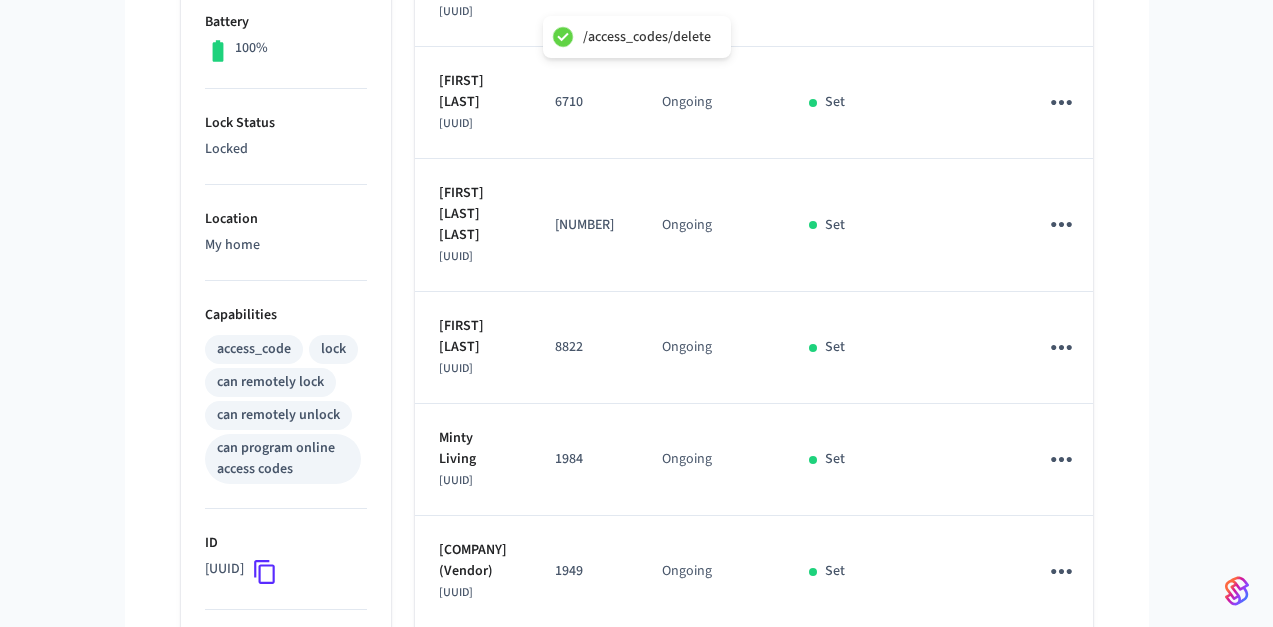 scroll, scrollTop: 456, scrollLeft: 0, axis: vertical 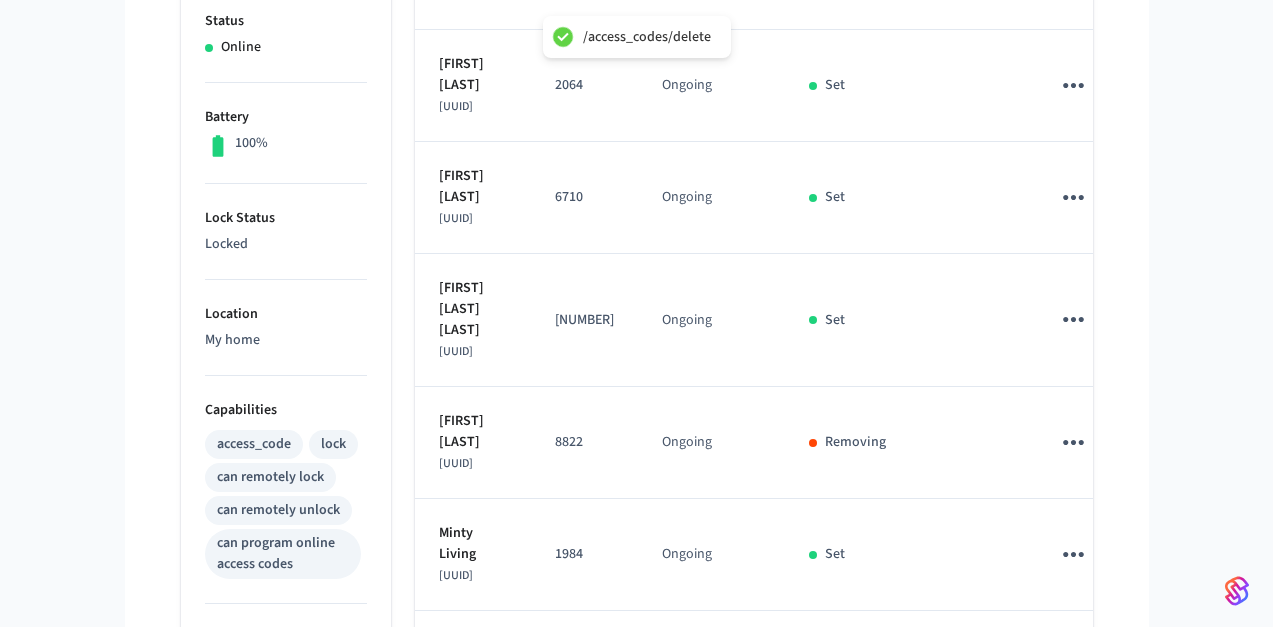 click 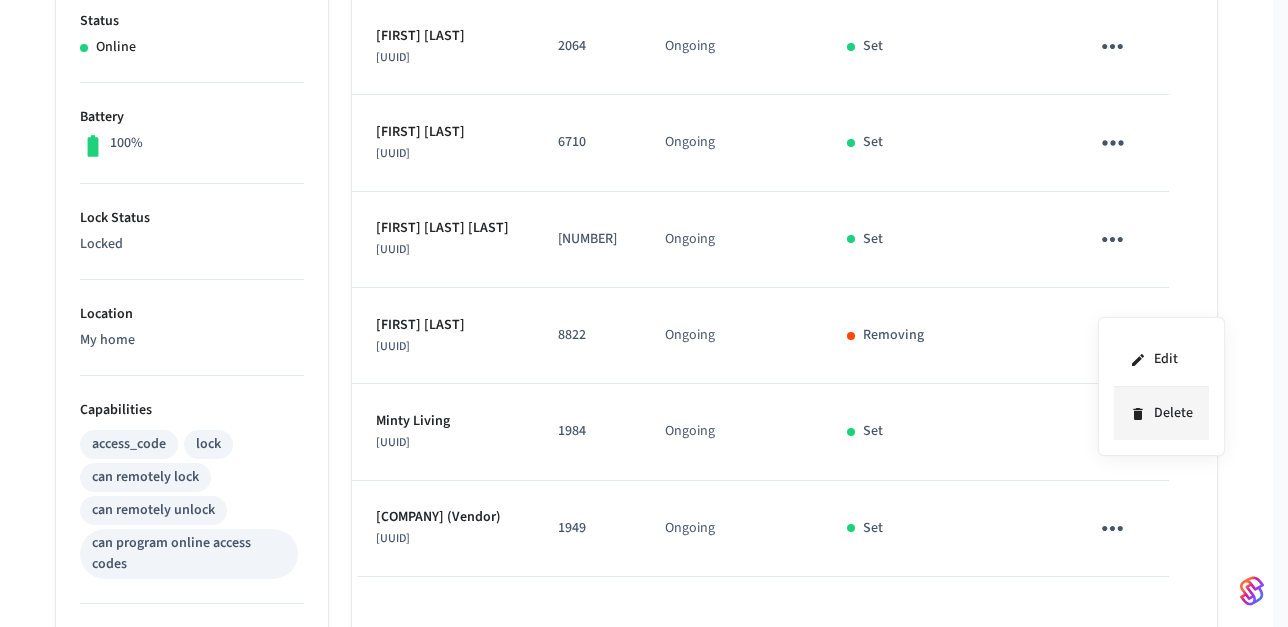 click 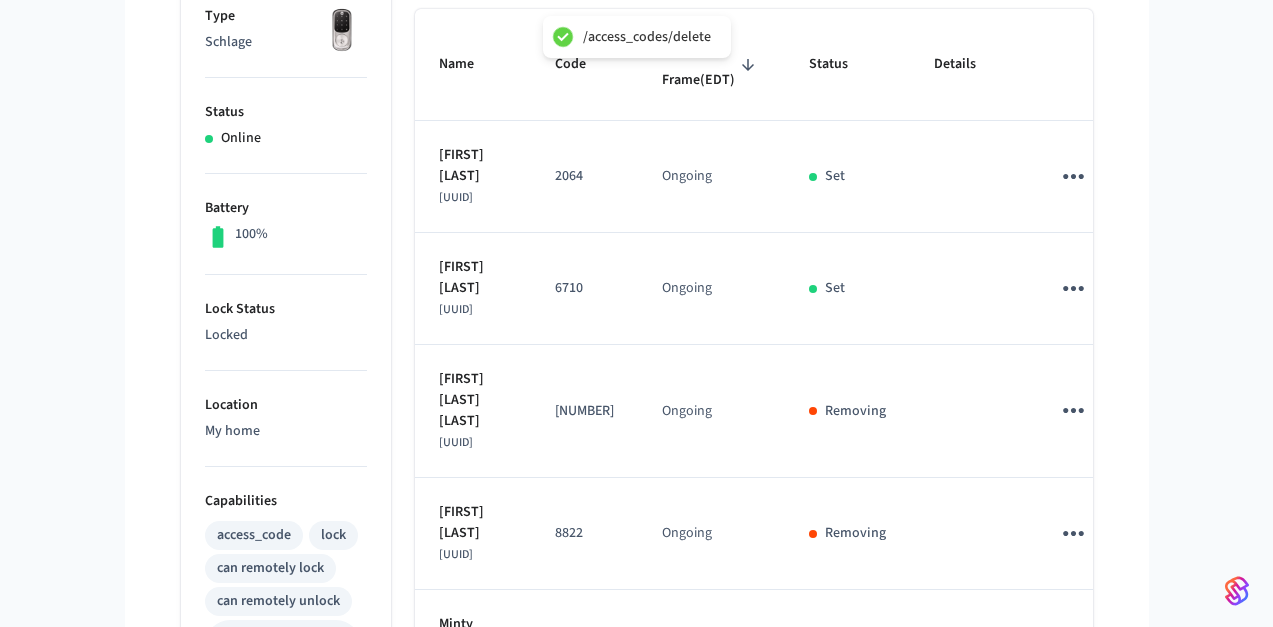 scroll, scrollTop: 354, scrollLeft: 0, axis: vertical 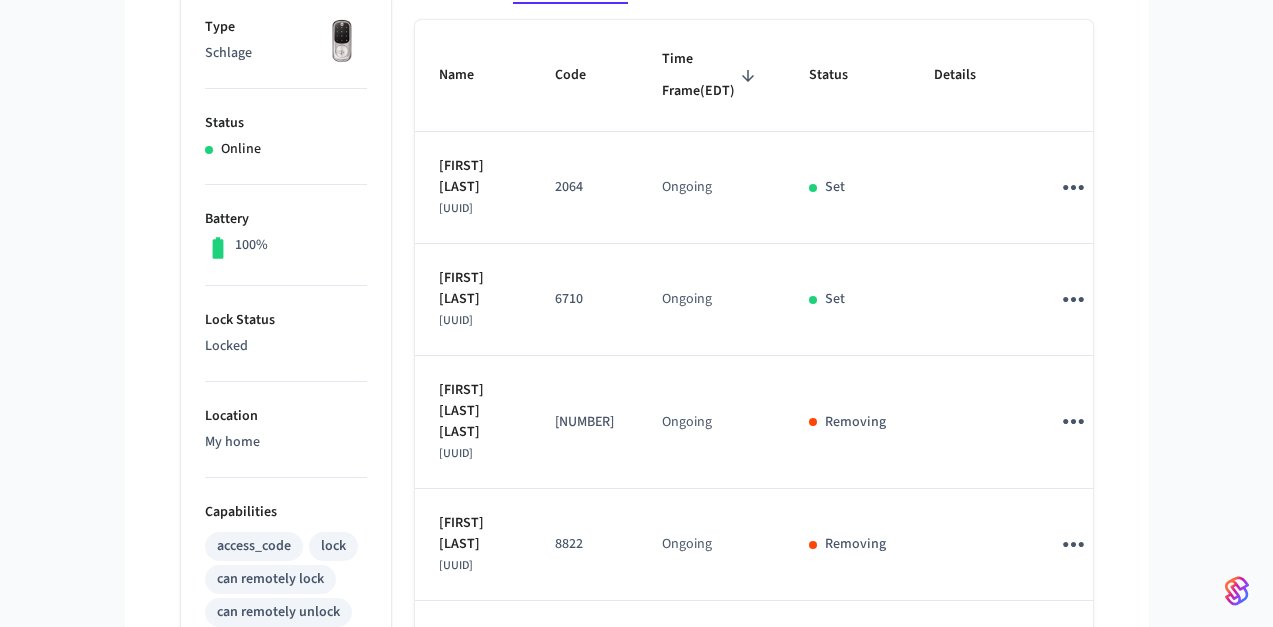 click 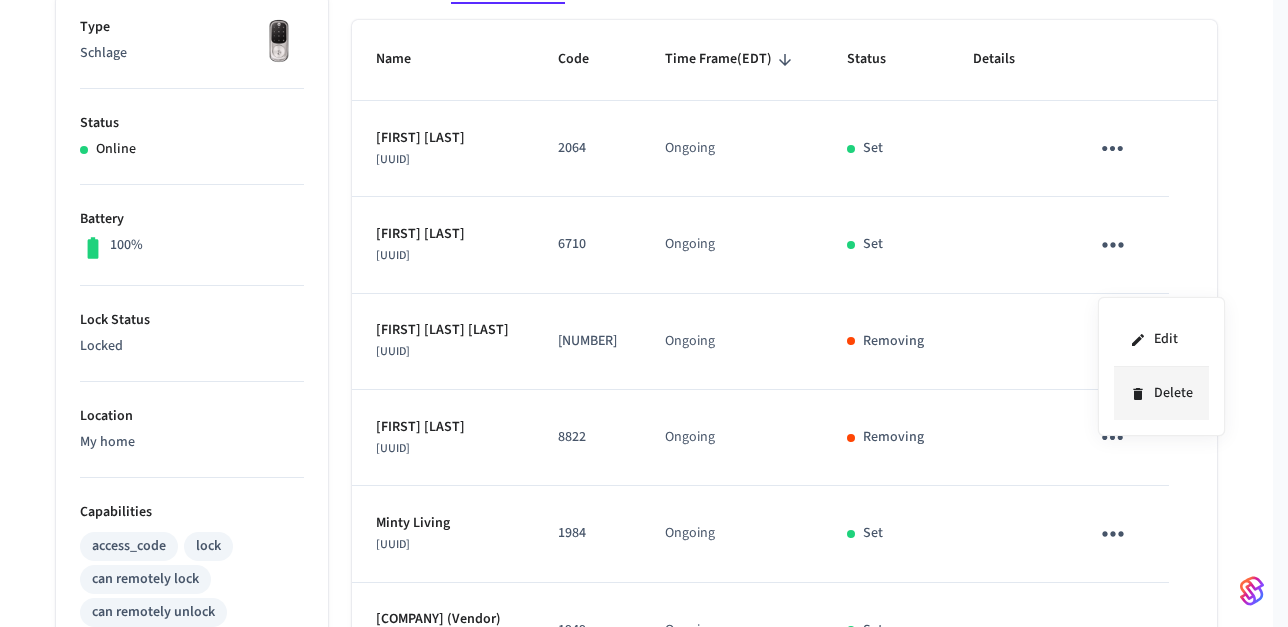 click on "Delete" at bounding box center [1161, 393] 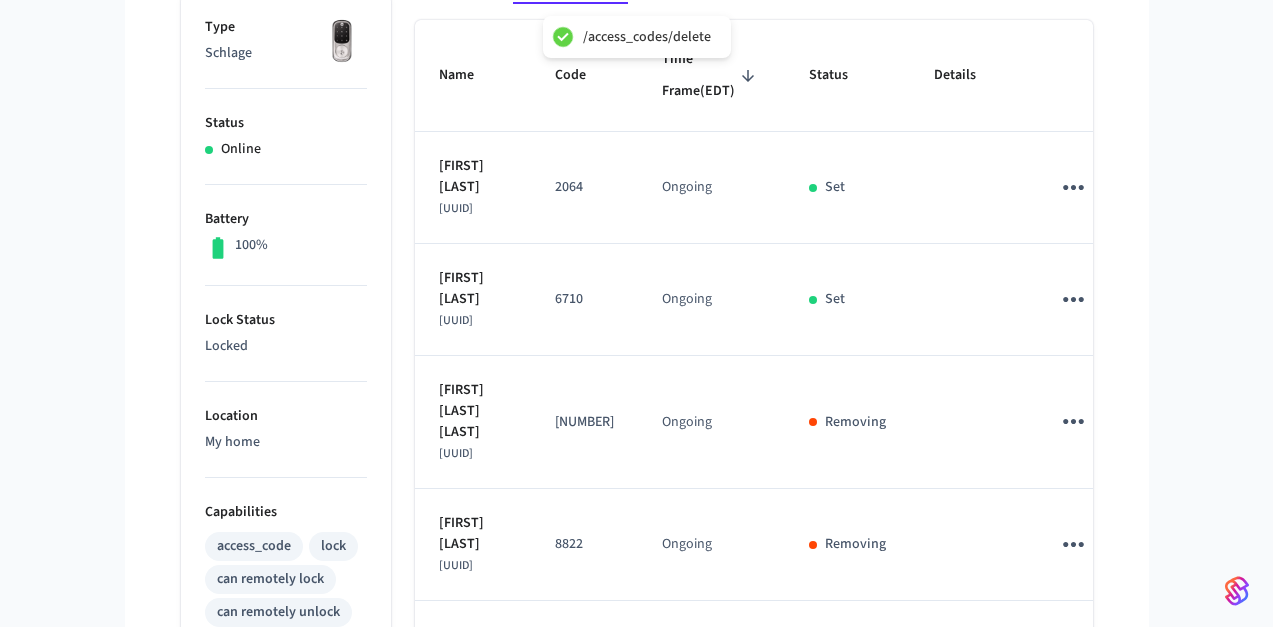 type 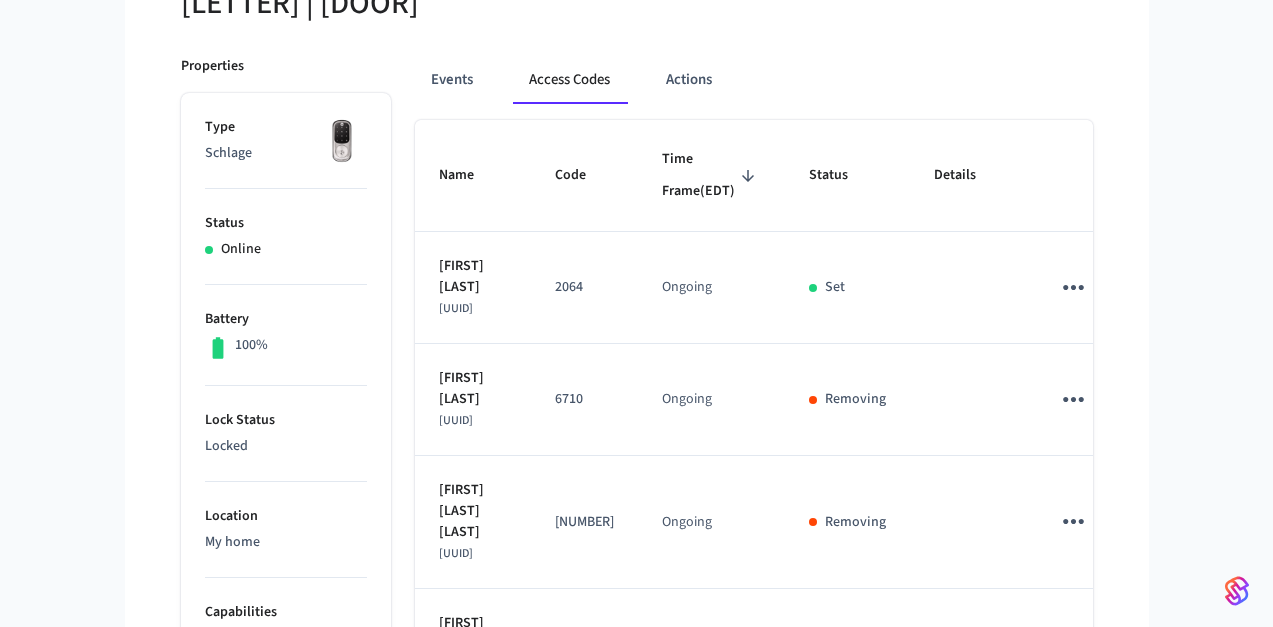 scroll, scrollTop: 165, scrollLeft: 0, axis: vertical 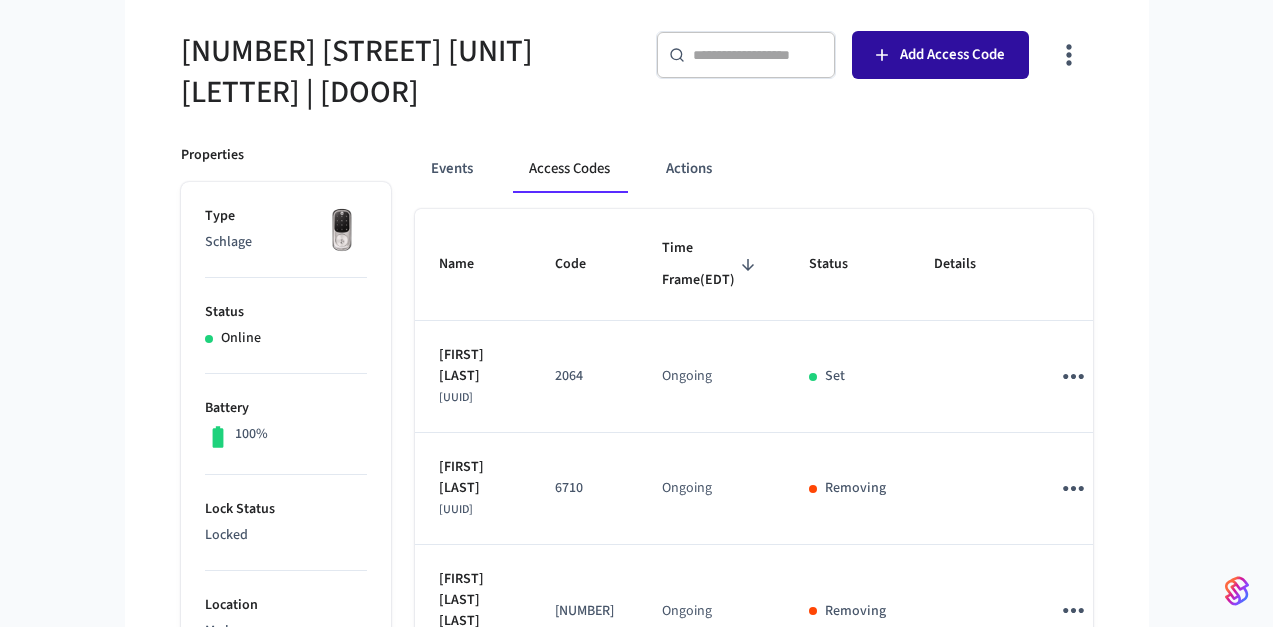 click on "Add Access Code" at bounding box center [940, 55] 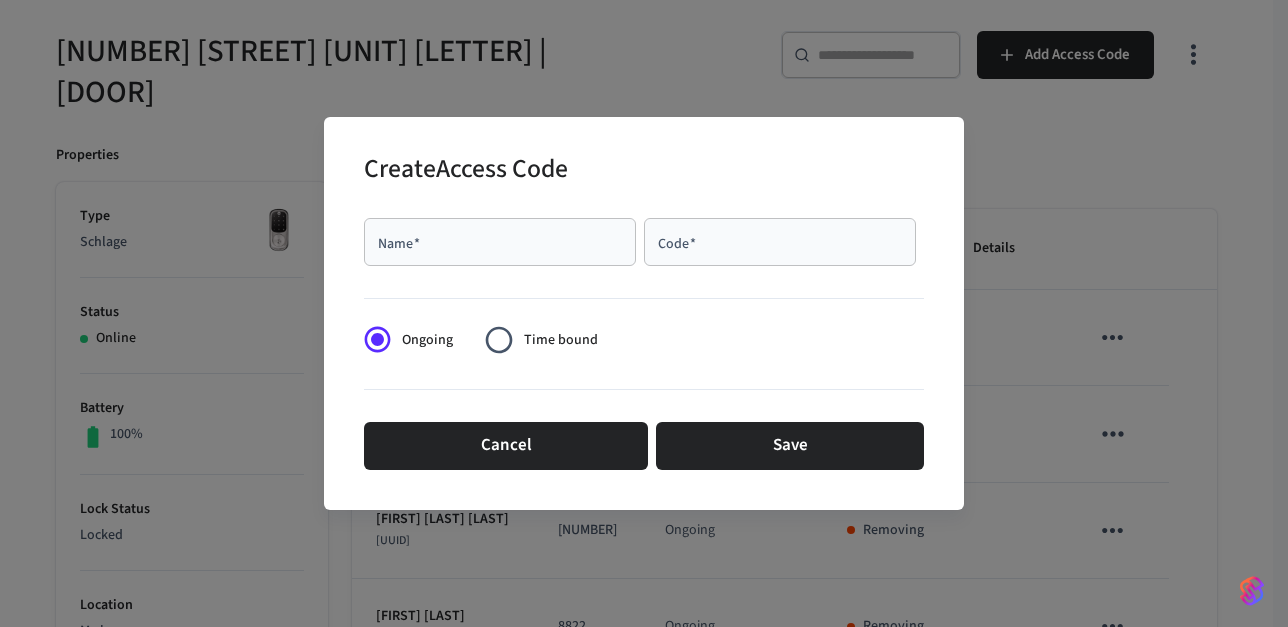 click on "Name   * Name   * Code   * Code   *" at bounding box center (644, 242) 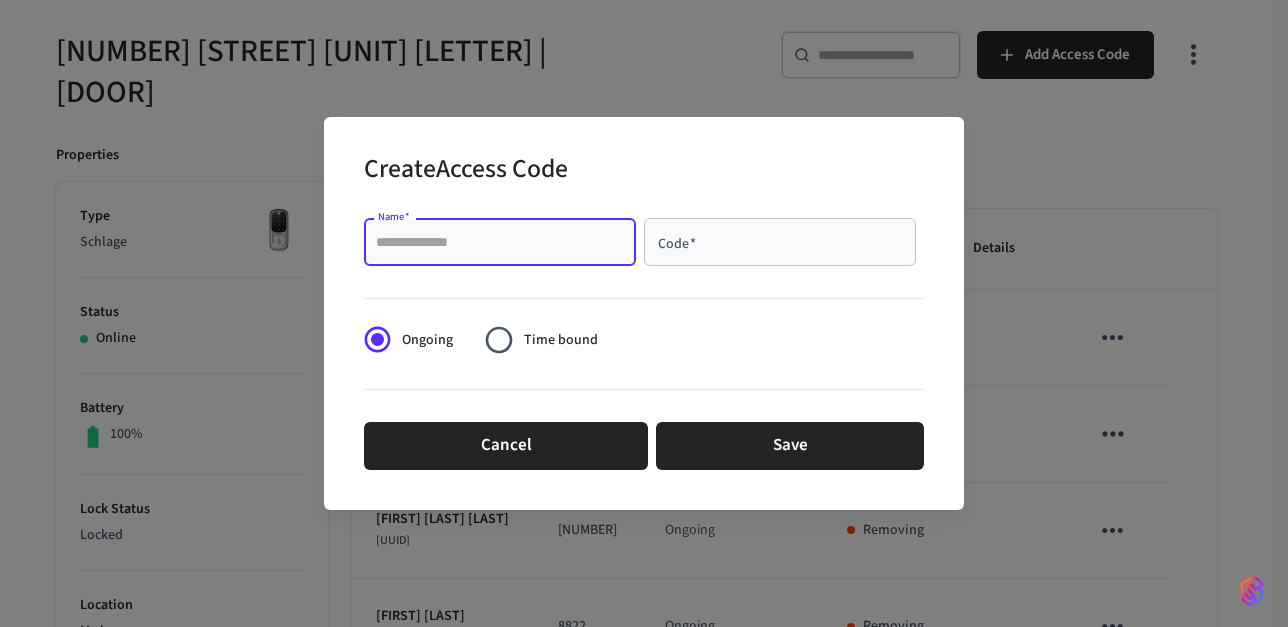 paste on "**********" 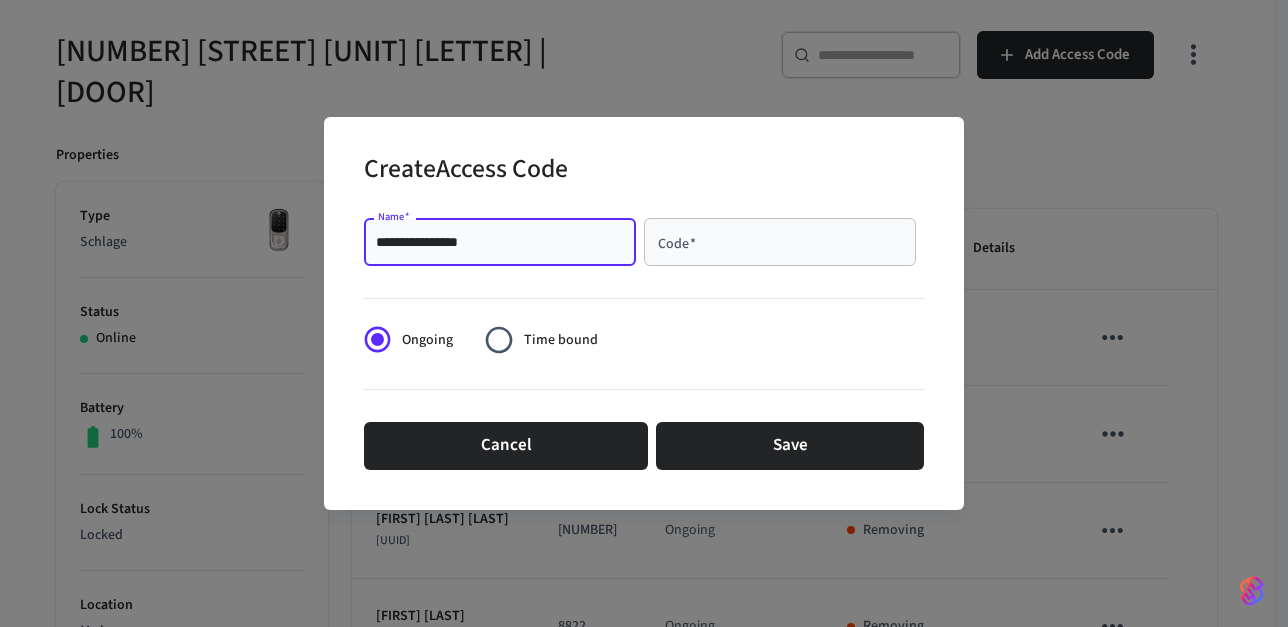 type on "**********" 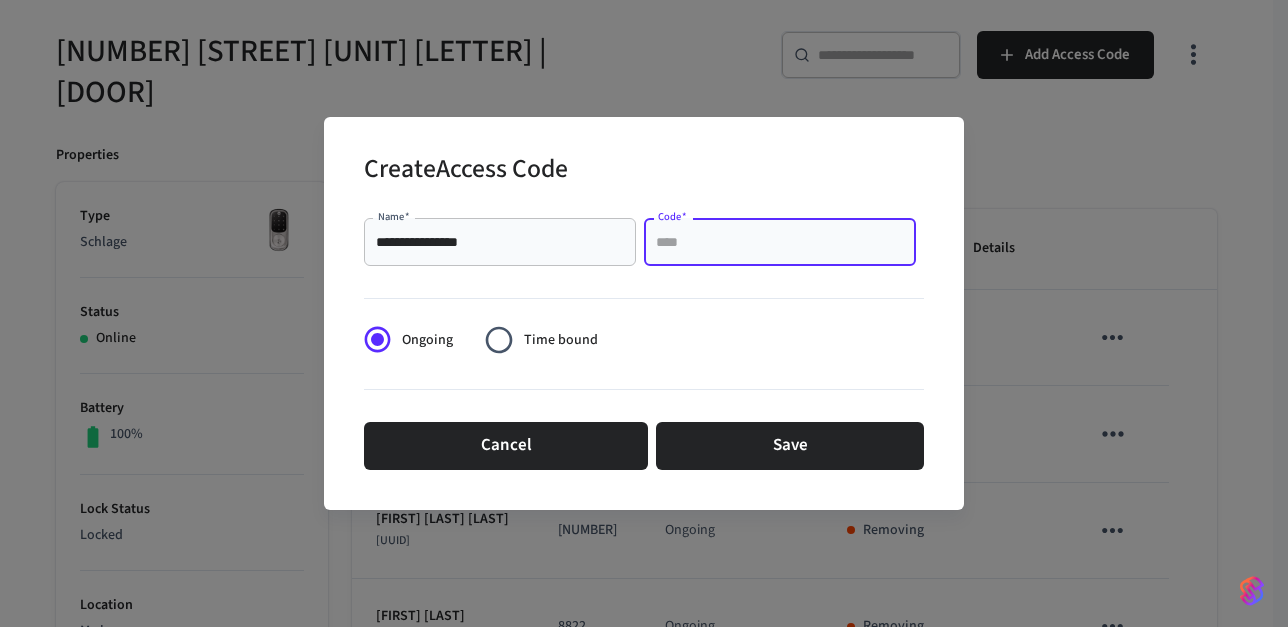 paste on "****" 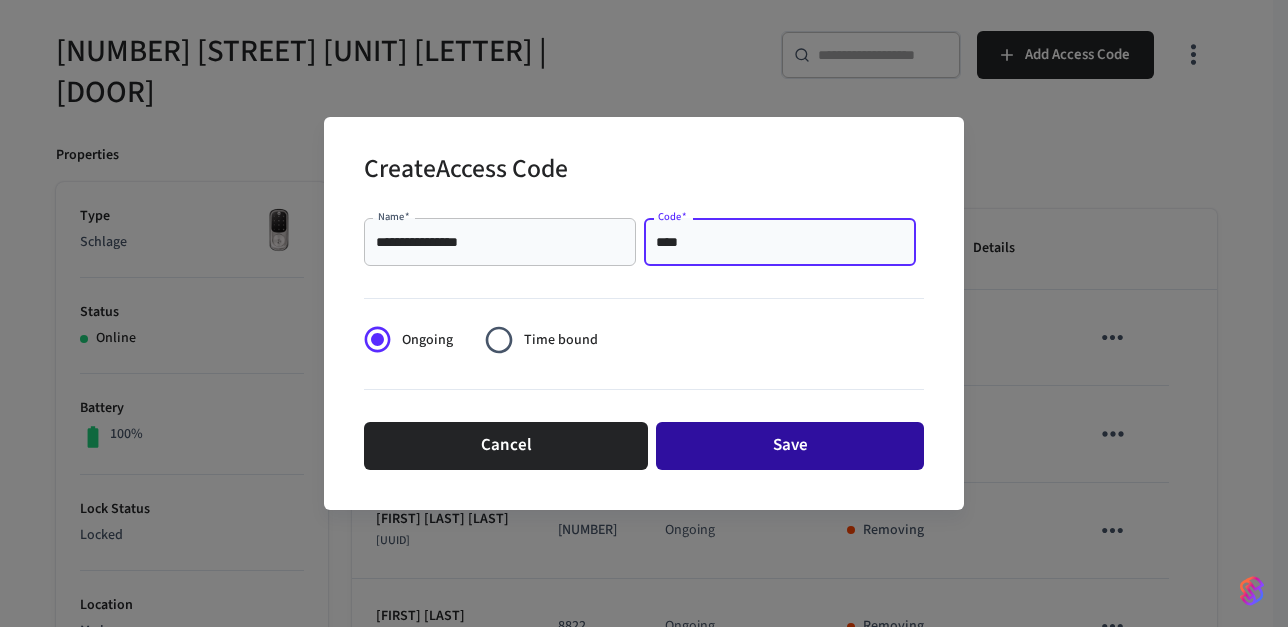 type on "****" 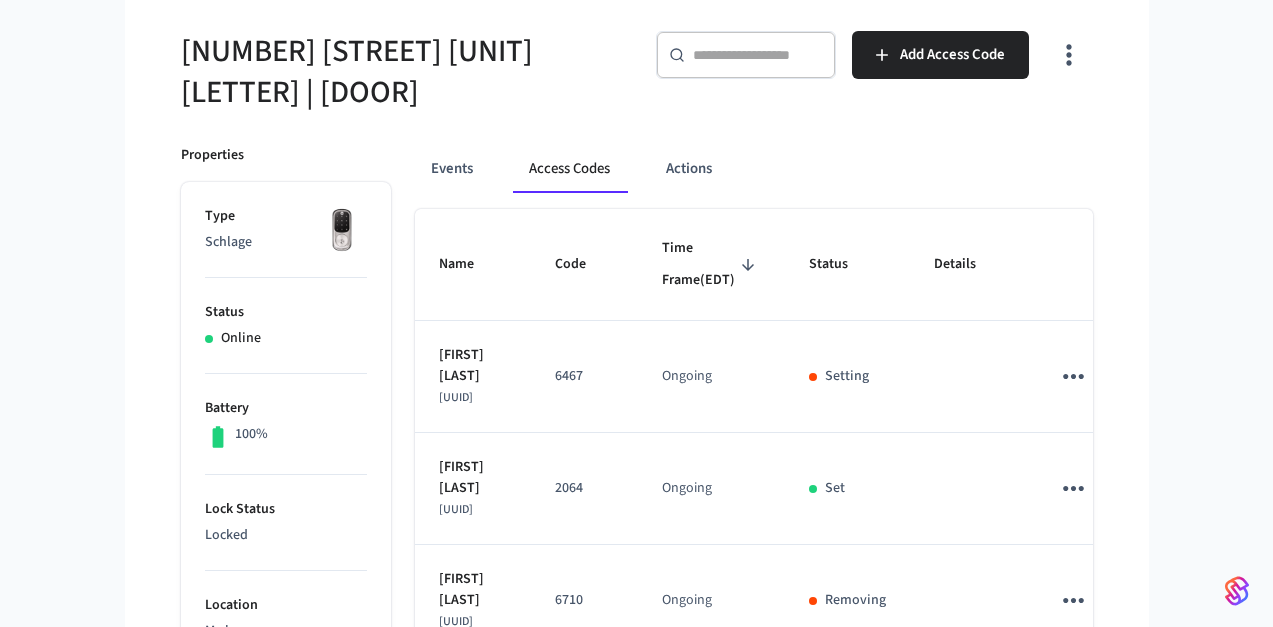 type 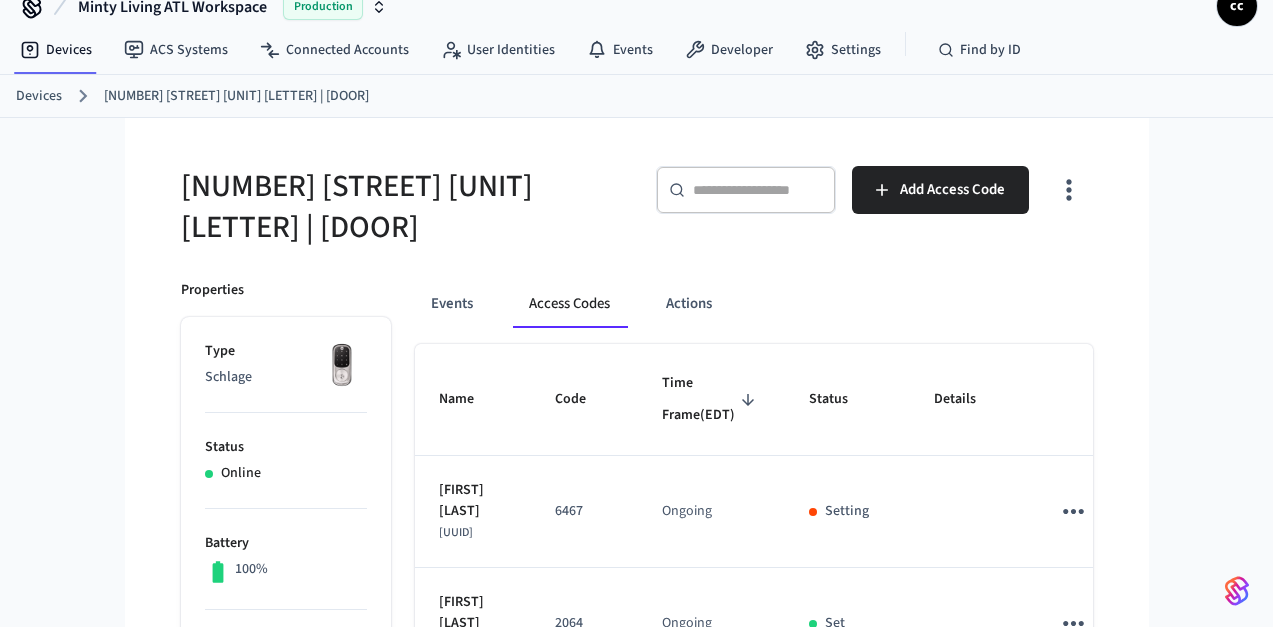 scroll, scrollTop: 0, scrollLeft: 0, axis: both 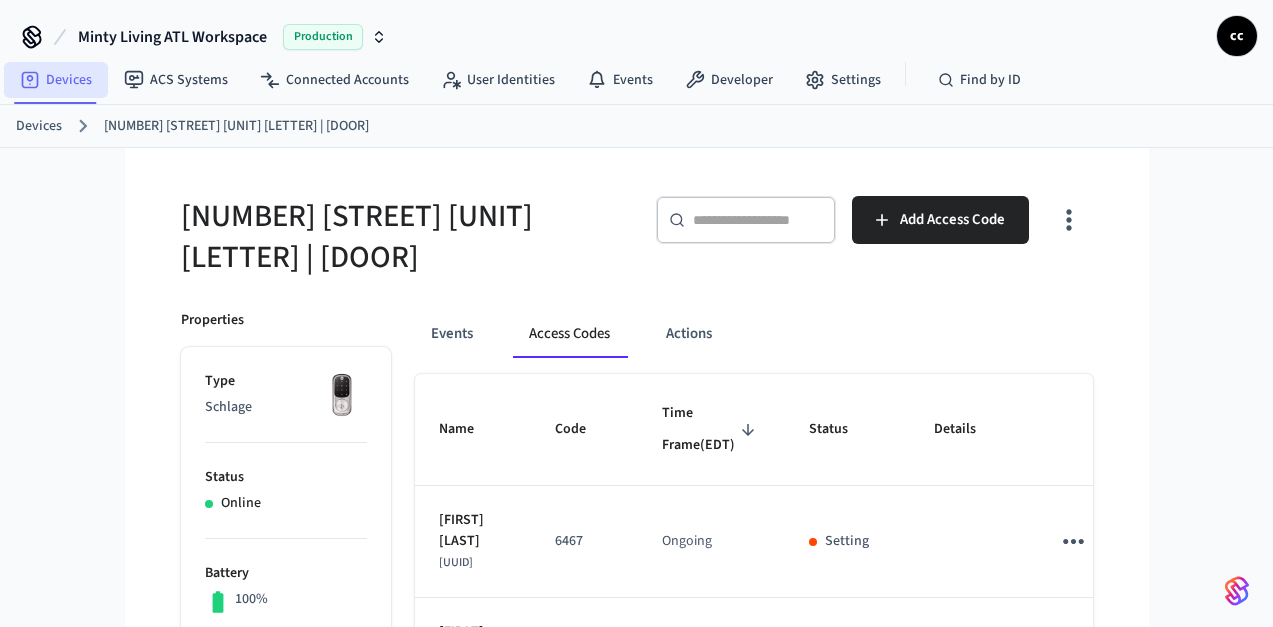click on "Devices" at bounding box center (56, 80) 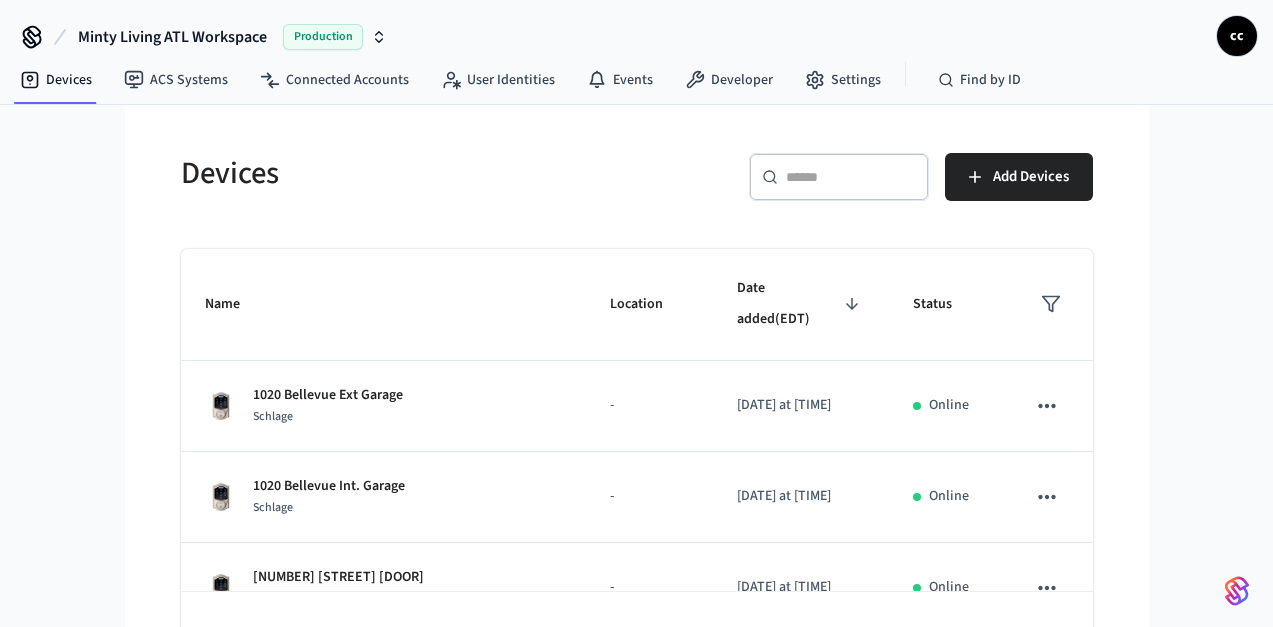 click at bounding box center (851, 177) 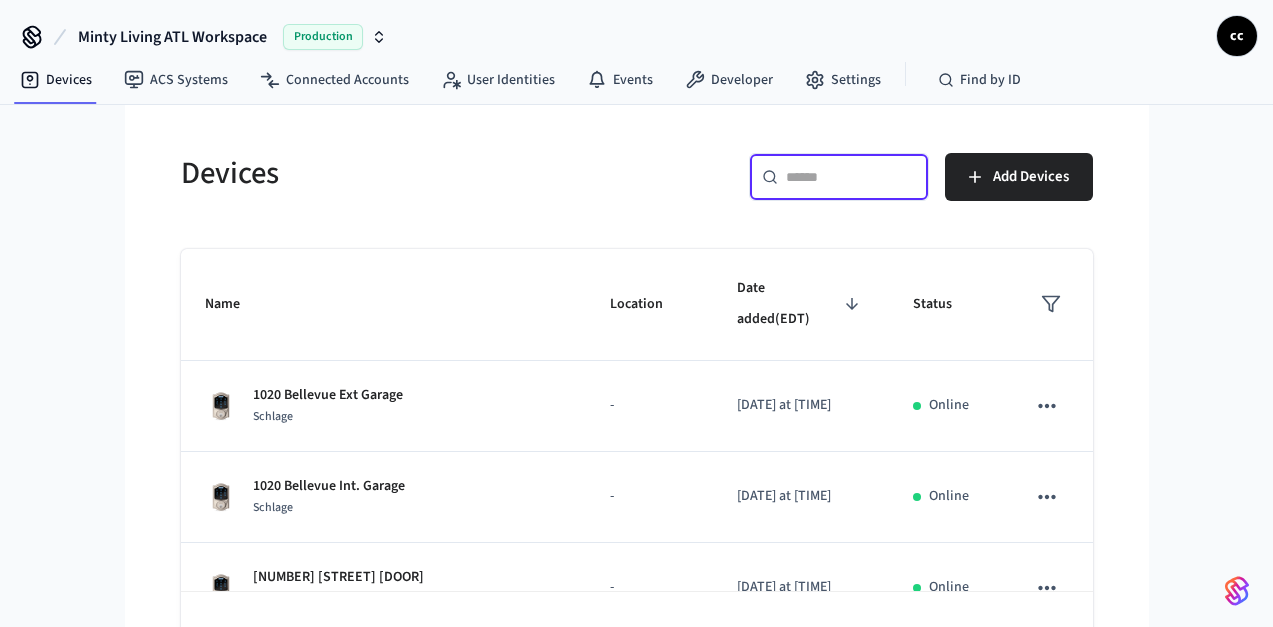 paste on "**********" 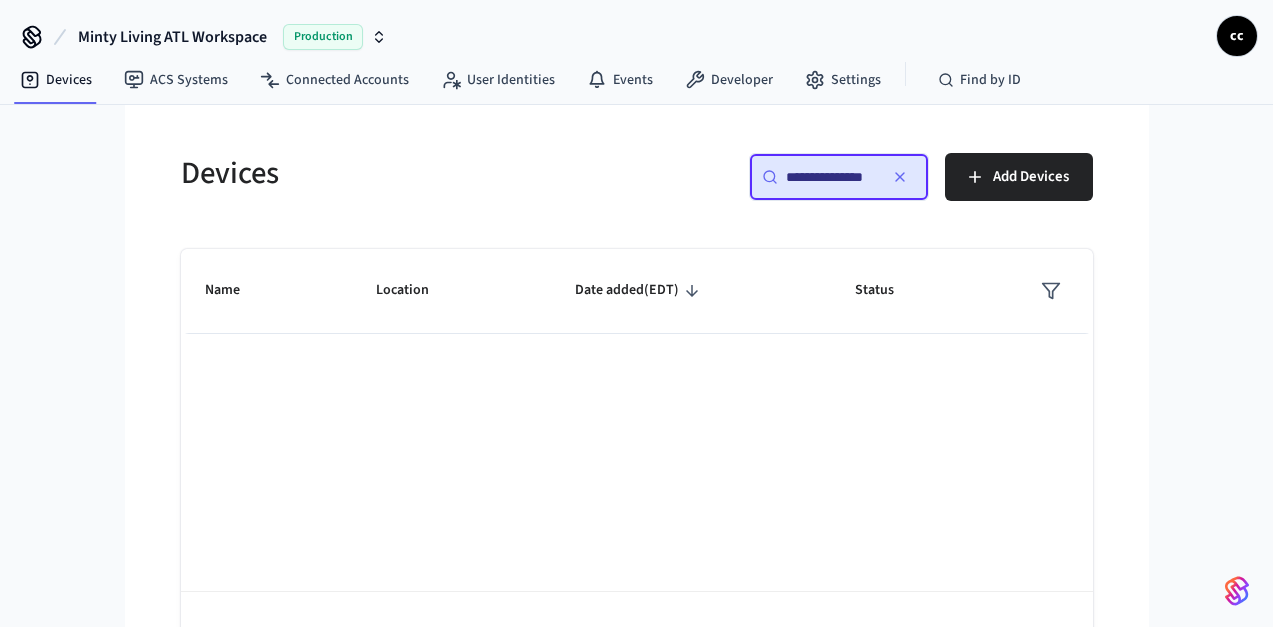 scroll, scrollTop: 0, scrollLeft: 0, axis: both 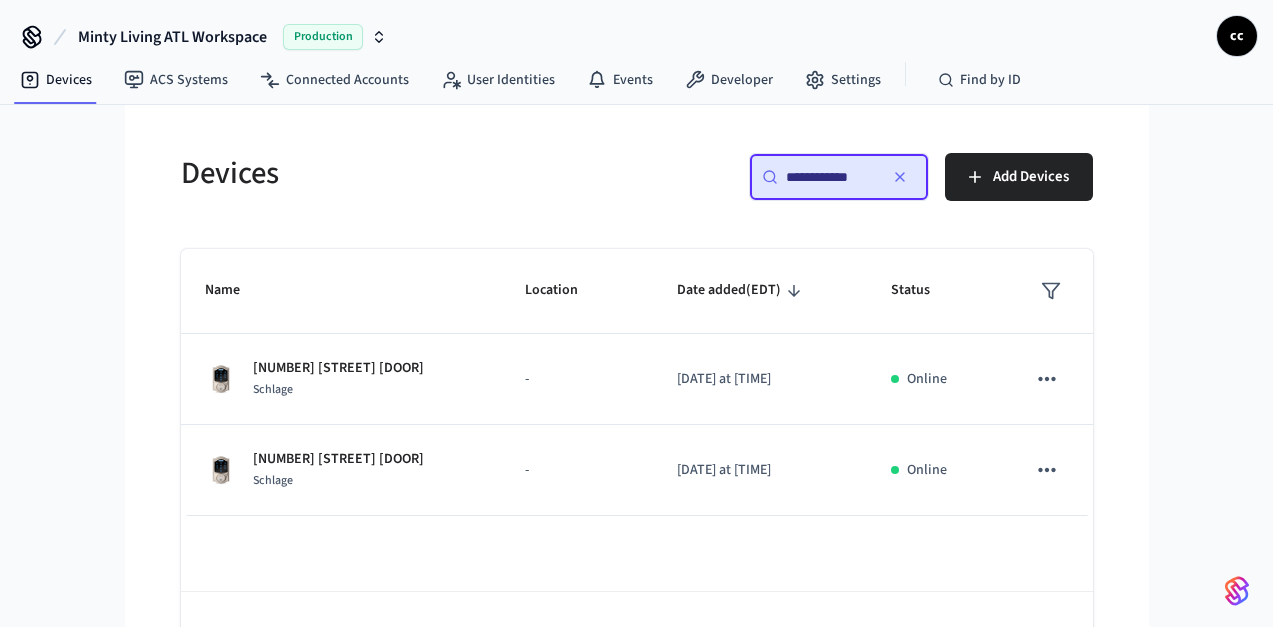 type on "**********" 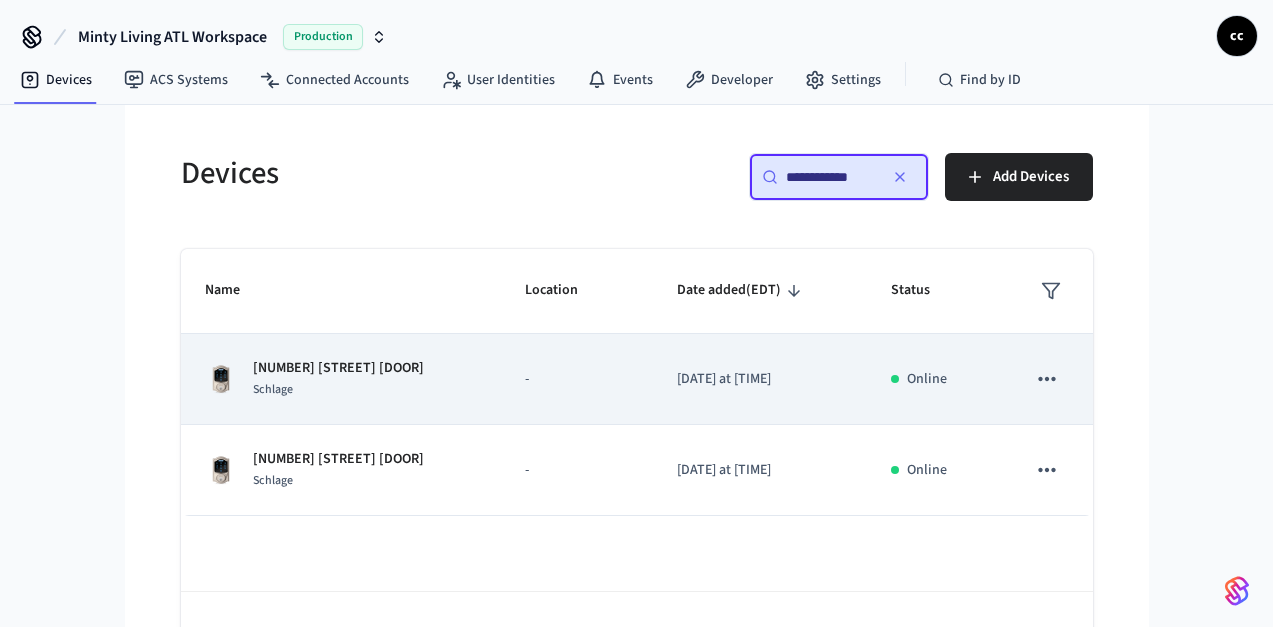 click on "[DATE] at [TIME]" at bounding box center [760, 379] 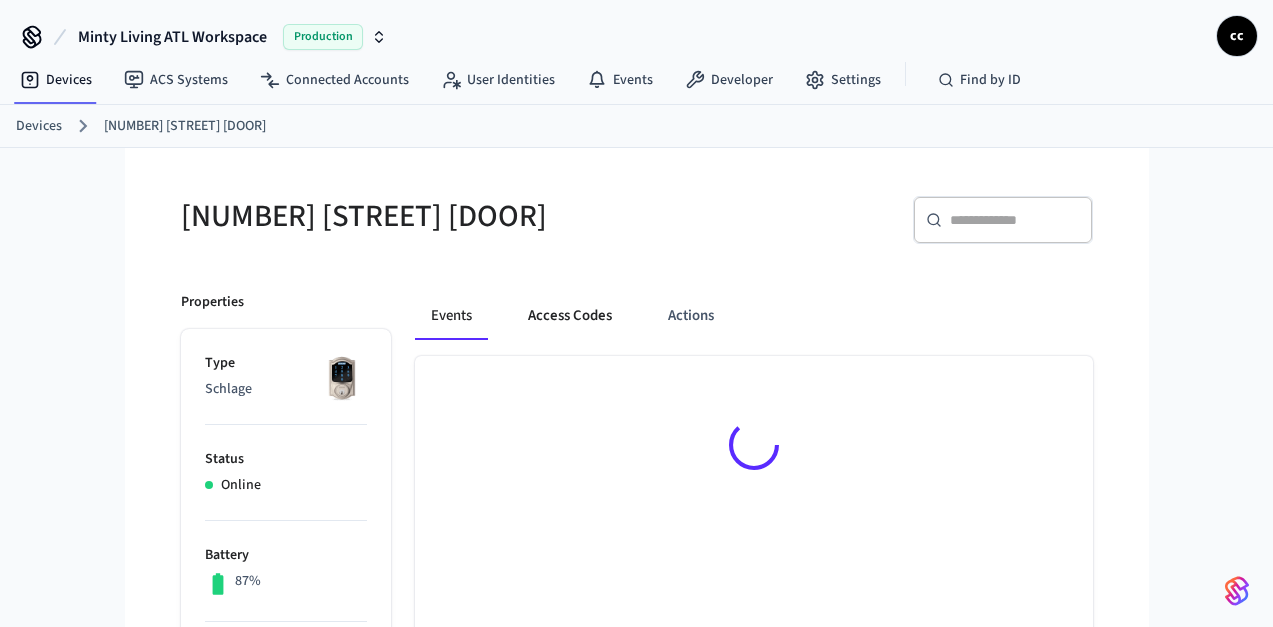 click on "Access Codes" at bounding box center [570, 316] 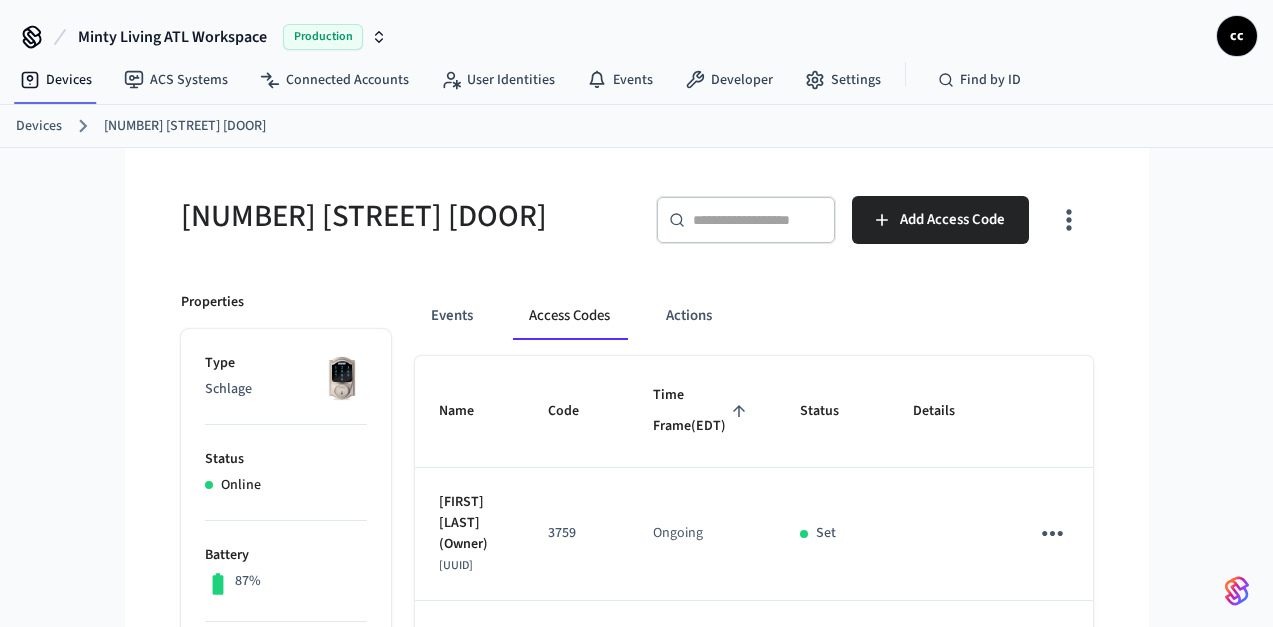 click on "Time Frame  (EDT)" at bounding box center [702, 411] 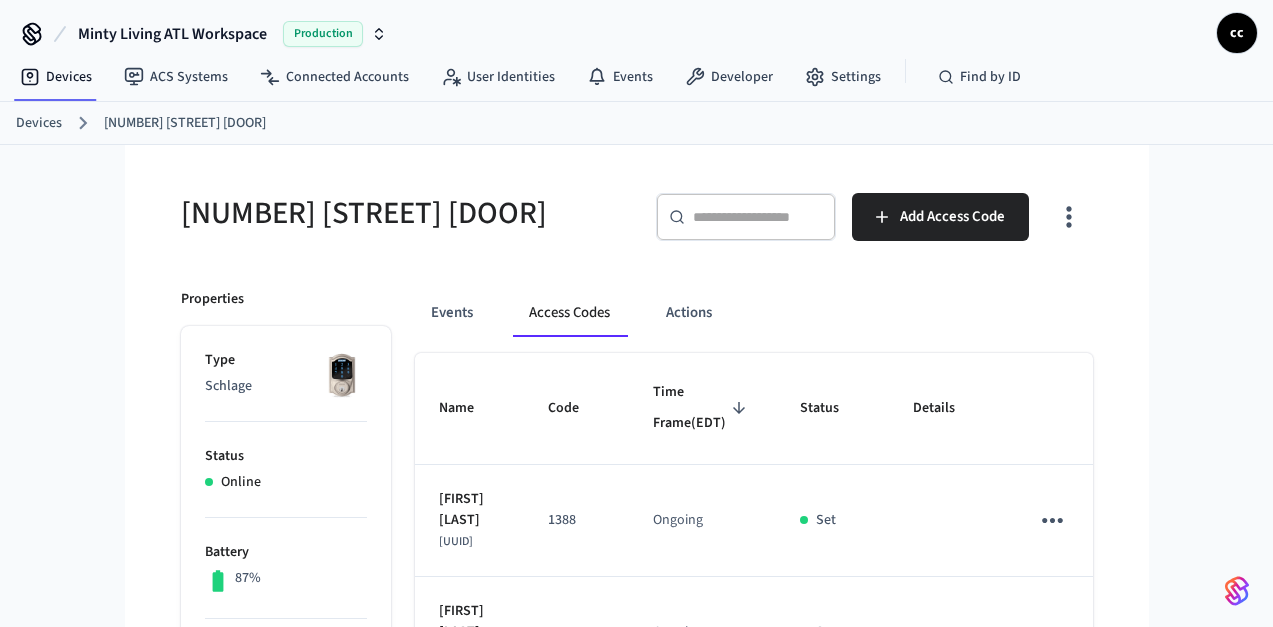 scroll, scrollTop: 4, scrollLeft: 0, axis: vertical 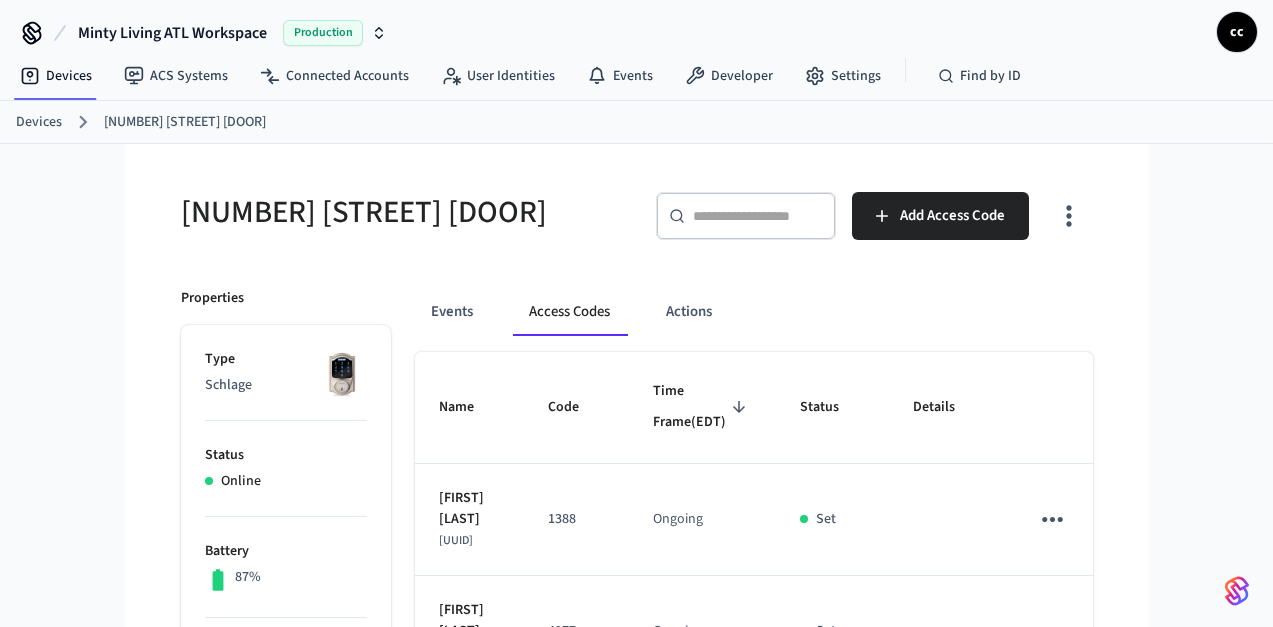 click on "​ ​ Add Access Code" at bounding box center (859, 212) 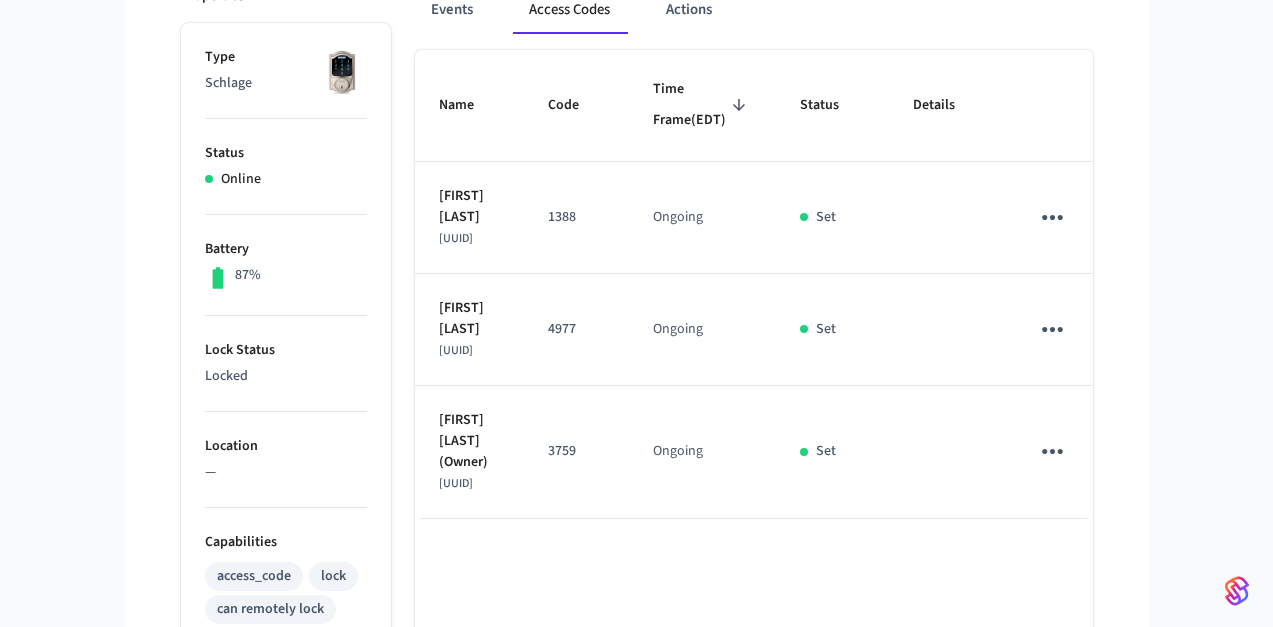 scroll, scrollTop: 312, scrollLeft: 0, axis: vertical 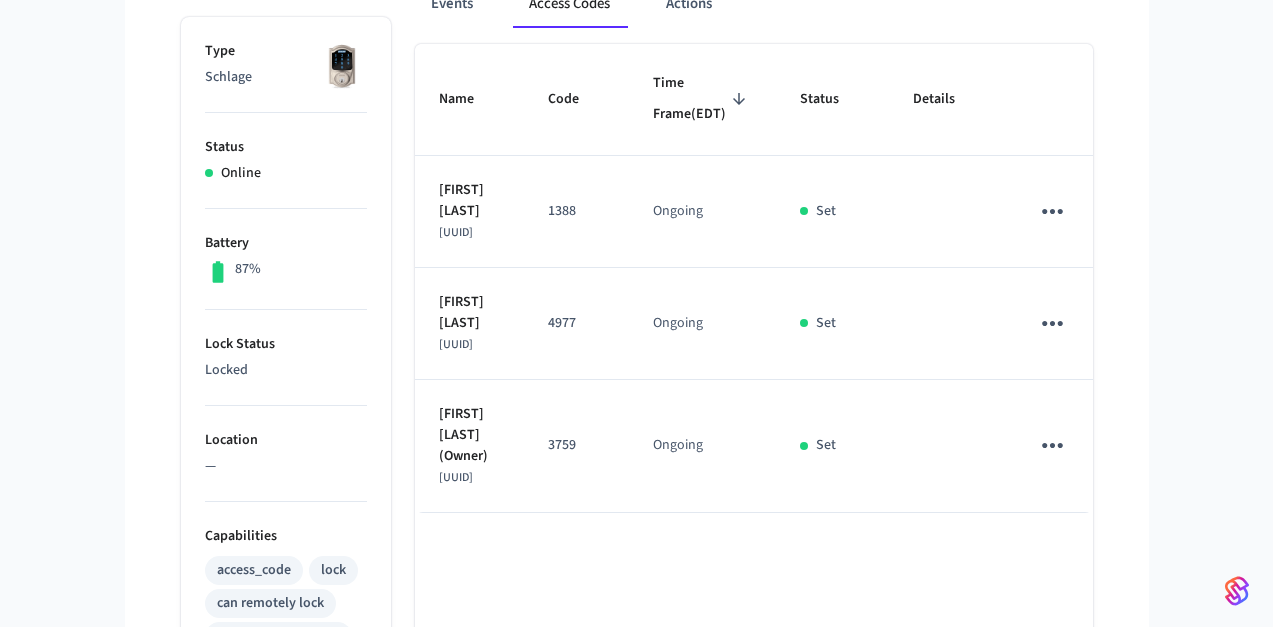 click 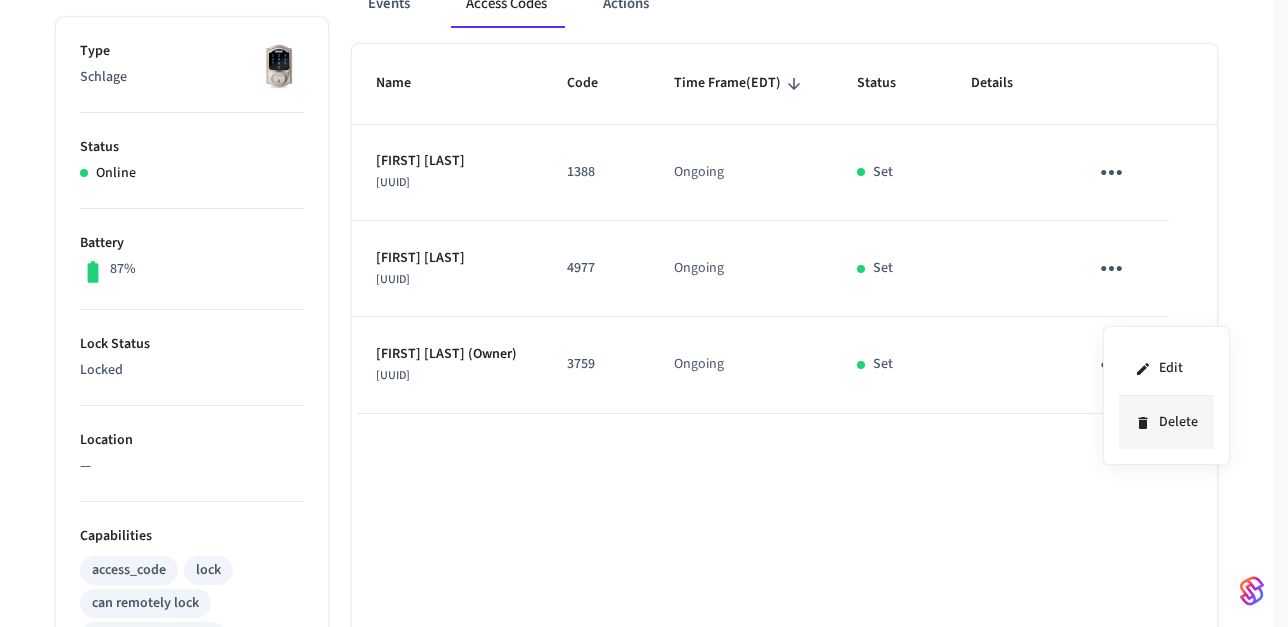 click on "Delete" at bounding box center (1166, 422) 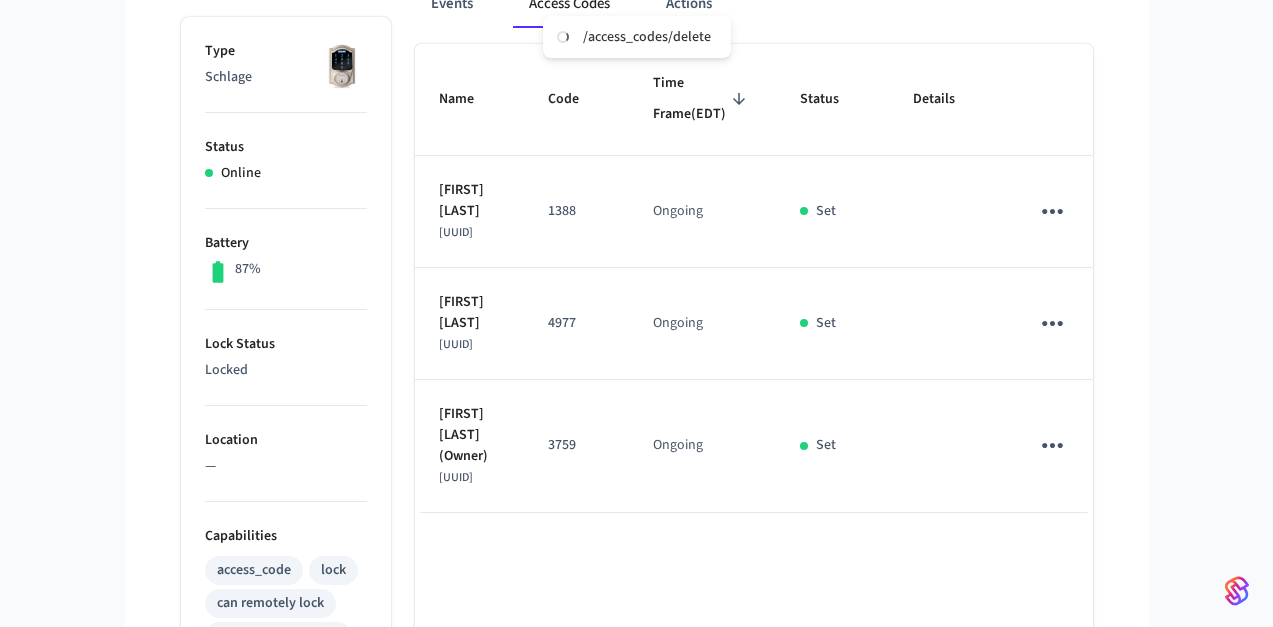 type 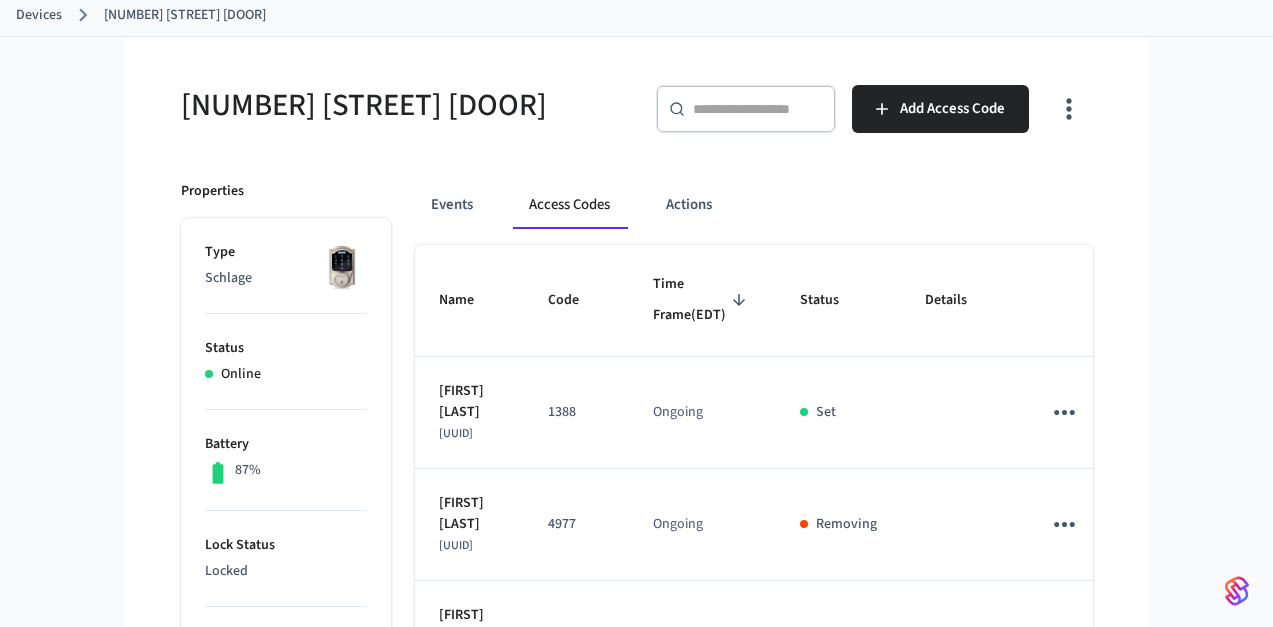 scroll, scrollTop: 0, scrollLeft: 0, axis: both 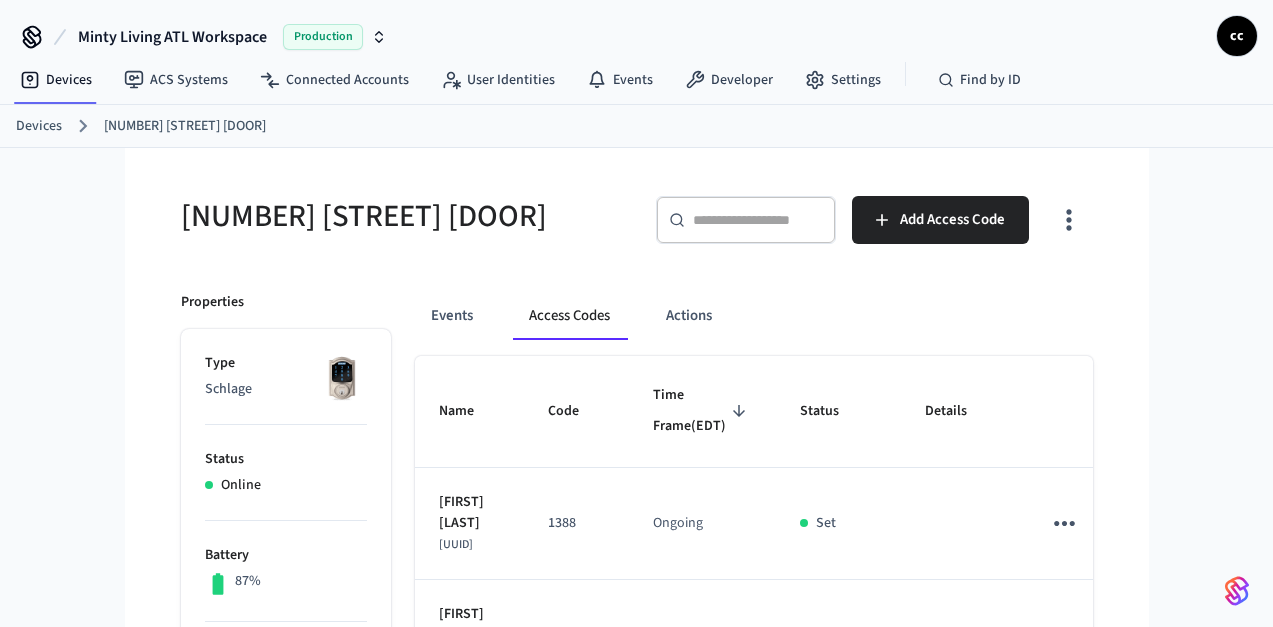 click on "​ ​ Add Access Code" at bounding box center (859, 216) 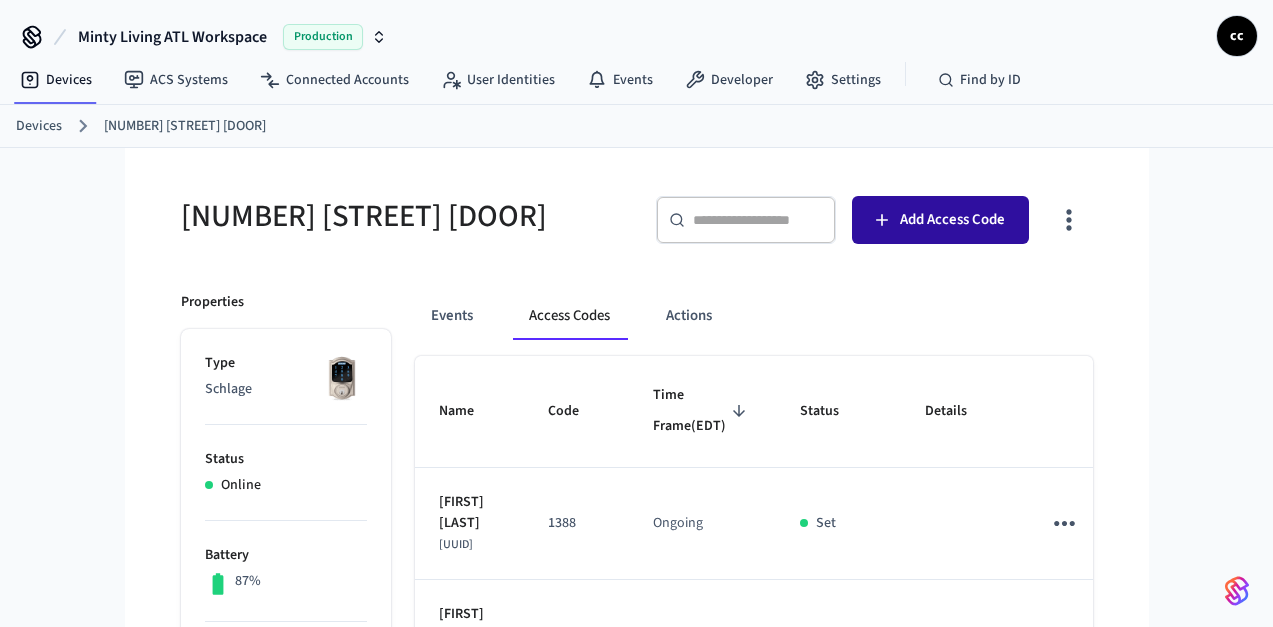 click on "Add Access Code" at bounding box center [940, 220] 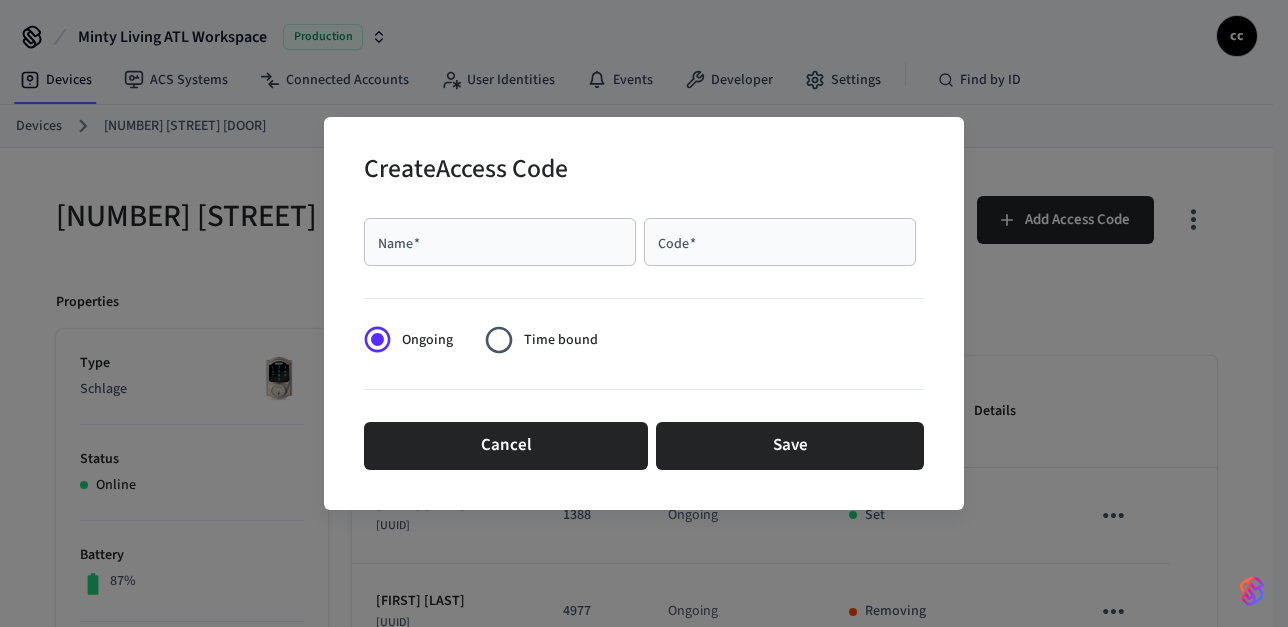 click on "Name   *" at bounding box center [500, 242] 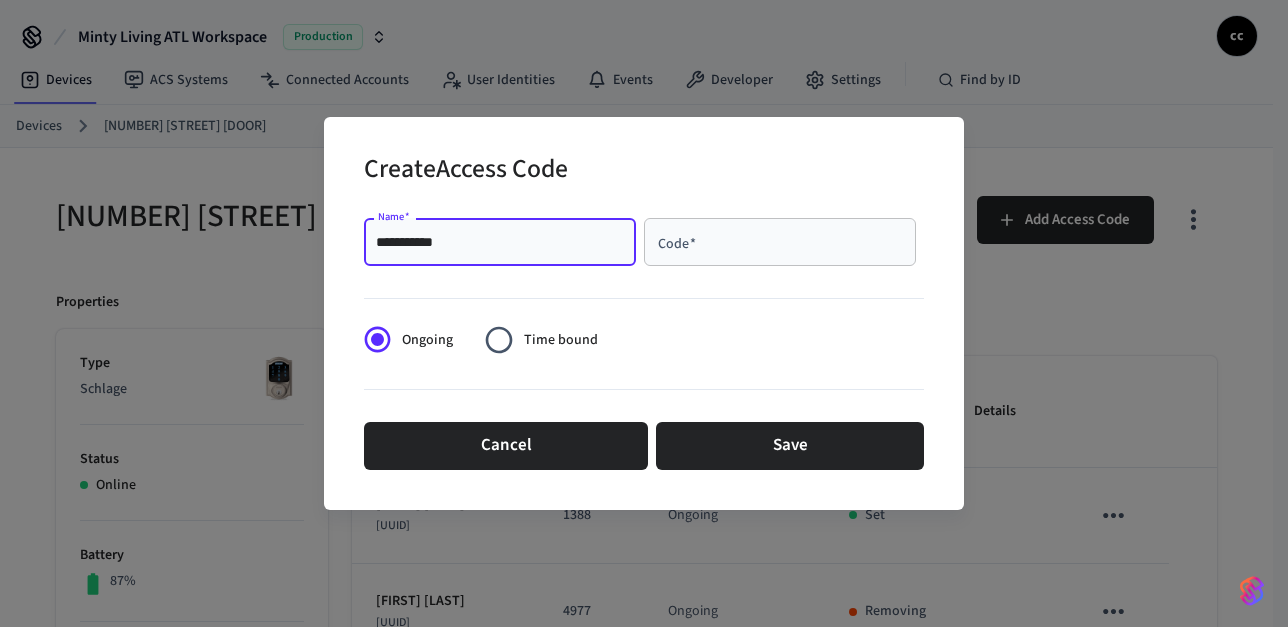 type on "**********" 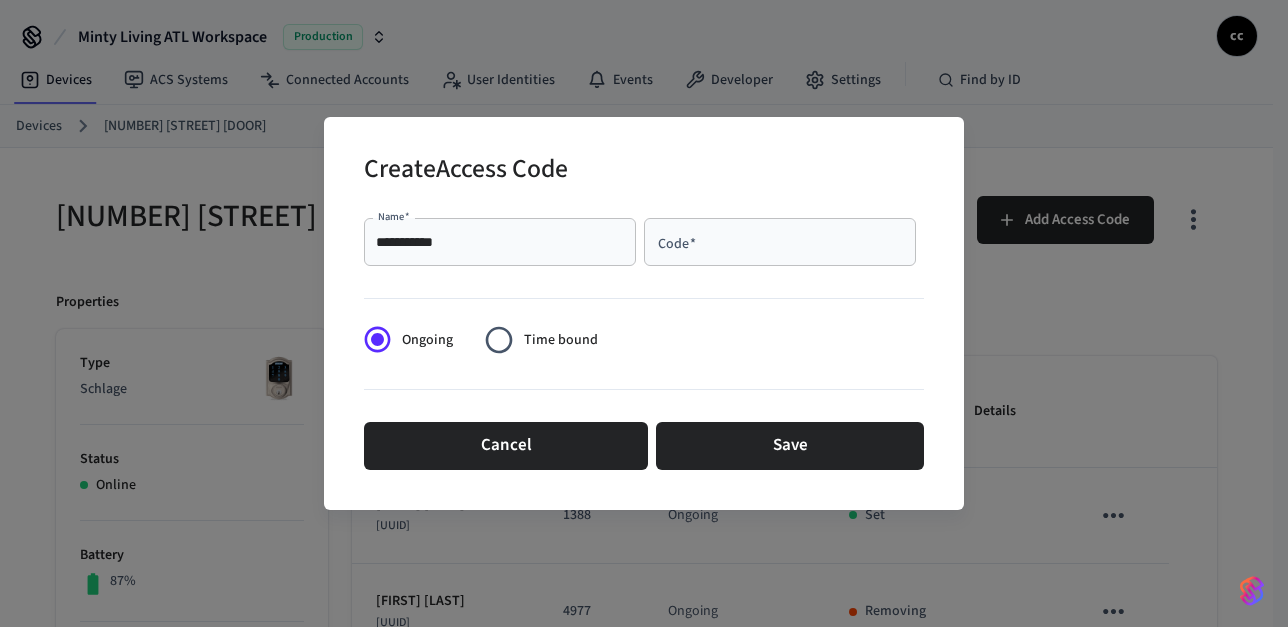 click on "Code   *" at bounding box center (780, 242) 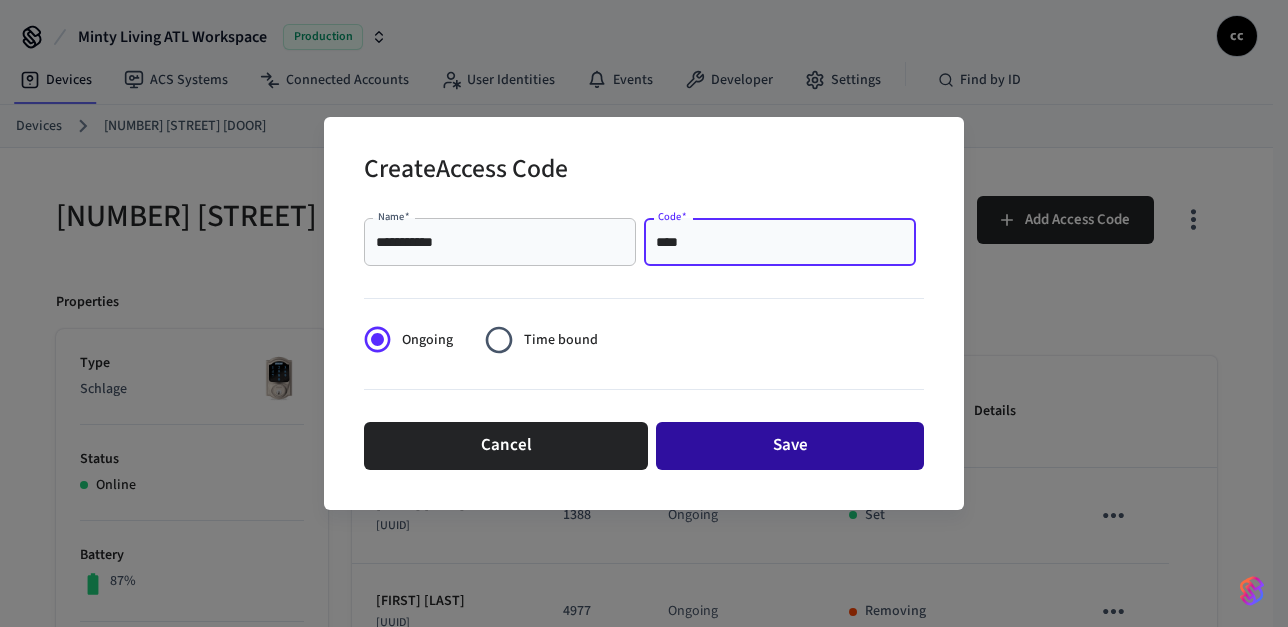 type on "****" 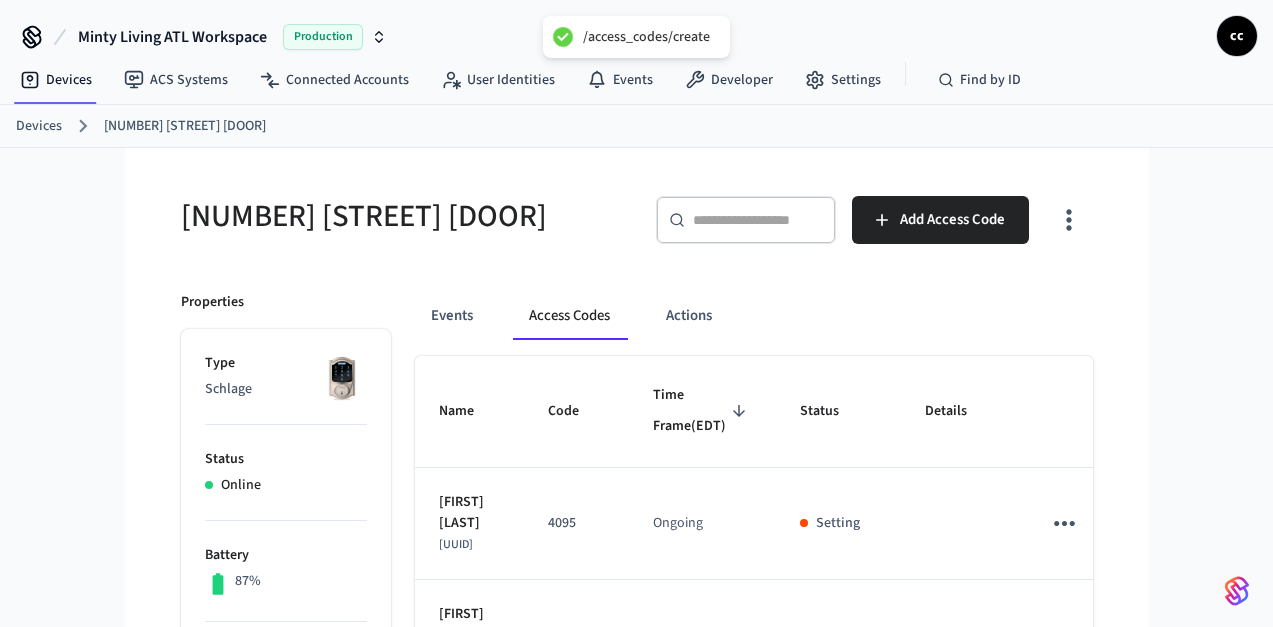 type 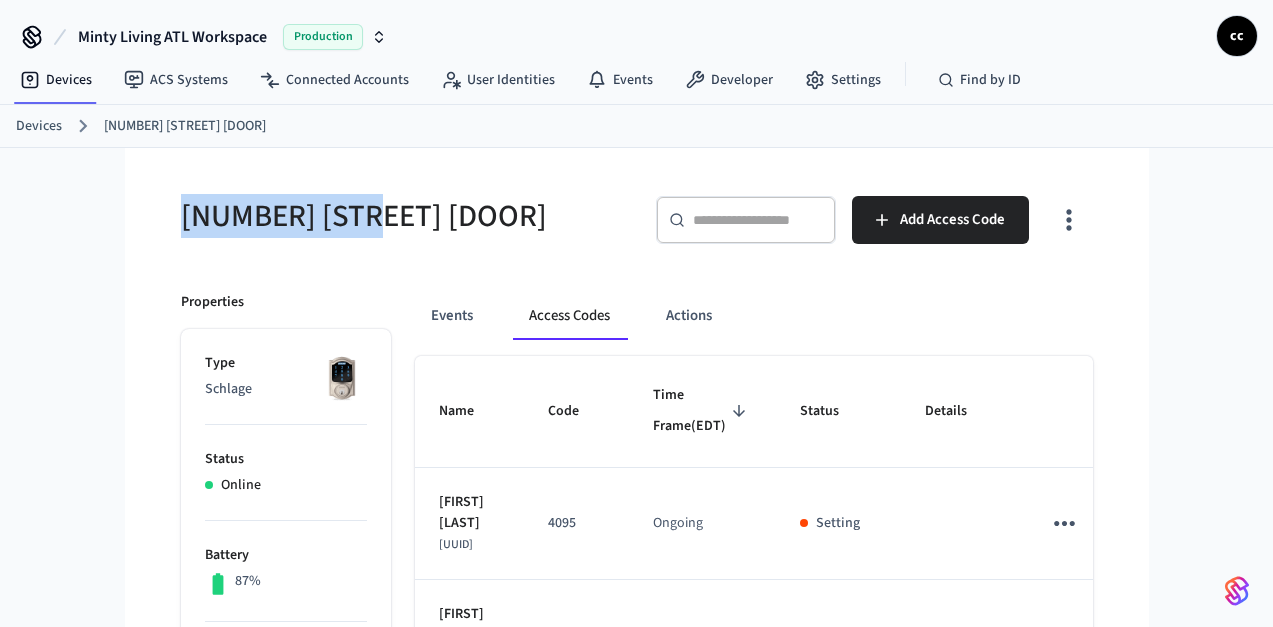 drag, startPoint x: 212, startPoint y: 216, endPoint x: 47, endPoint y: 201, distance: 165.68042 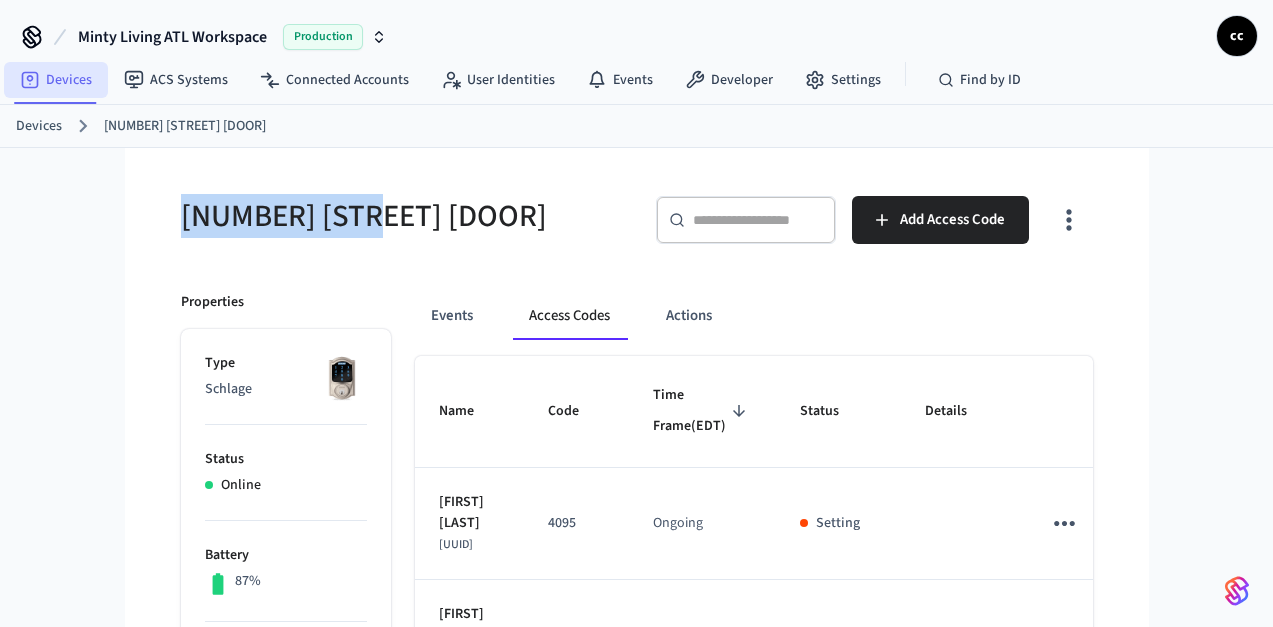 copy on "[NUMBER] [STREET]" 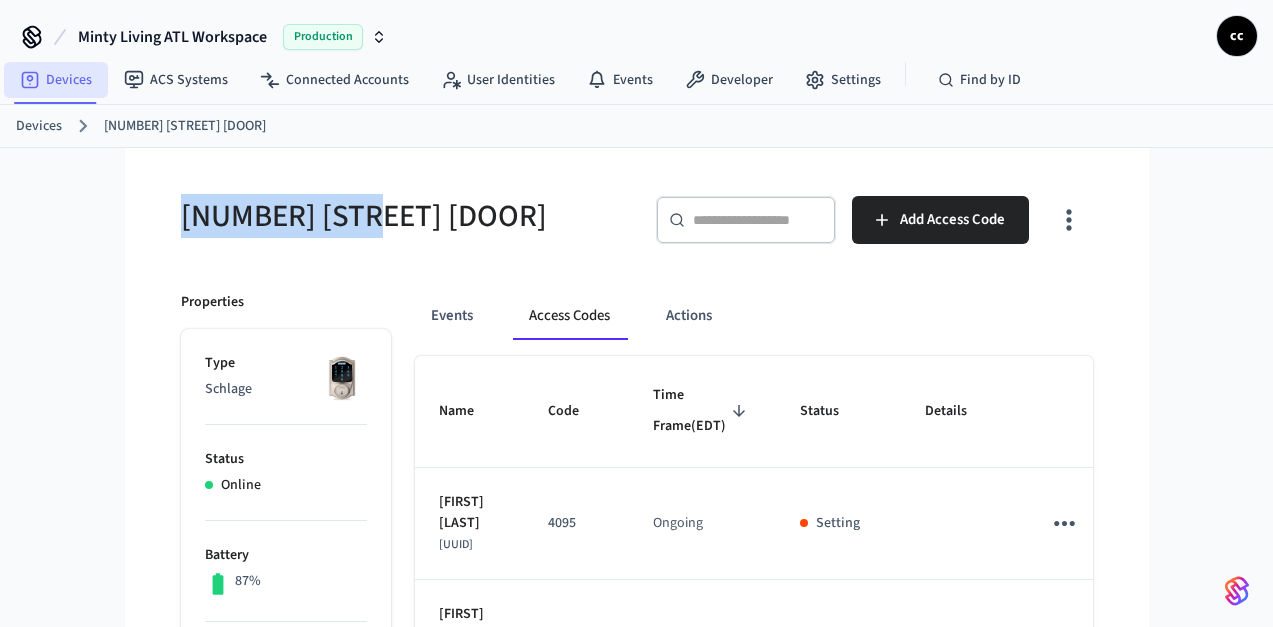 click on "Devices" at bounding box center [56, 80] 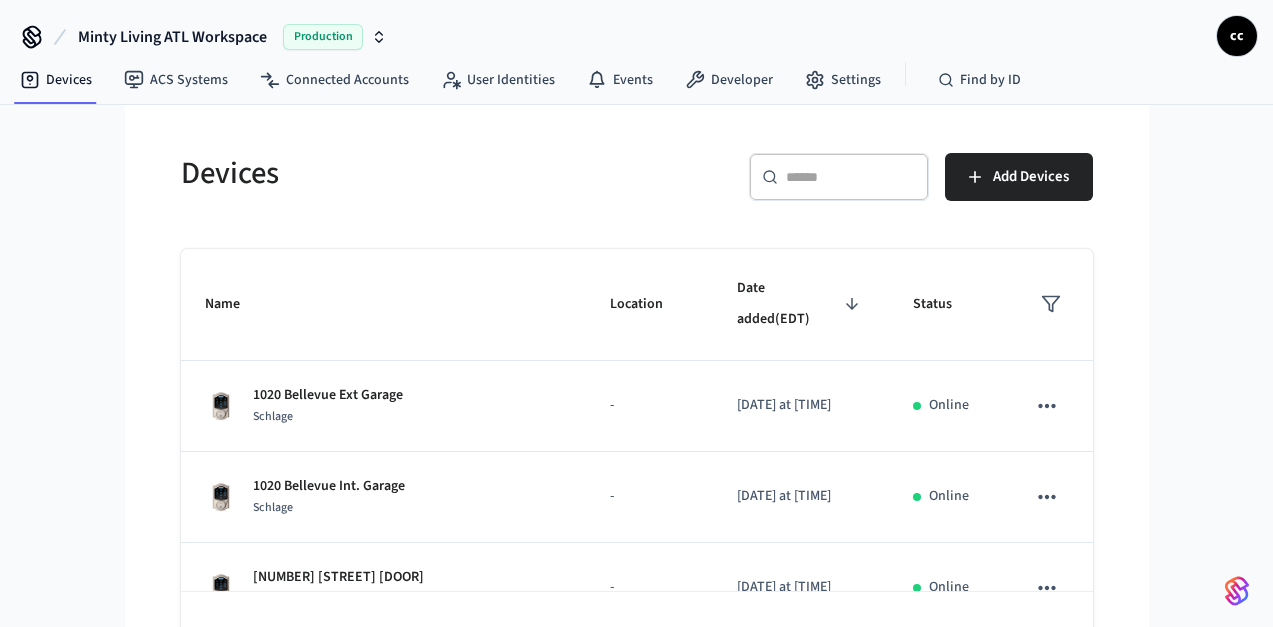 click on "​ ​" at bounding box center (839, 177) 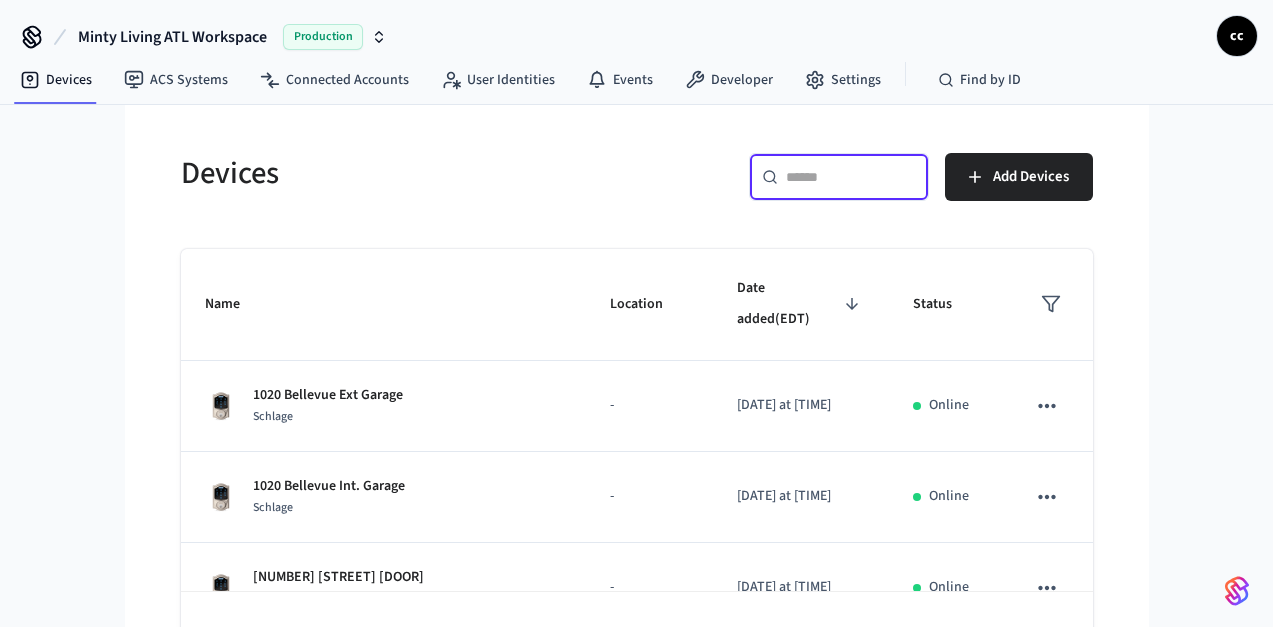 paste on "**********" 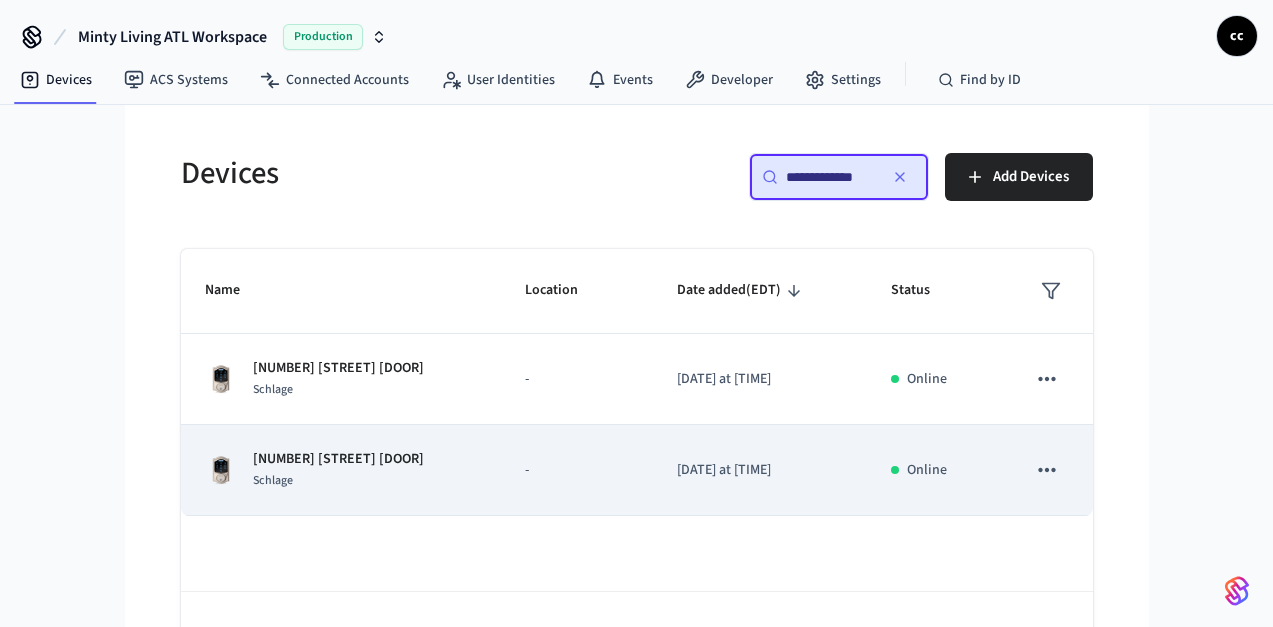 type on "**********" 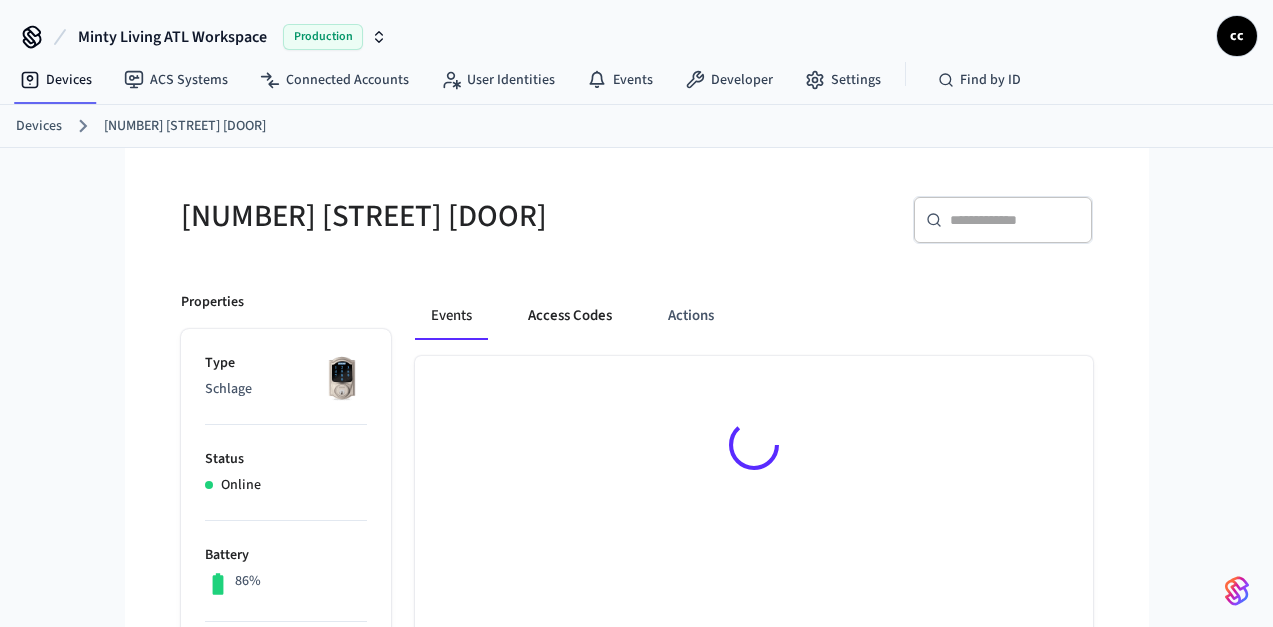 click on "Access Codes" at bounding box center (570, 316) 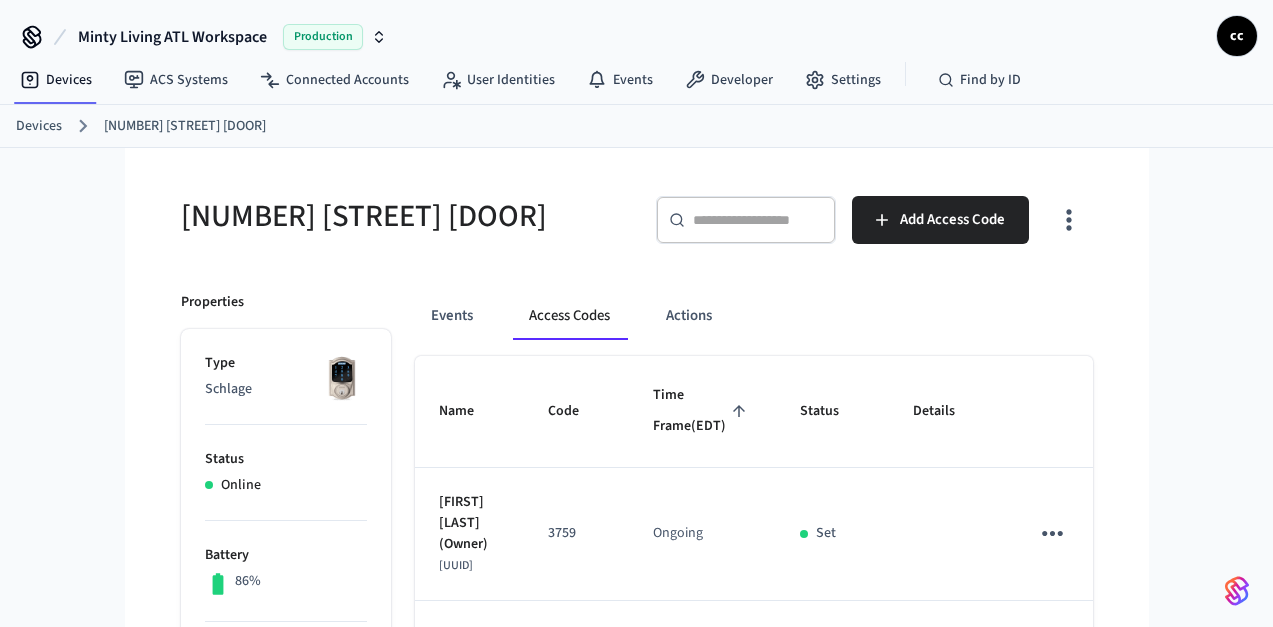 click on "Time Frame  (EDT)" at bounding box center (702, 411) 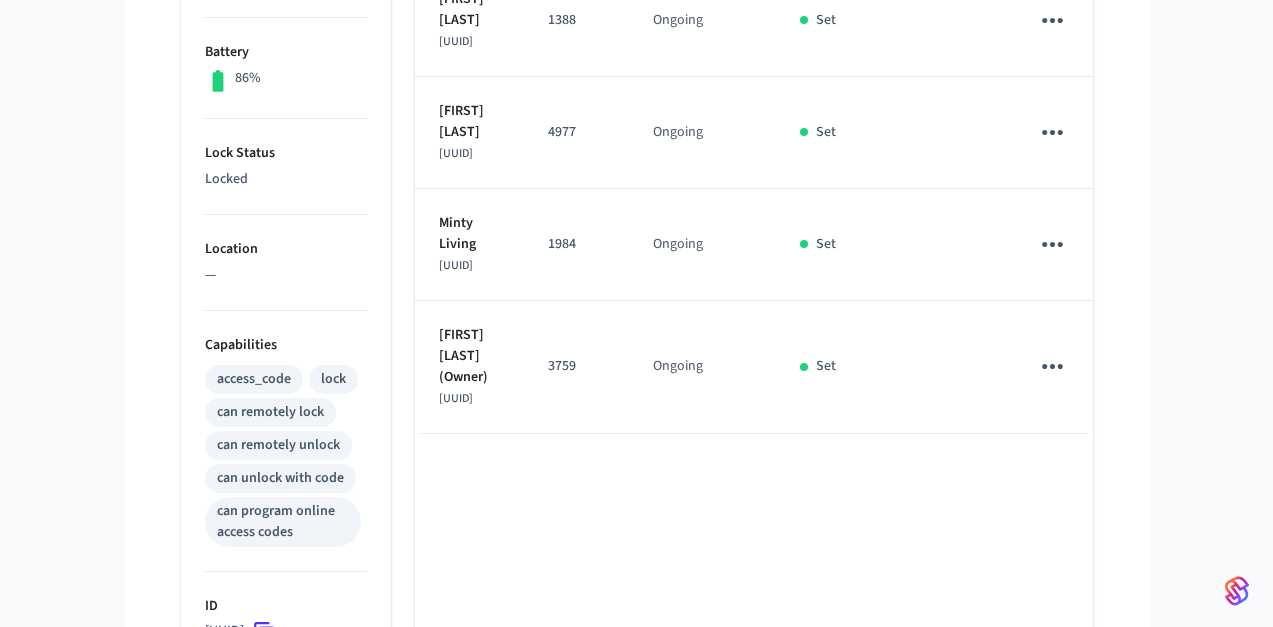 scroll, scrollTop: 375, scrollLeft: 0, axis: vertical 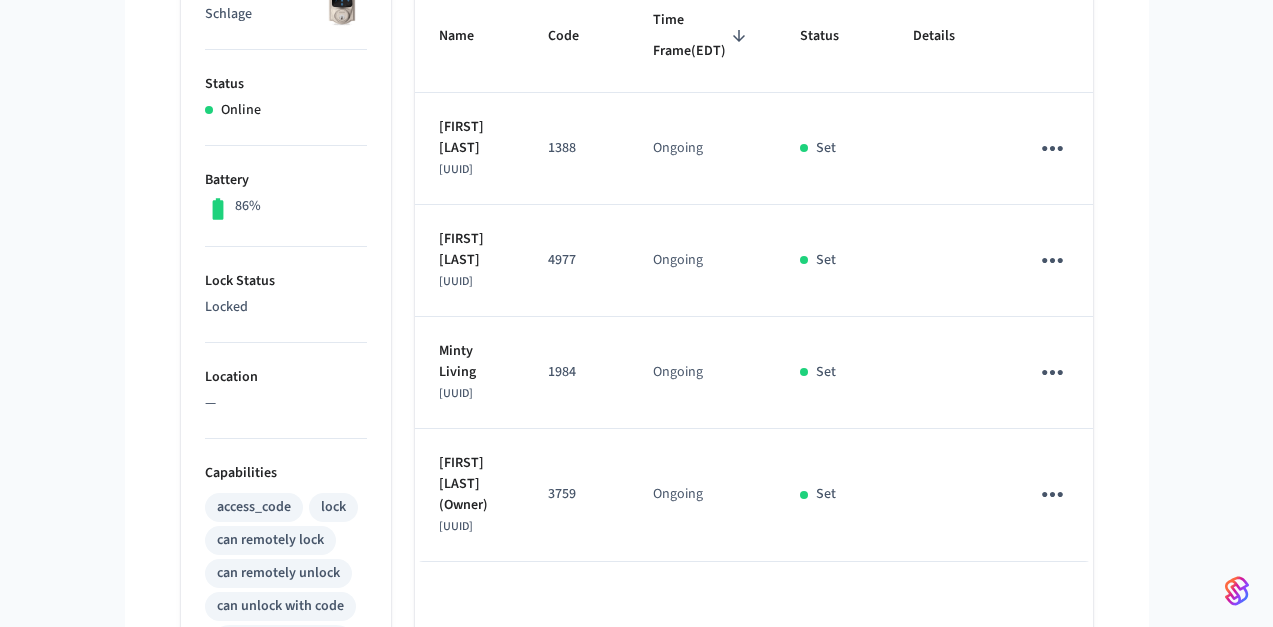 click 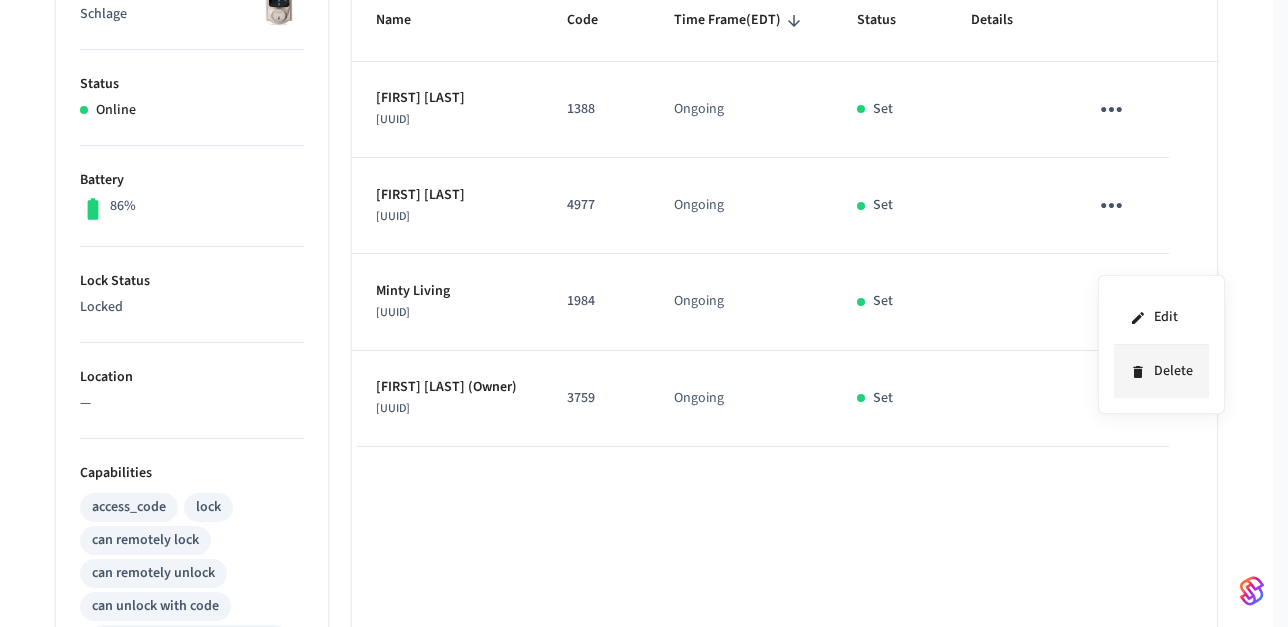 click 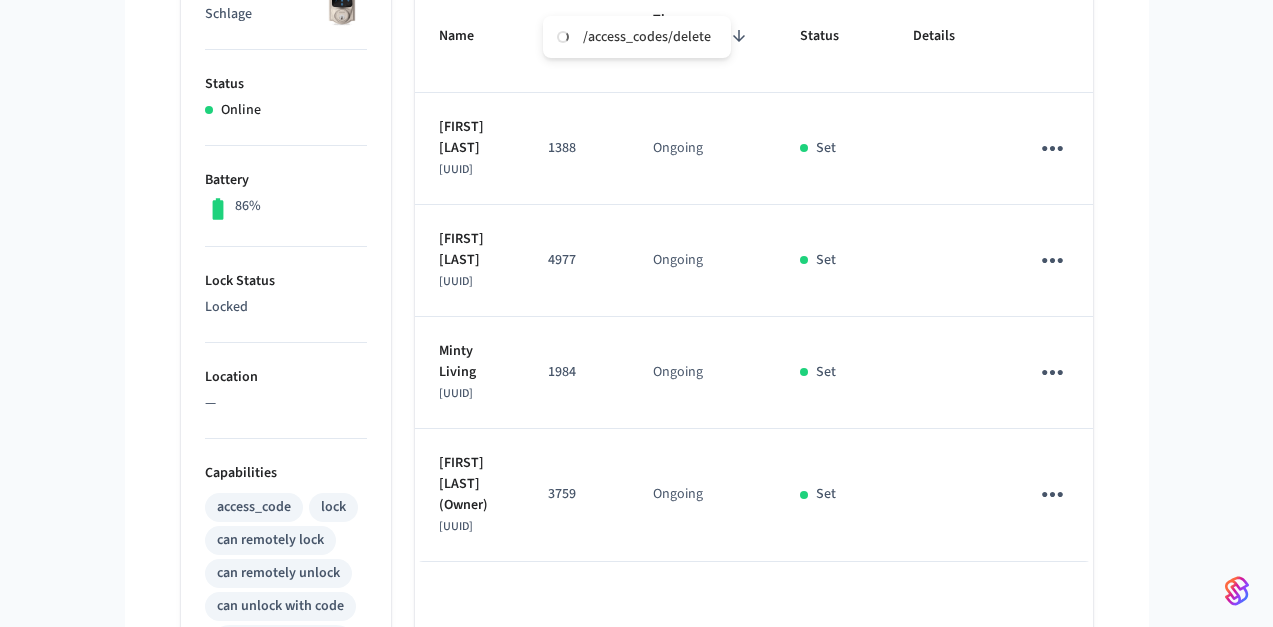 type 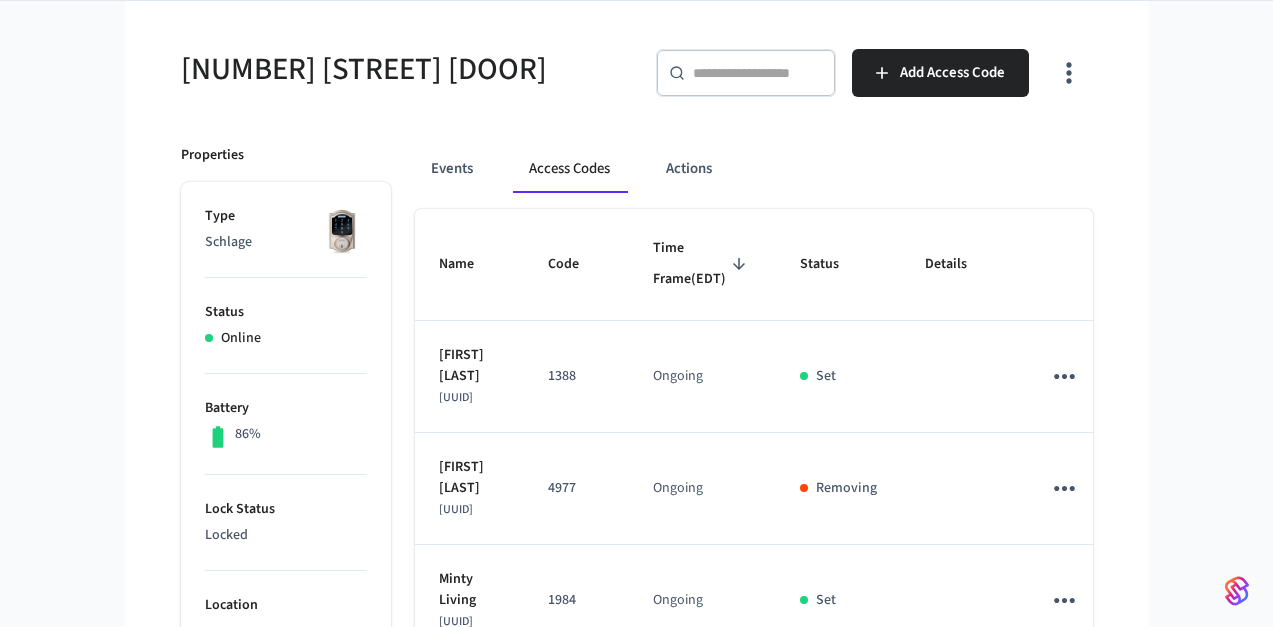 scroll, scrollTop: 46, scrollLeft: 0, axis: vertical 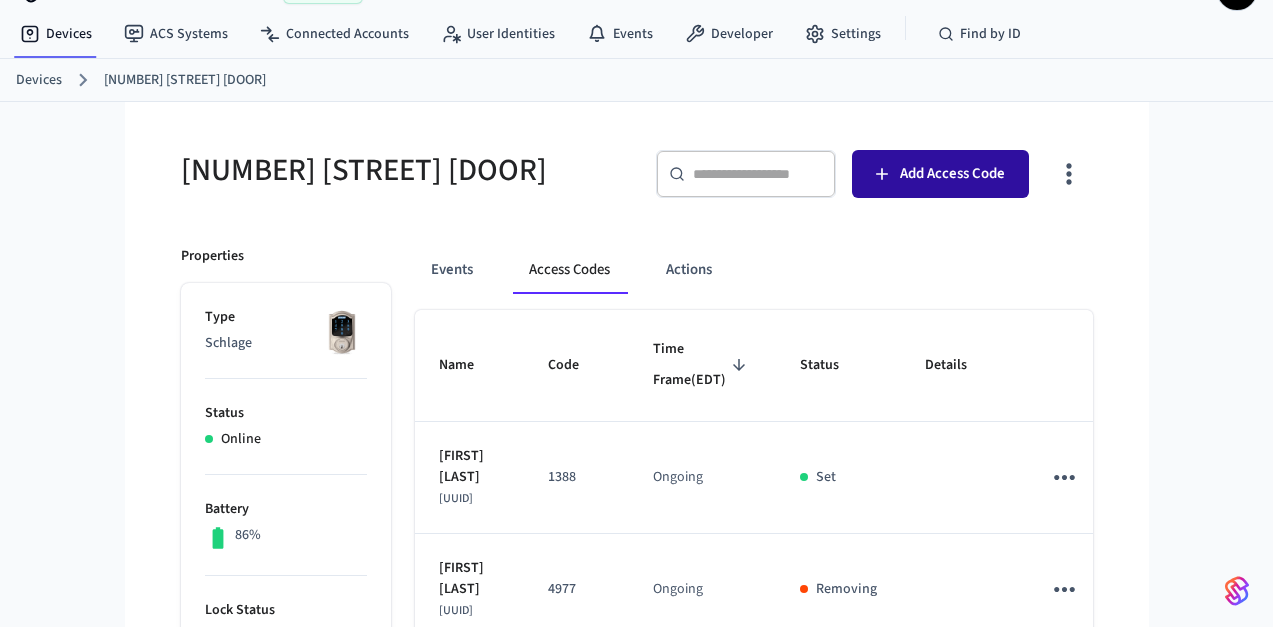 click on "Add Access Code" at bounding box center [952, 174] 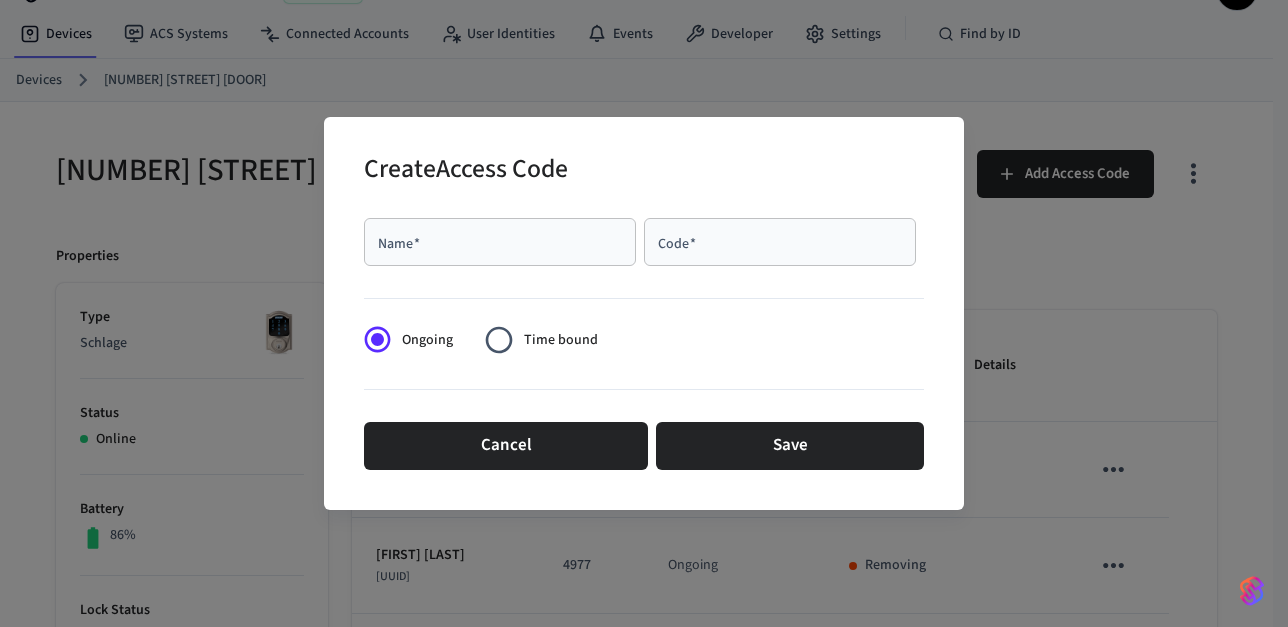 click on "Name   *" at bounding box center [500, 242] 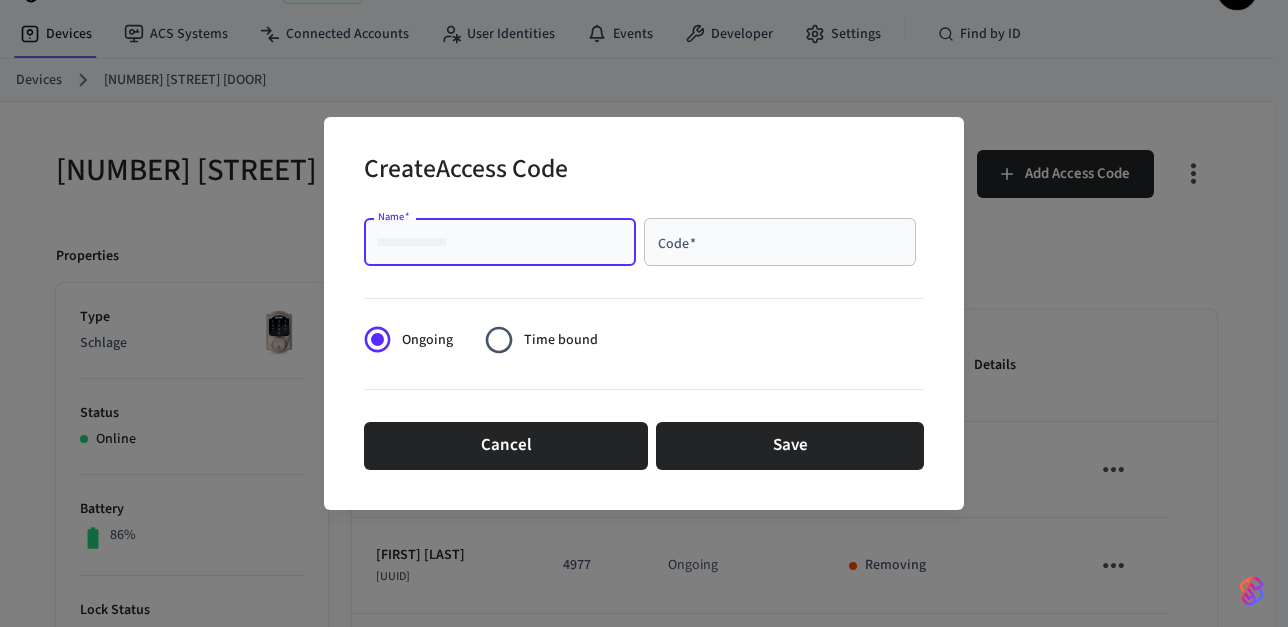 paste on "**********" 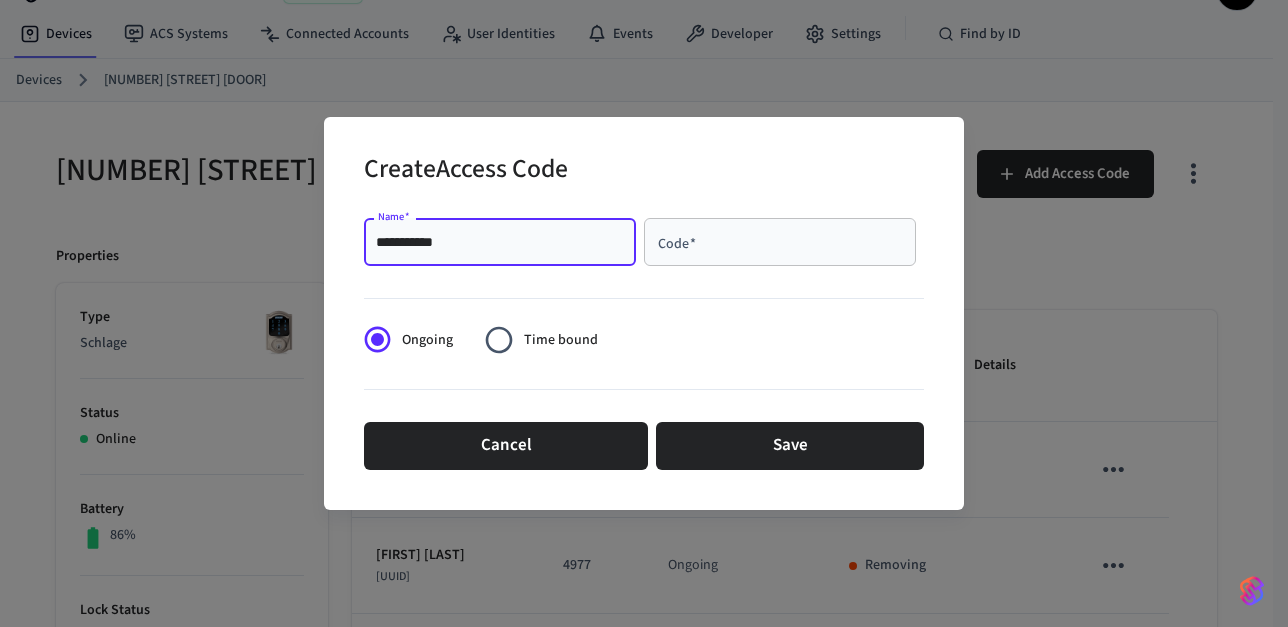 type on "**********" 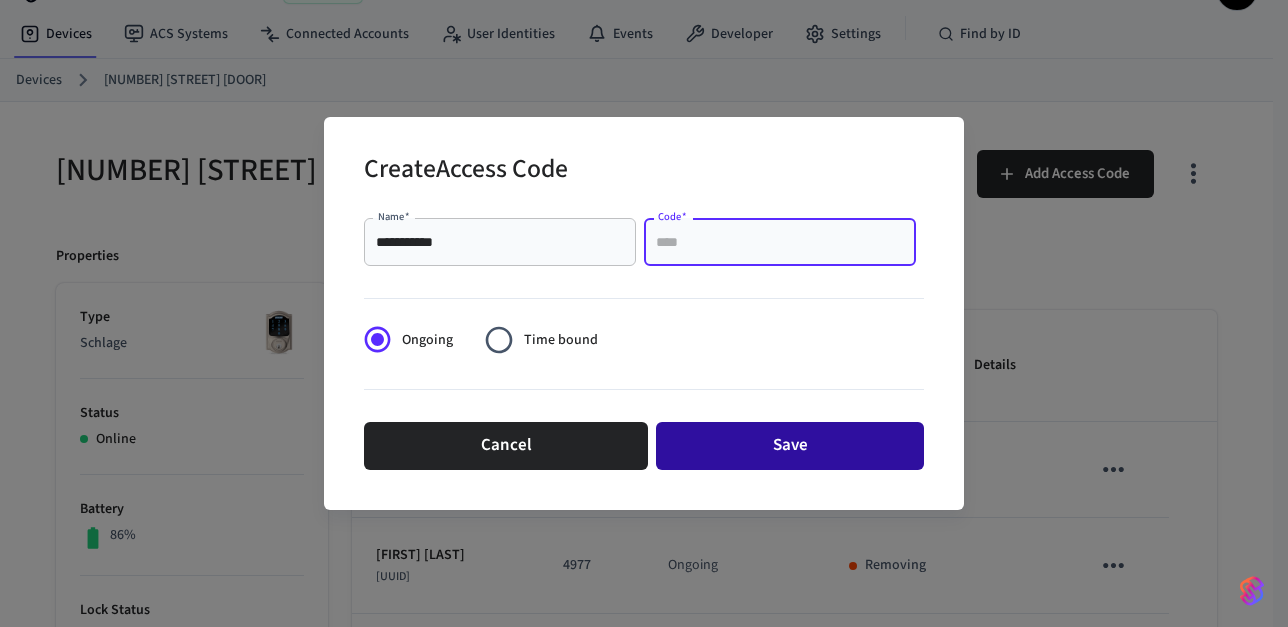 paste on "****" 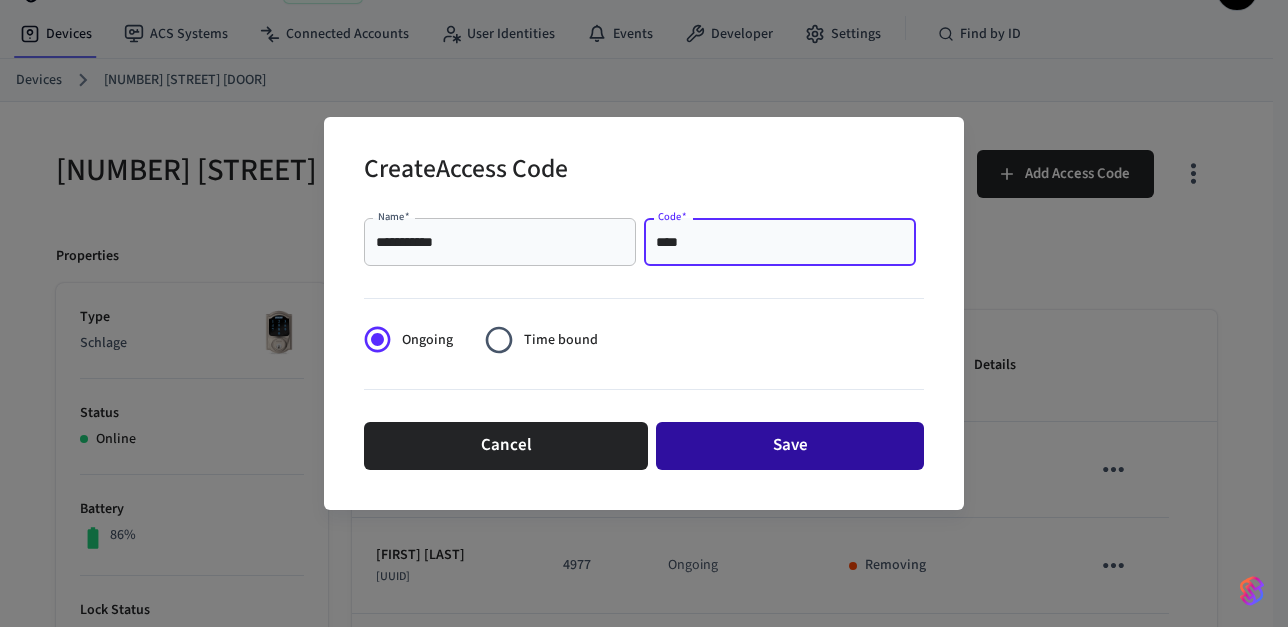 type on "****" 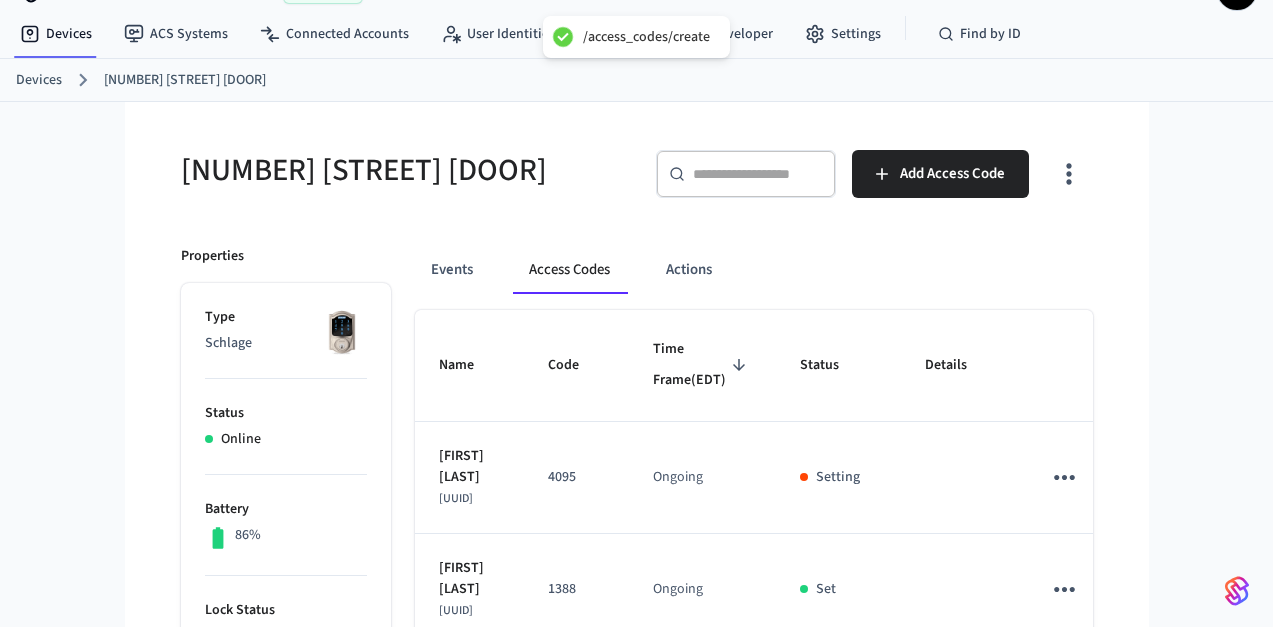 type 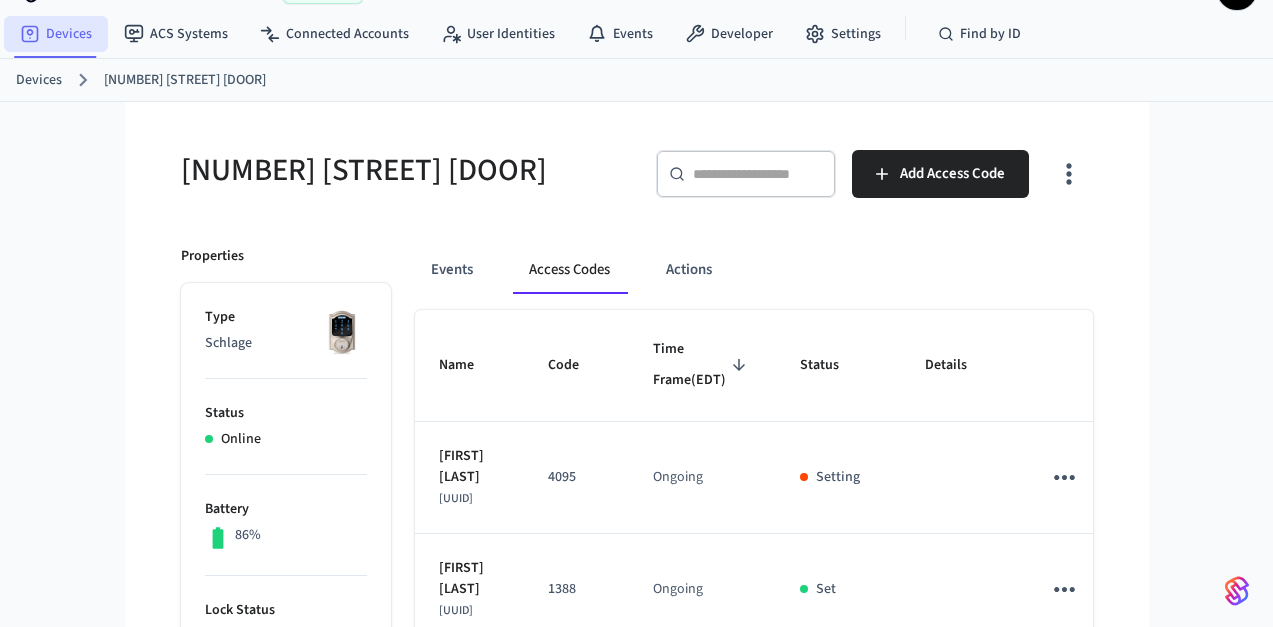 click on "Devices" at bounding box center (56, 34) 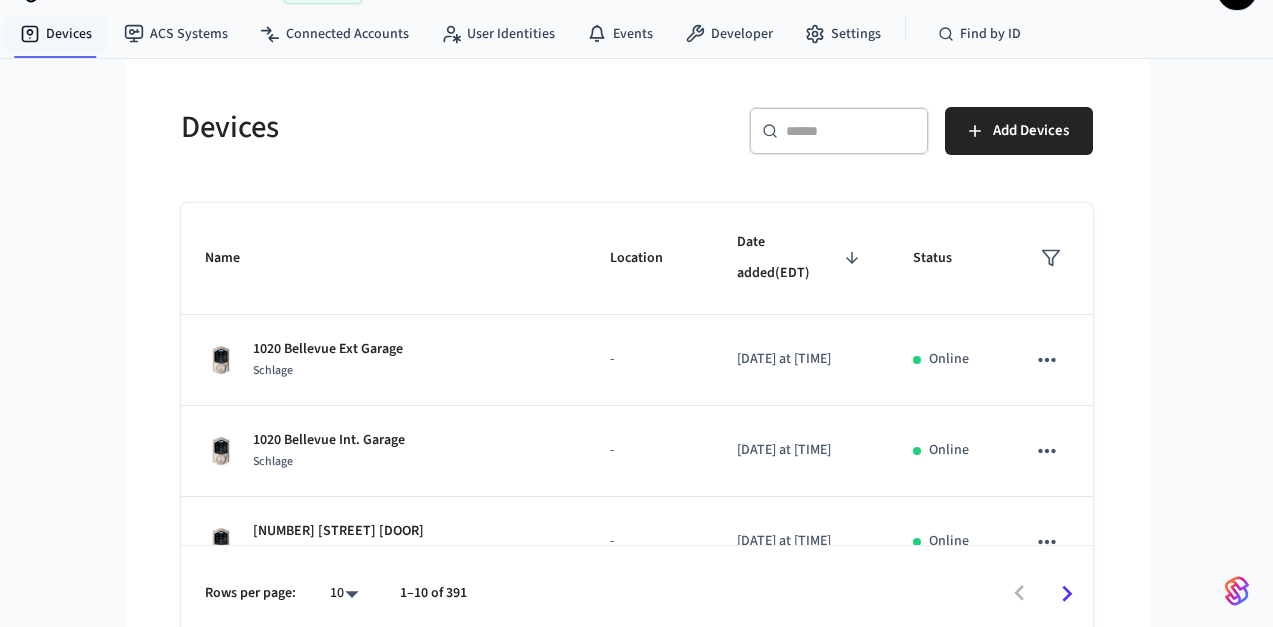 scroll, scrollTop: 0, scrollLeft: 0, axis: both 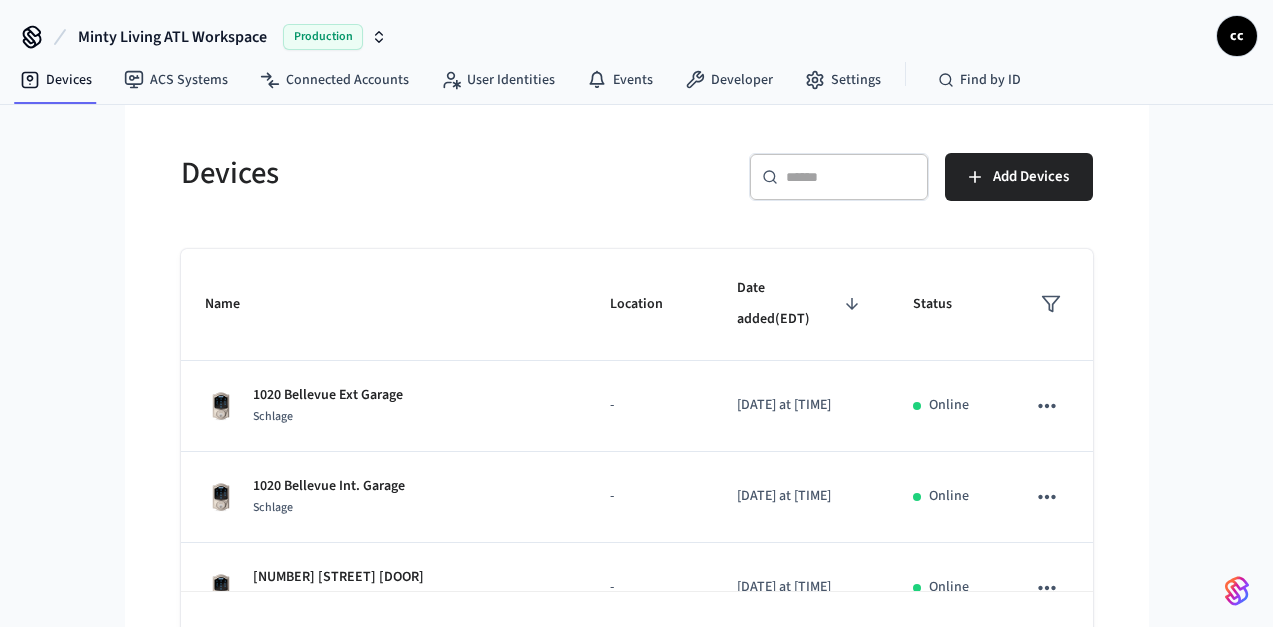 click on "​ ​" at bounding box center [839, 177] 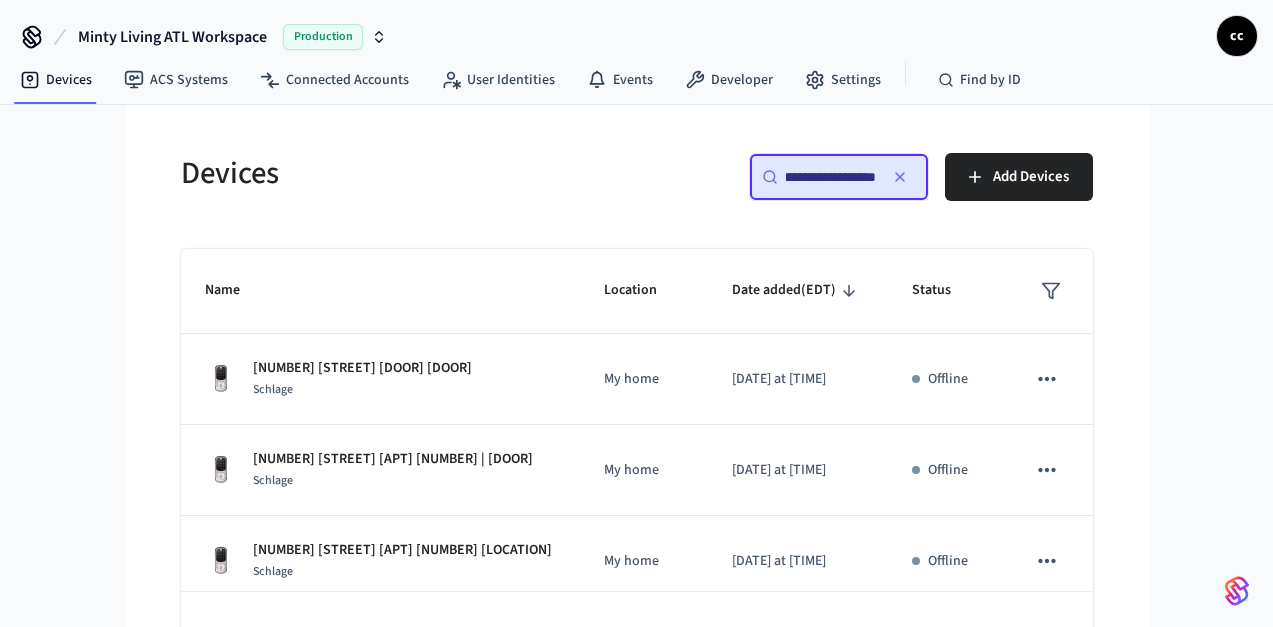 scroll, scrollTop: 0, scrollLeft: 0, axis: both 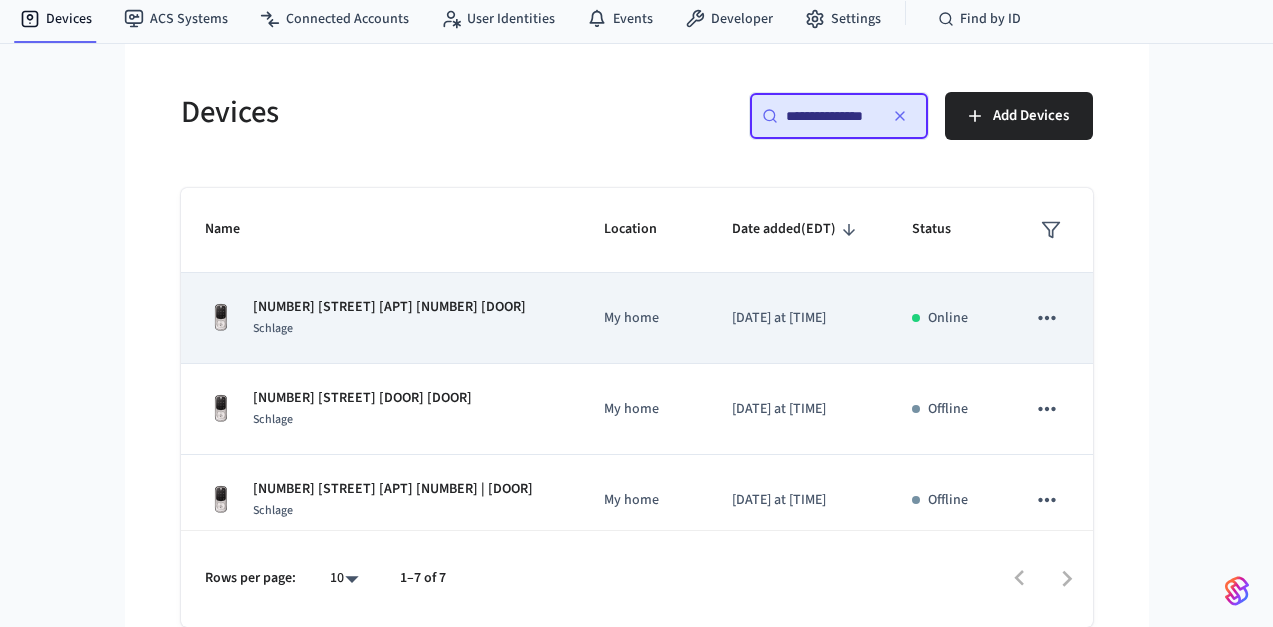 type on "**********" 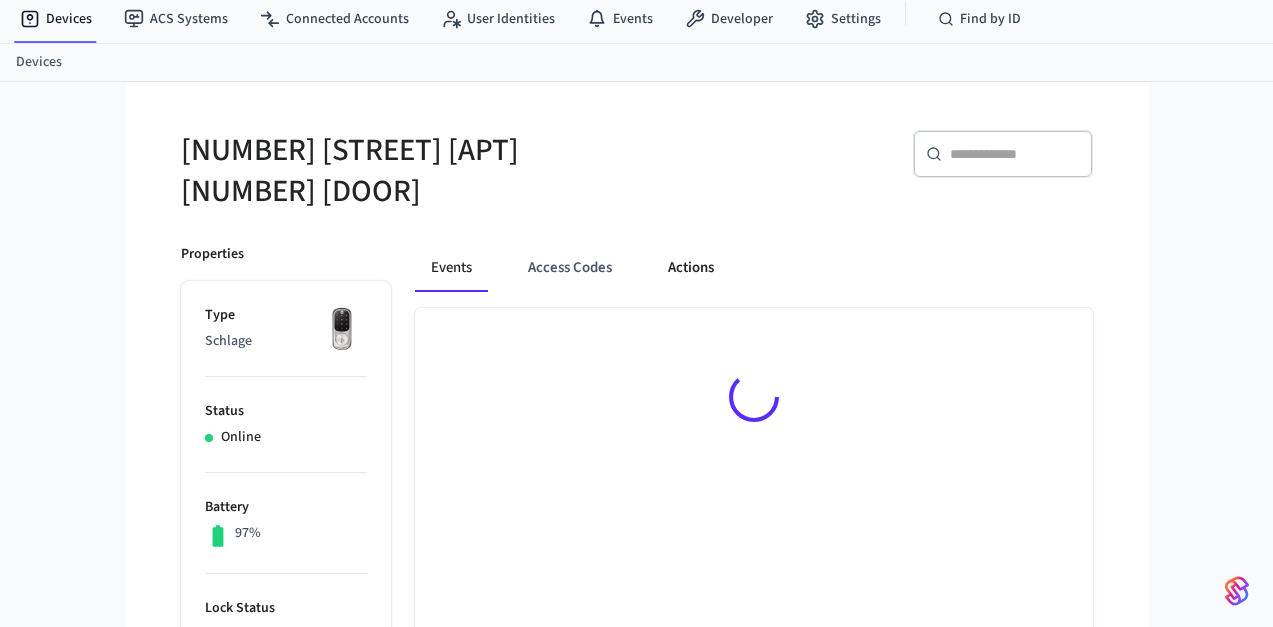 scroll, scrollTop: 0, scrollLeft: 0, axis: both 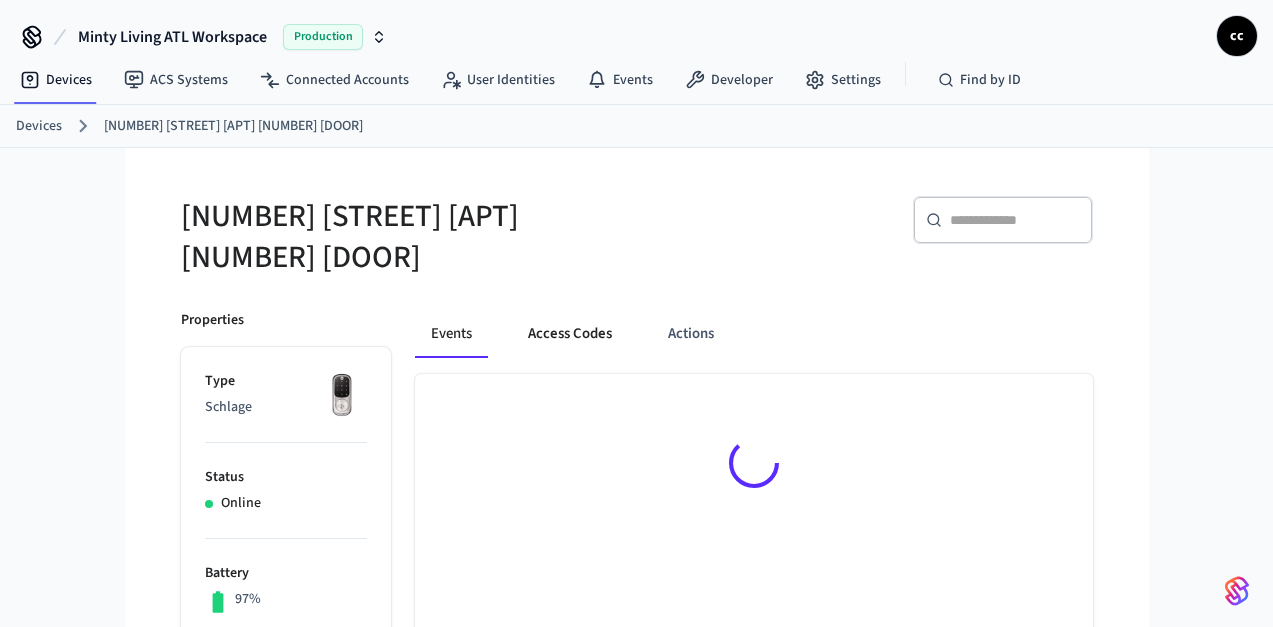 click on "Access Codes" at bounding box center [570, 334] 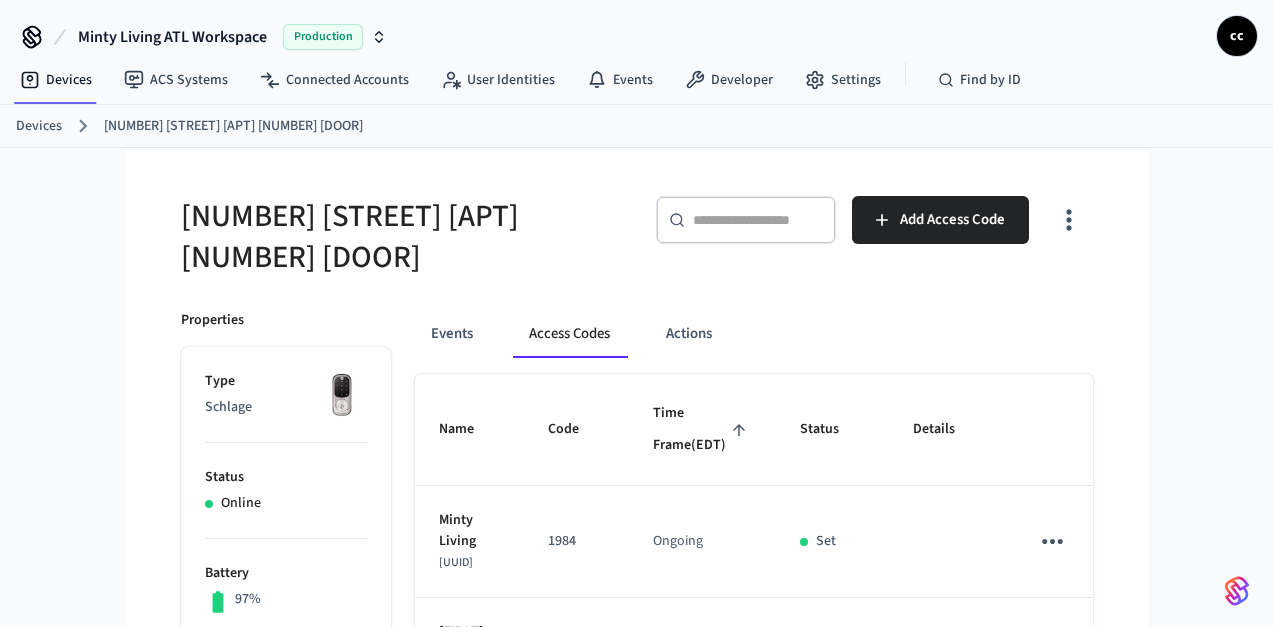 click on "Time Frame  (EDT)" at bounding box center [702, 429] 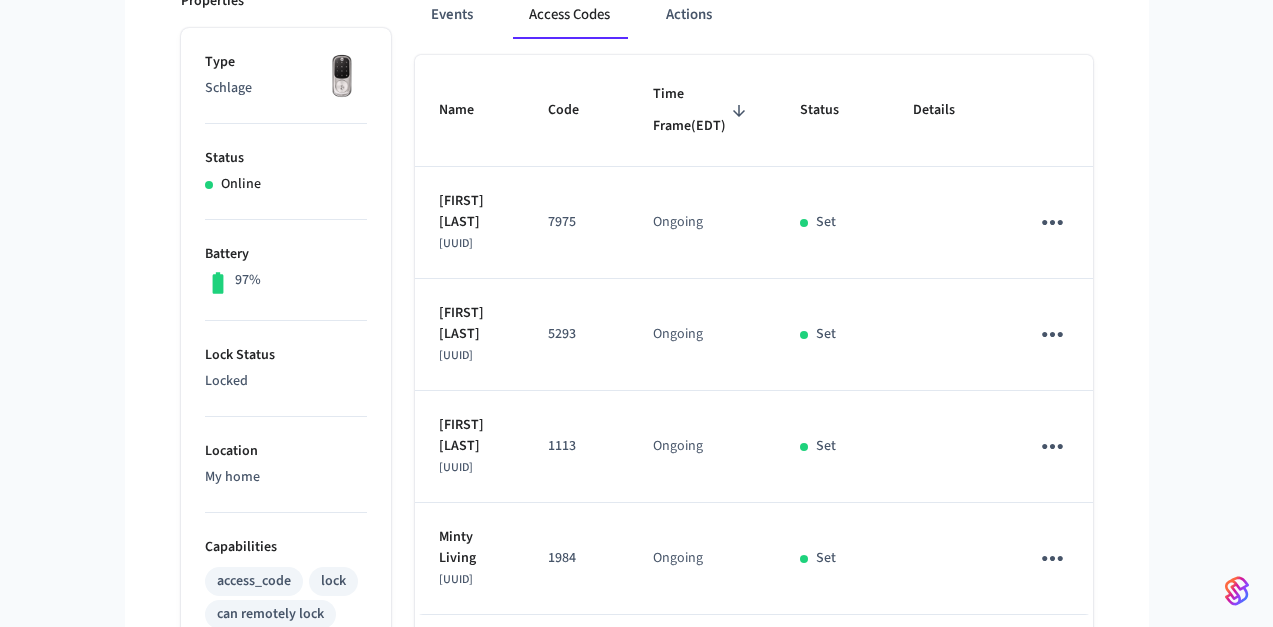 scroll, scrollTop: 345, scrollLeft: 0, axis: vertical 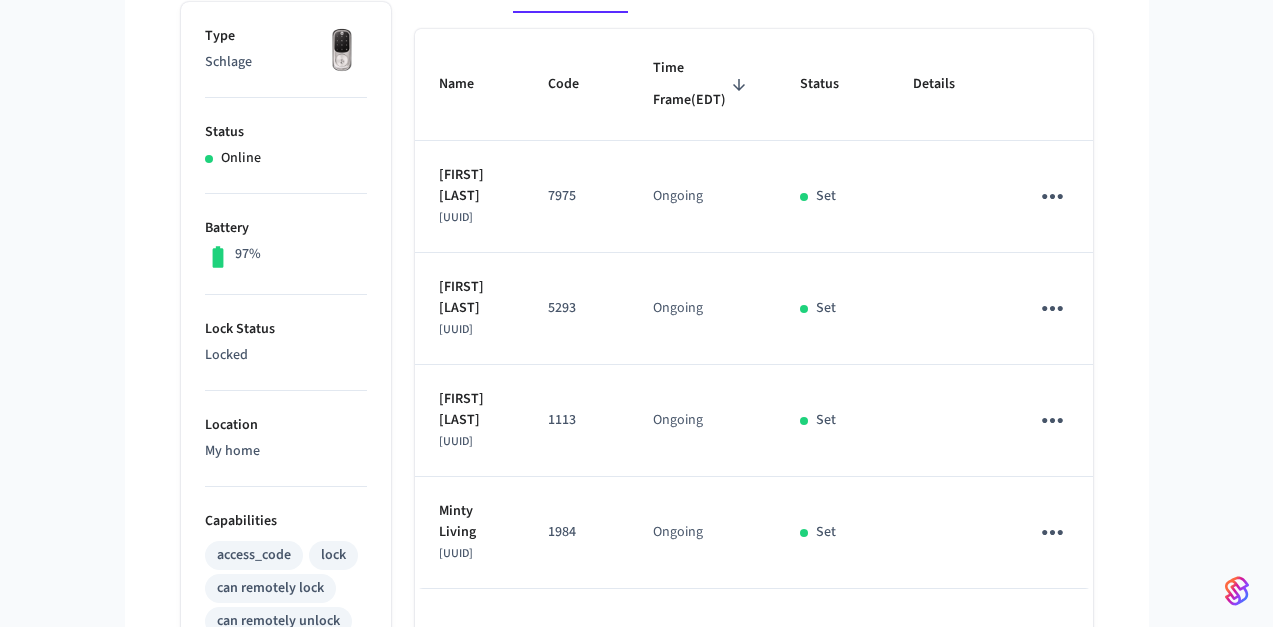 click 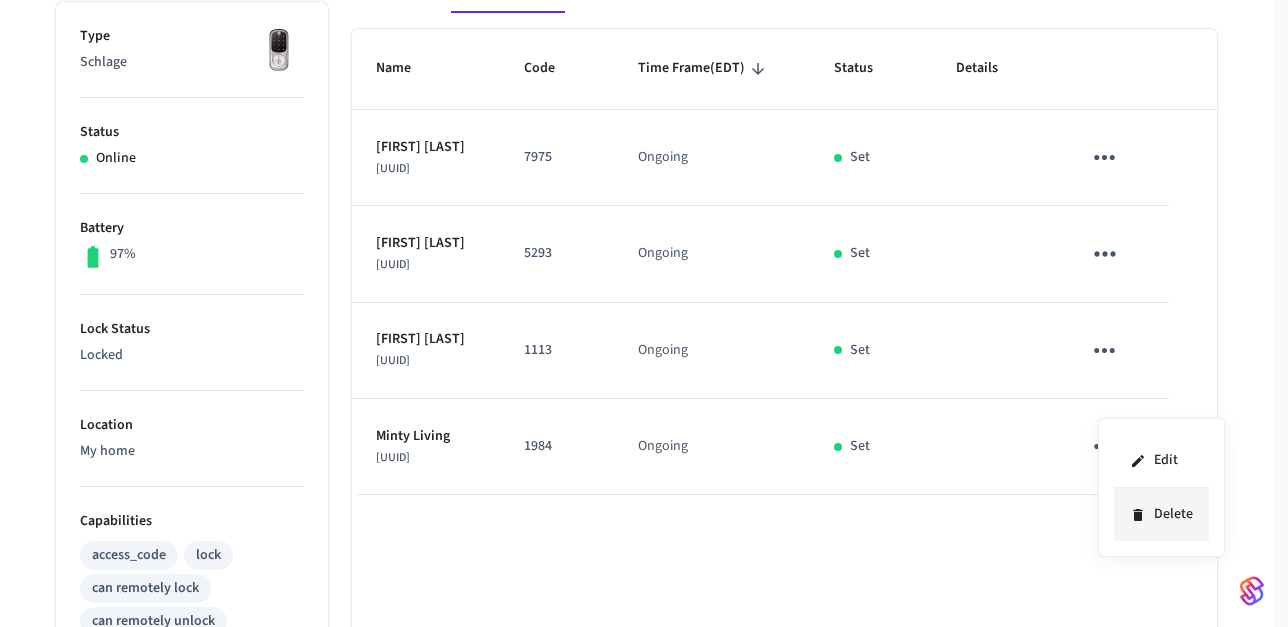 click on "Delete" at bounding box center [1161, 514] 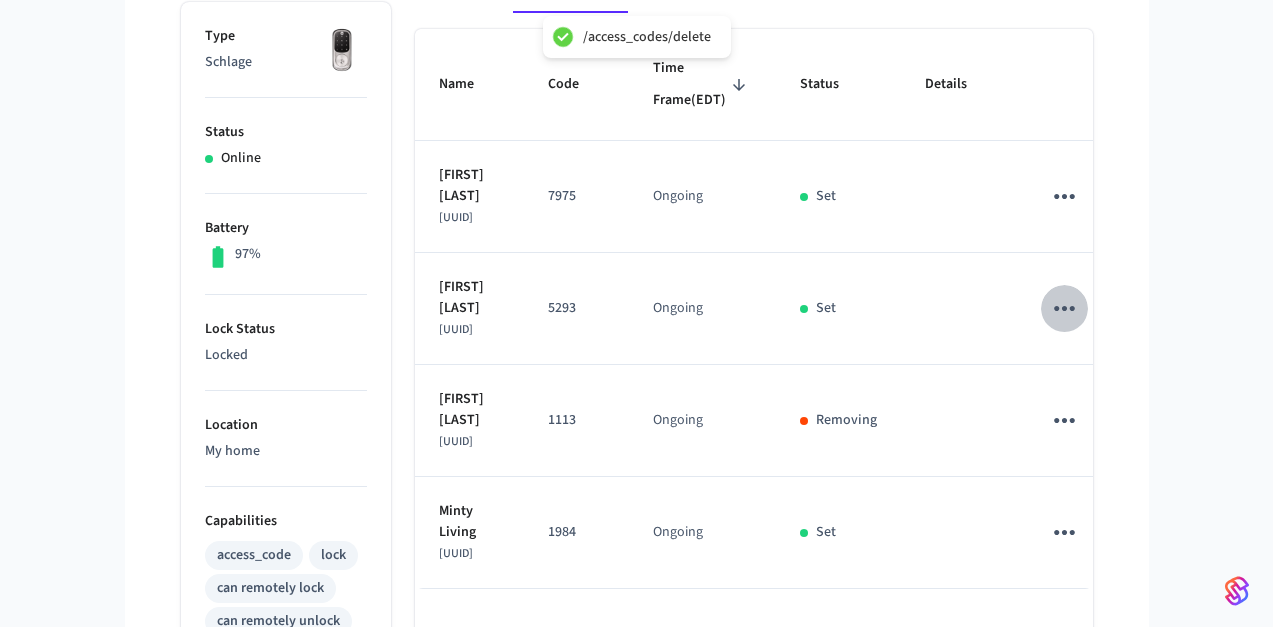 click 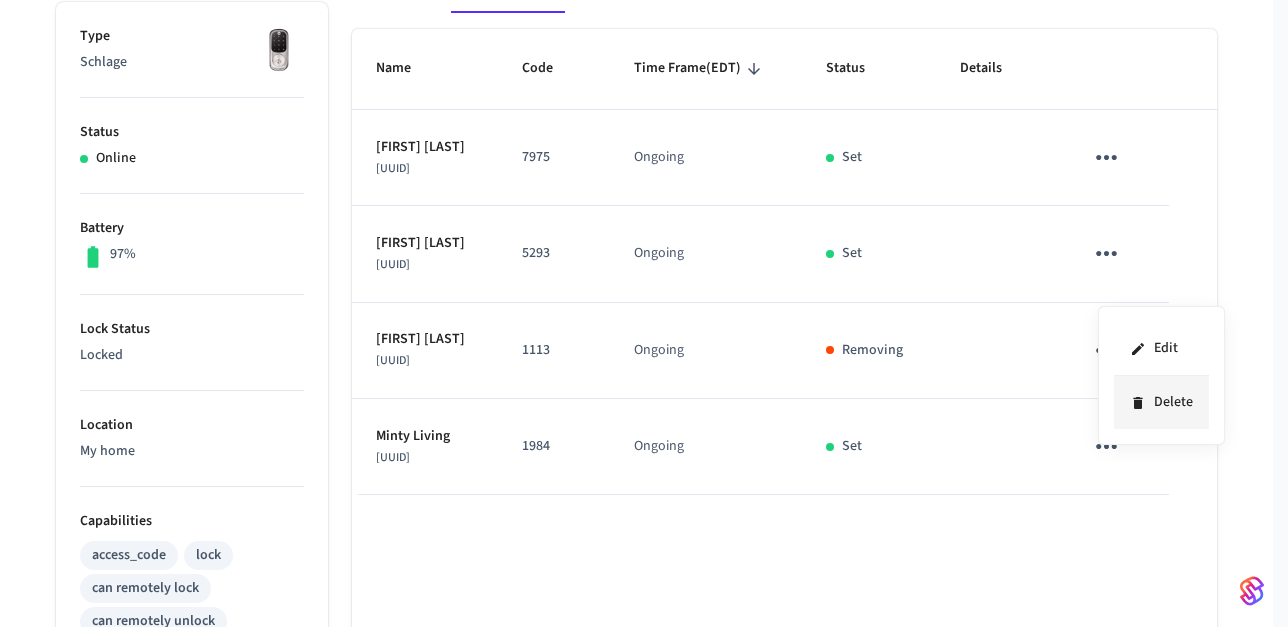click on "Delete" at bounding box center (1161, 402) 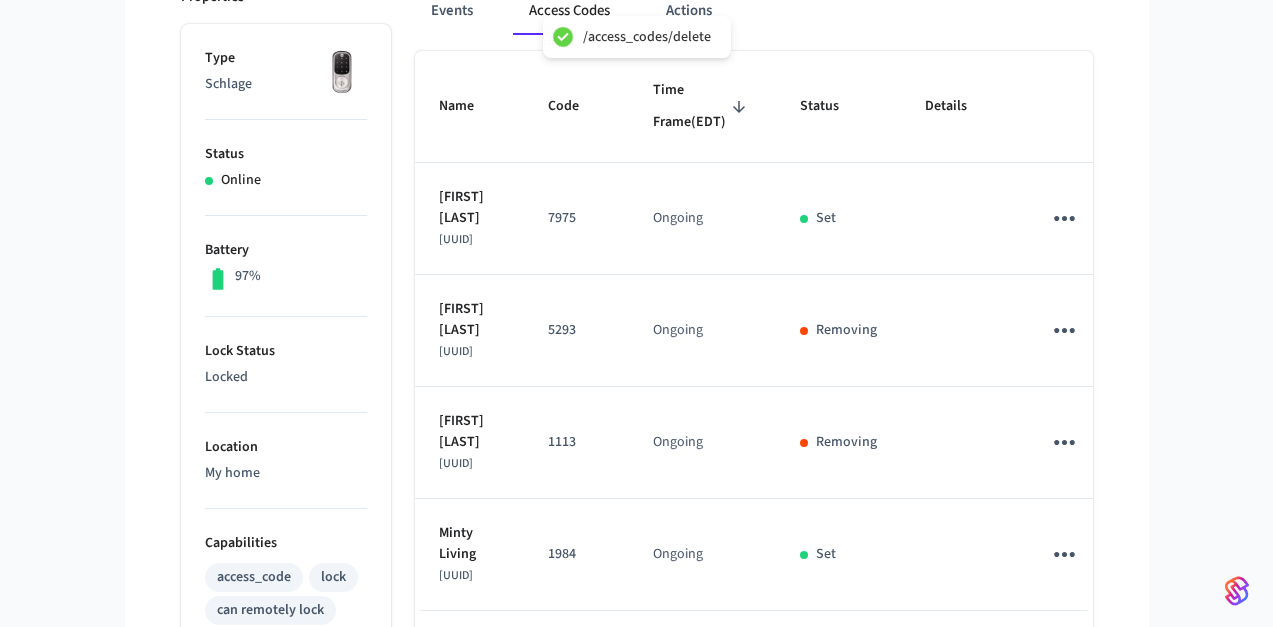 scroll, scrollTop: 320, scrollLeft: 0, axis: vertical 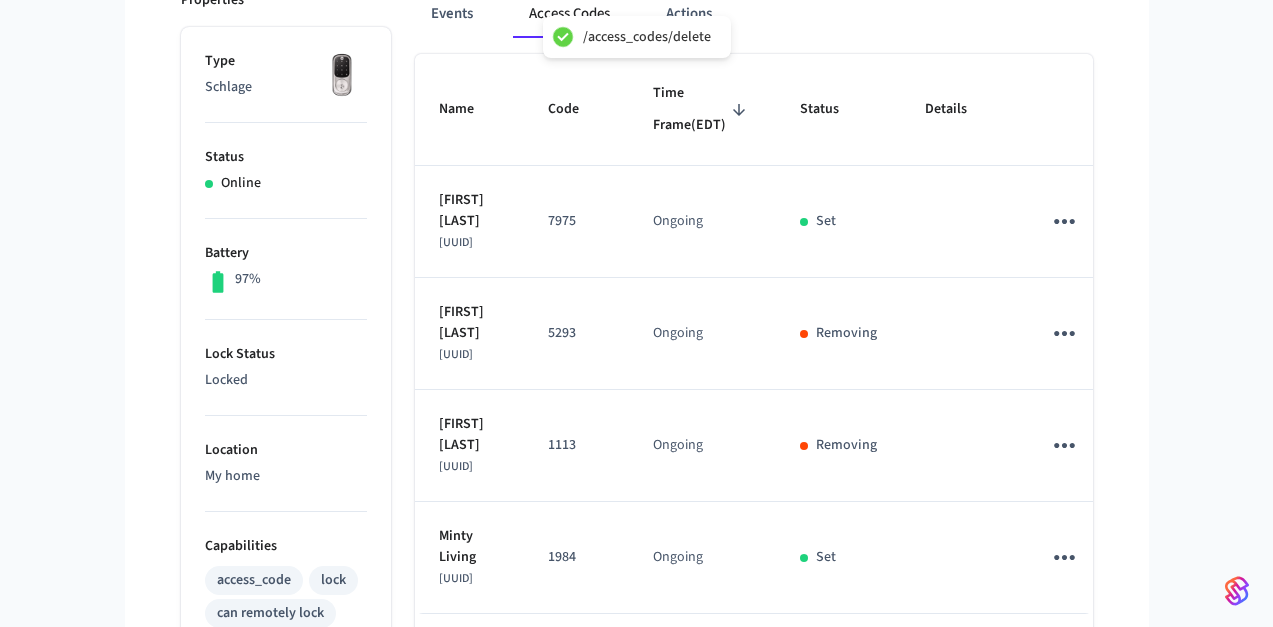 type 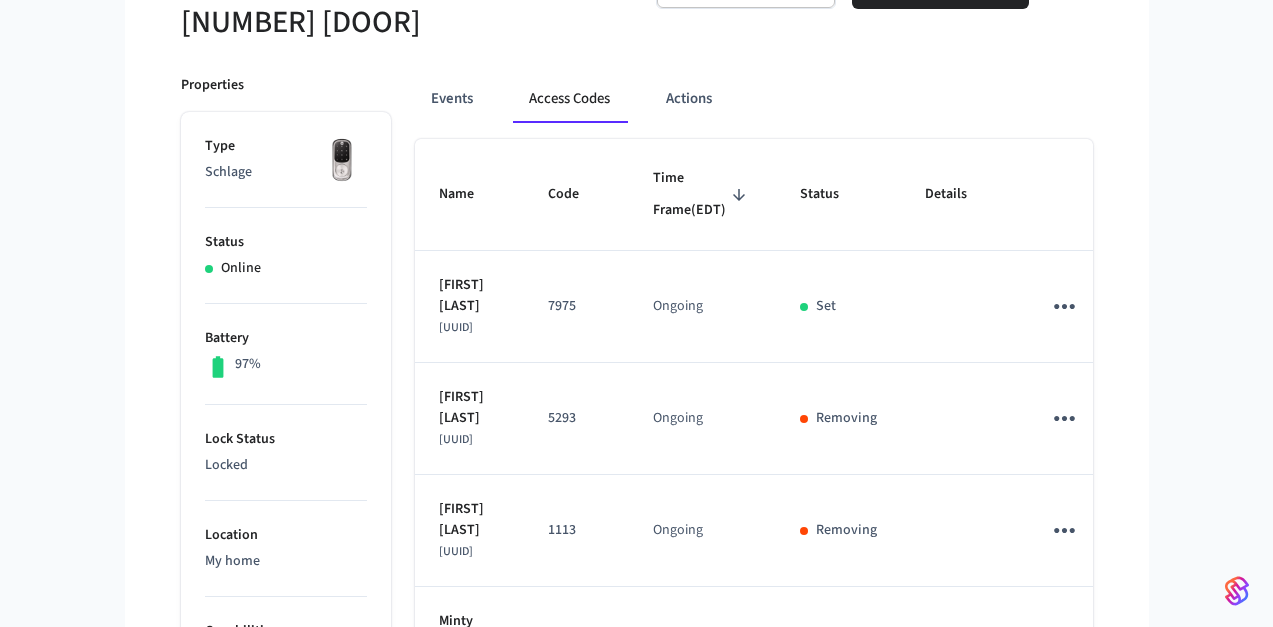 scroll, scrollTop: 144, scrollLeft: 0, axis: vertical 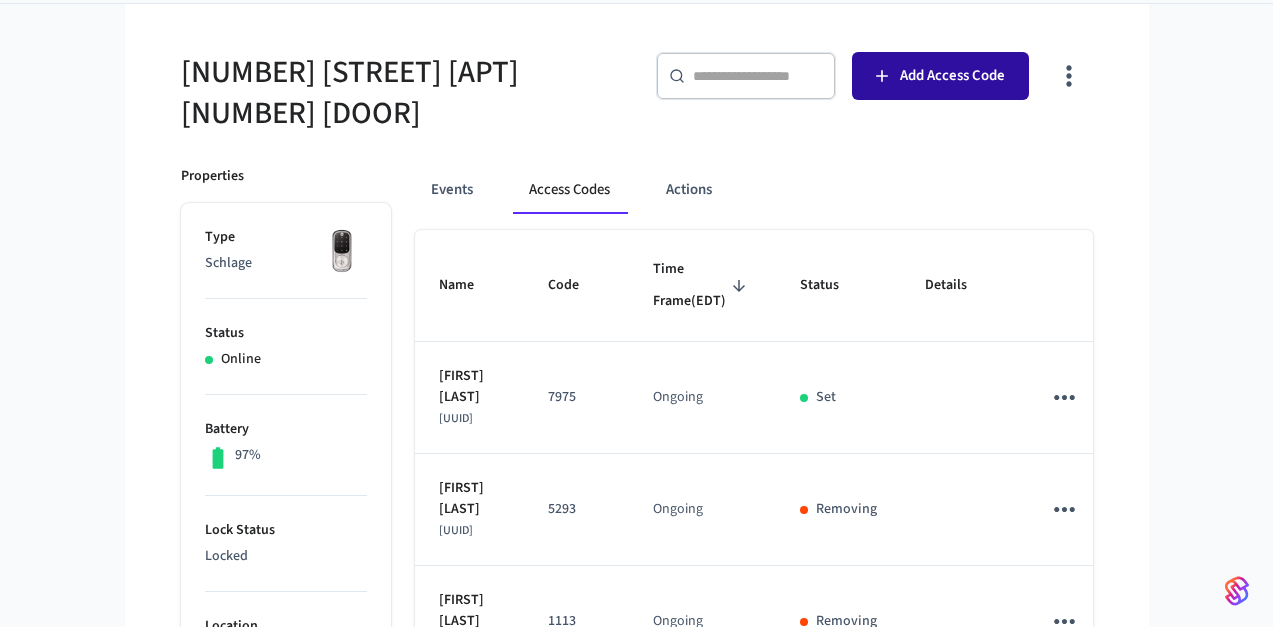 click 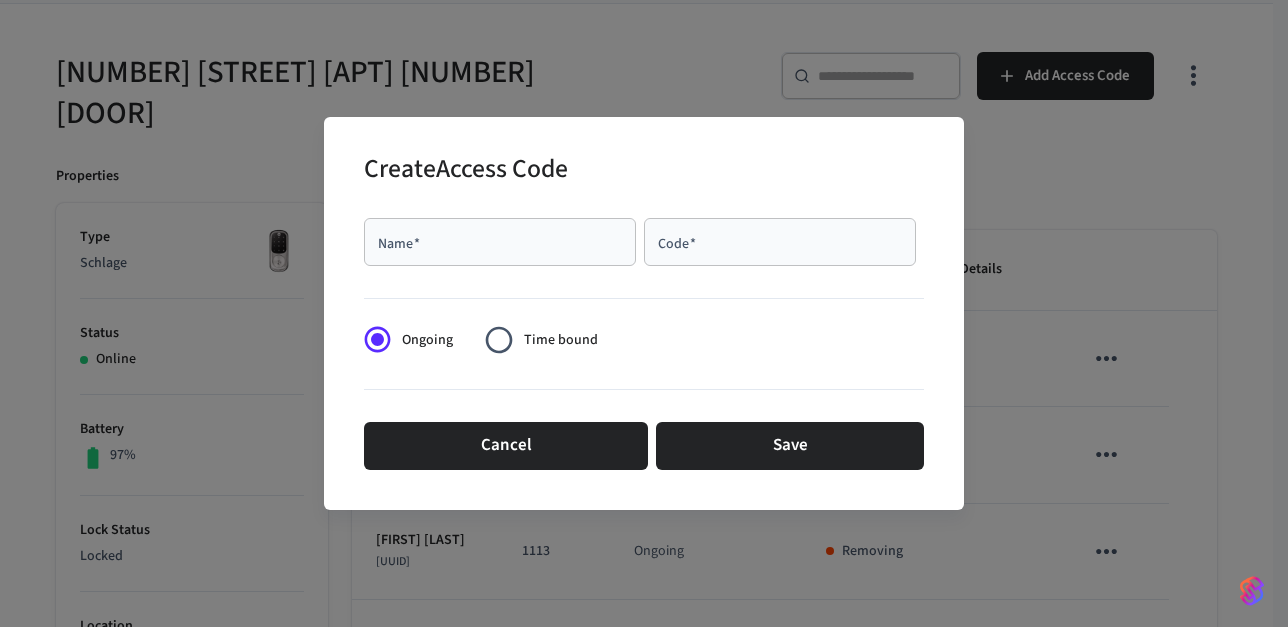 click on "Name   *" at bounding box center (500, 242) 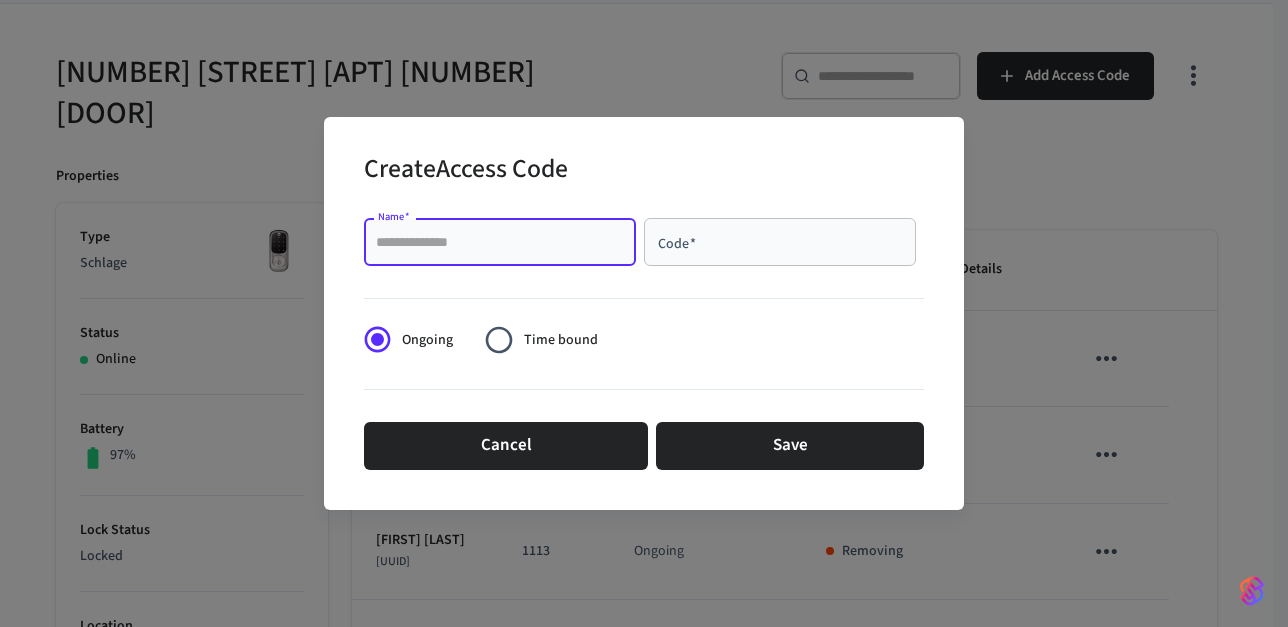 paste on "**********" 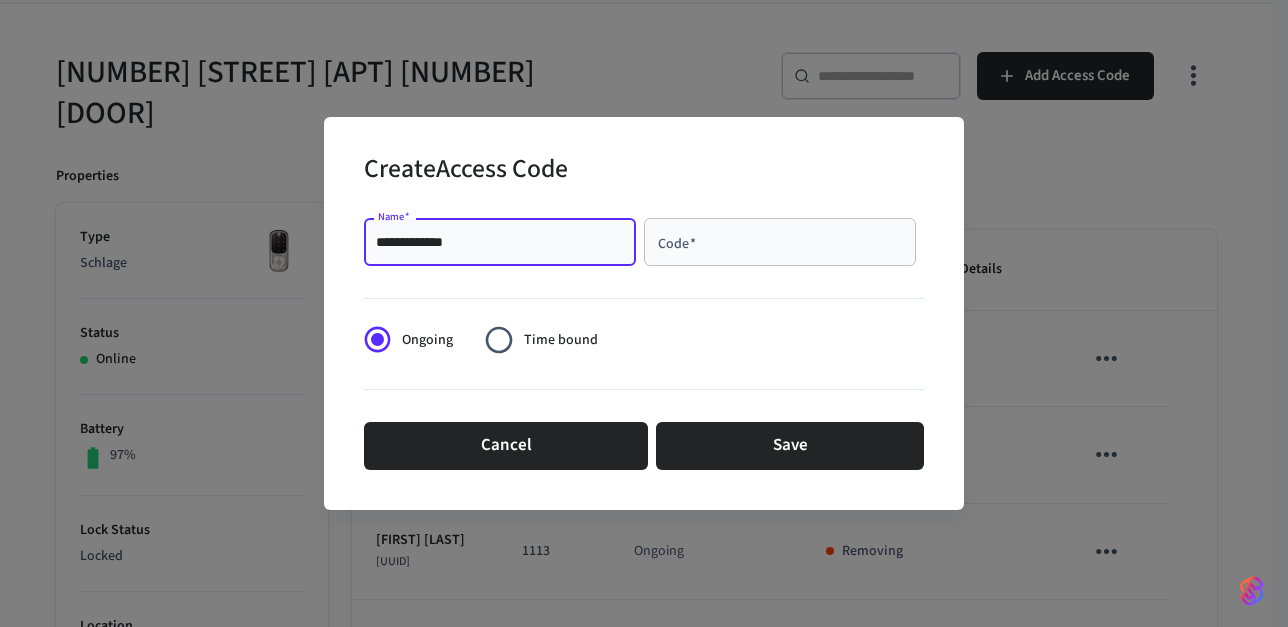 type on "**********" 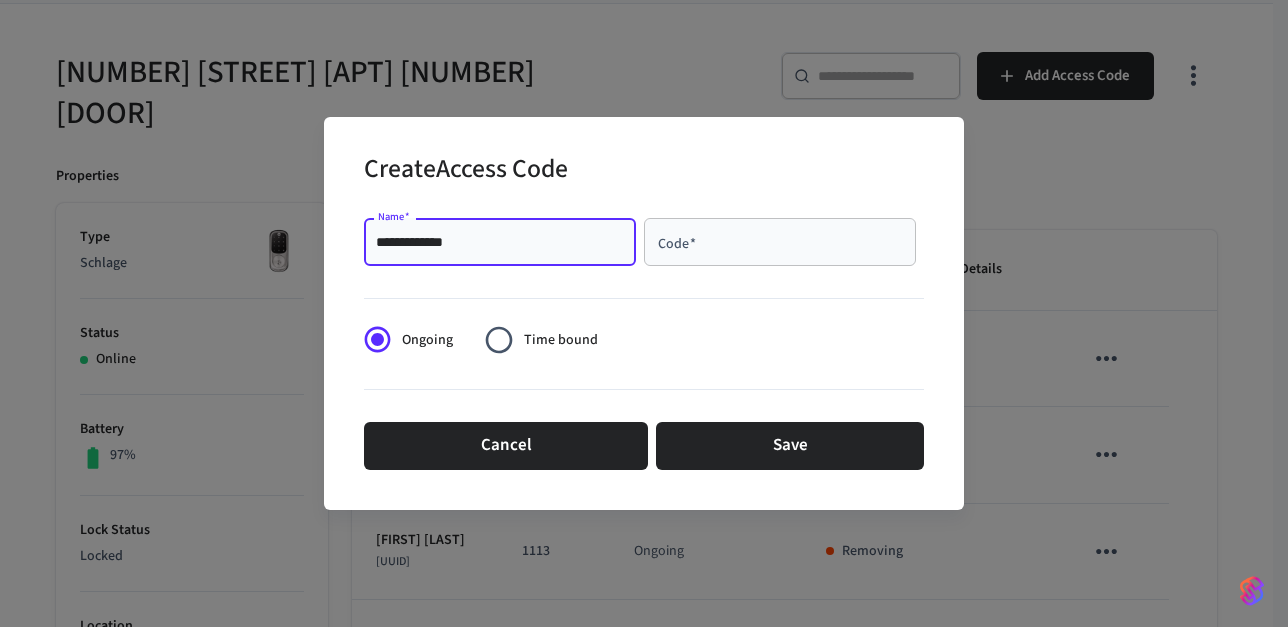 click on "Code   *" at bounding box center [780, 242] 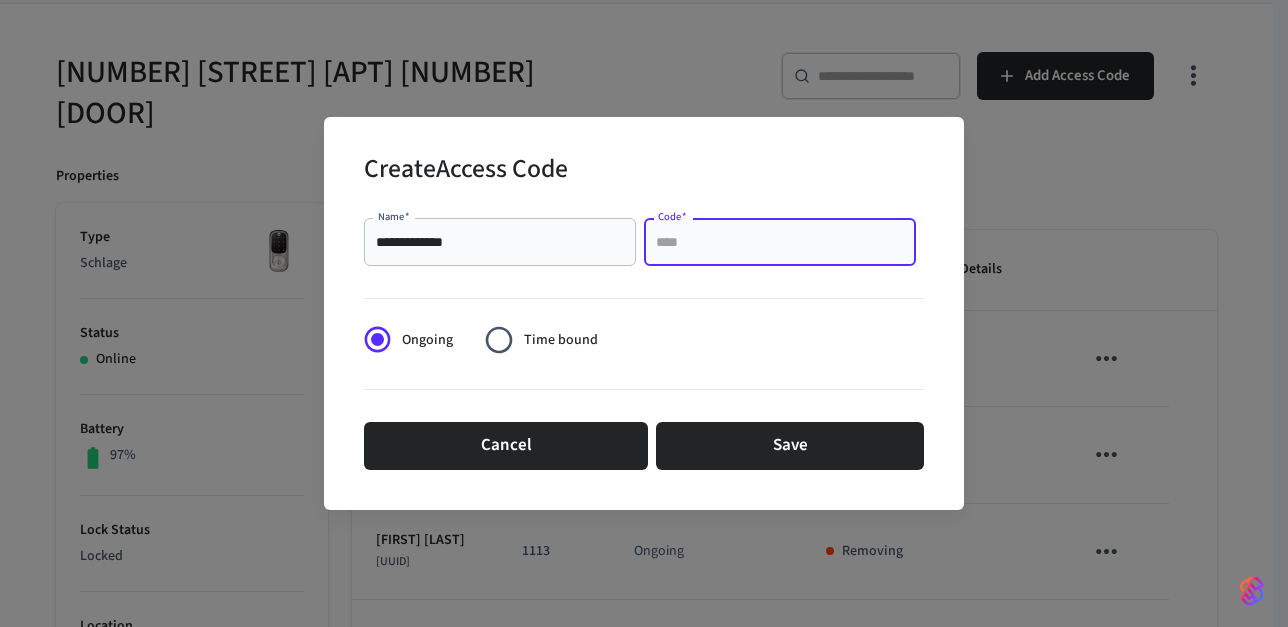 paste on "****" 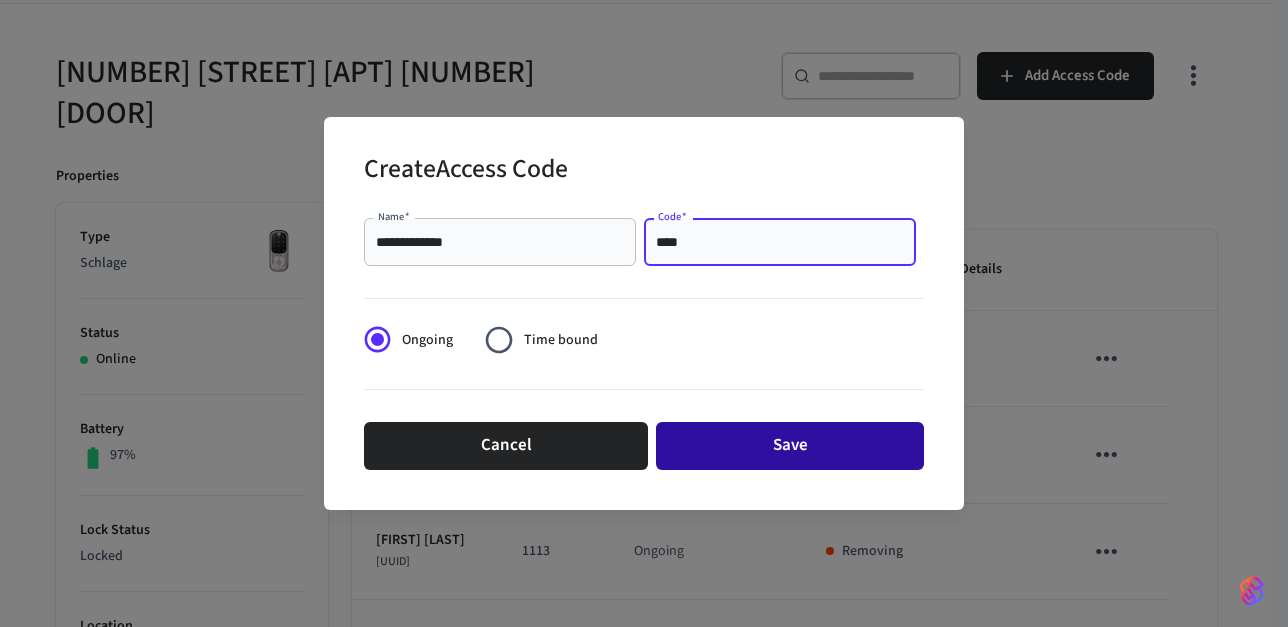 type on "****" 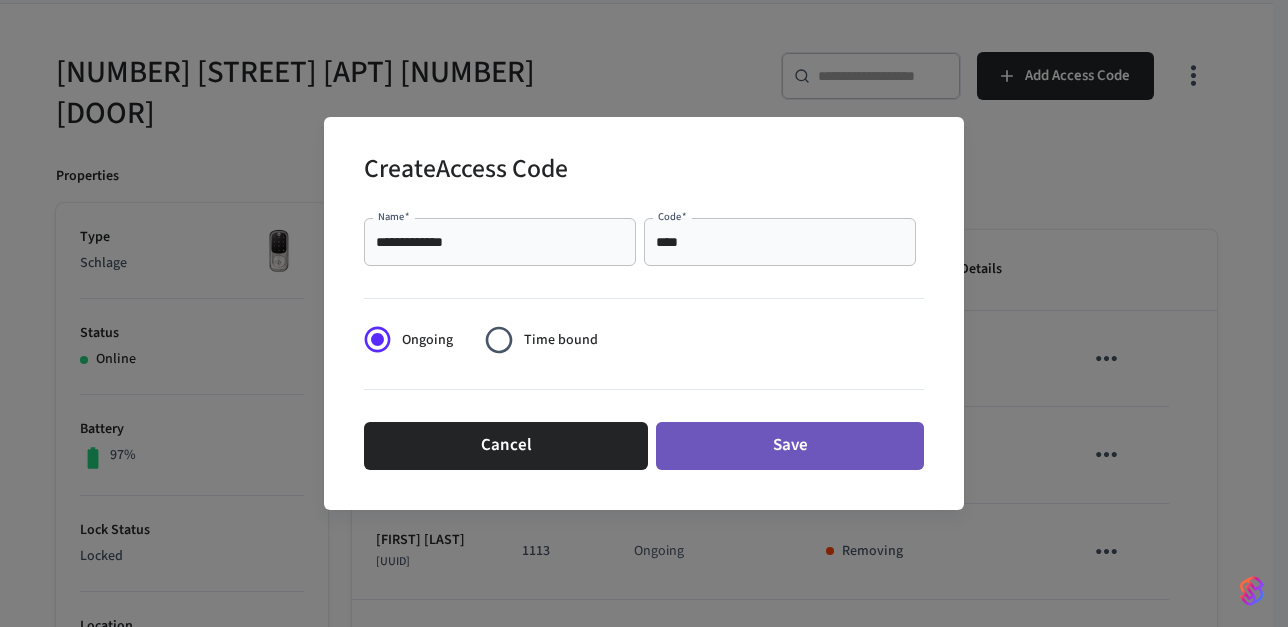 click on "Save" at bounding box center [790, 446] 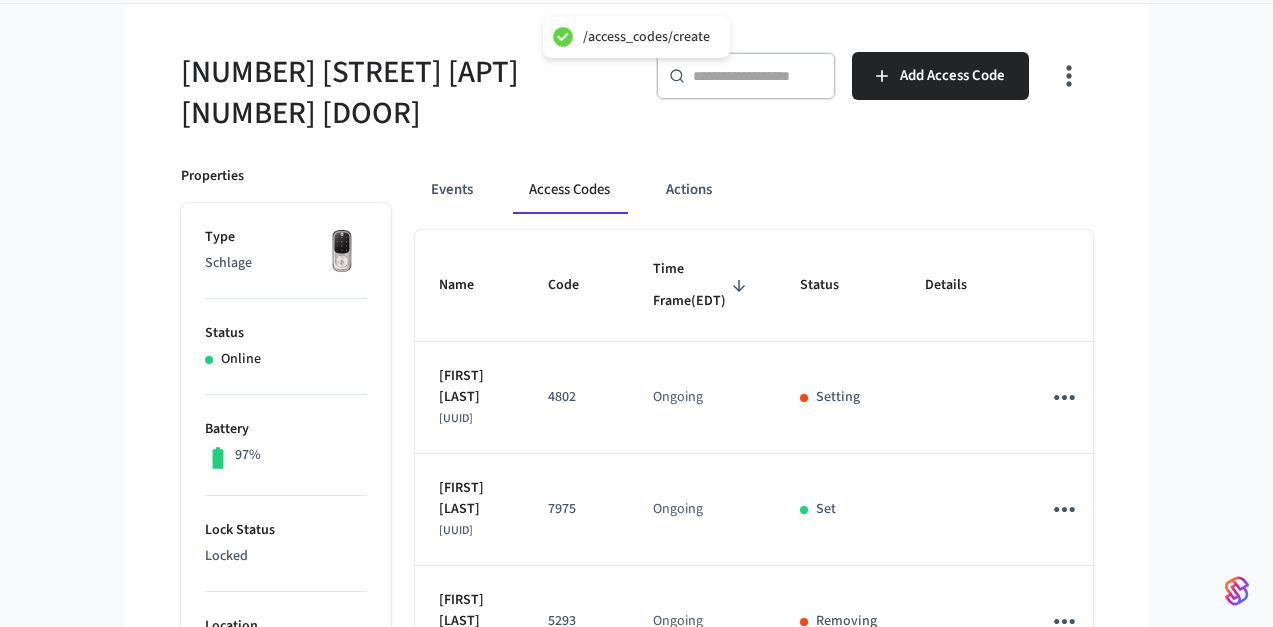 type 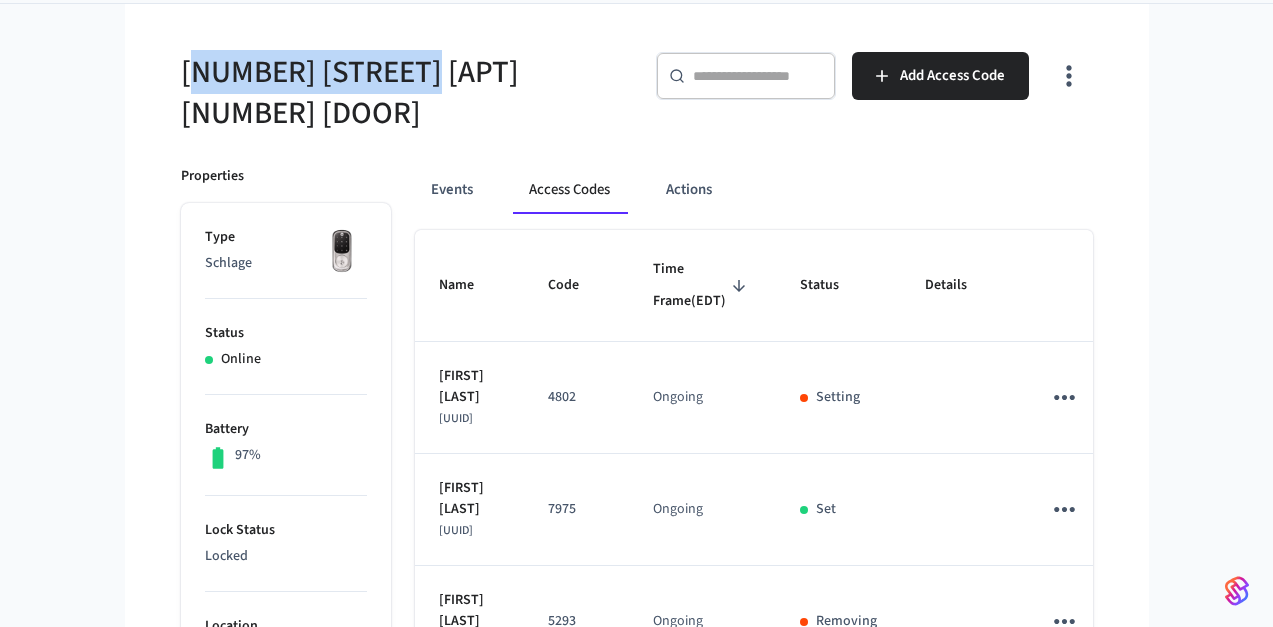 drag, startPoint x: 249, startPoint y: 75, endPoint x: 71, endPoint y: 64, distance: 178.33957 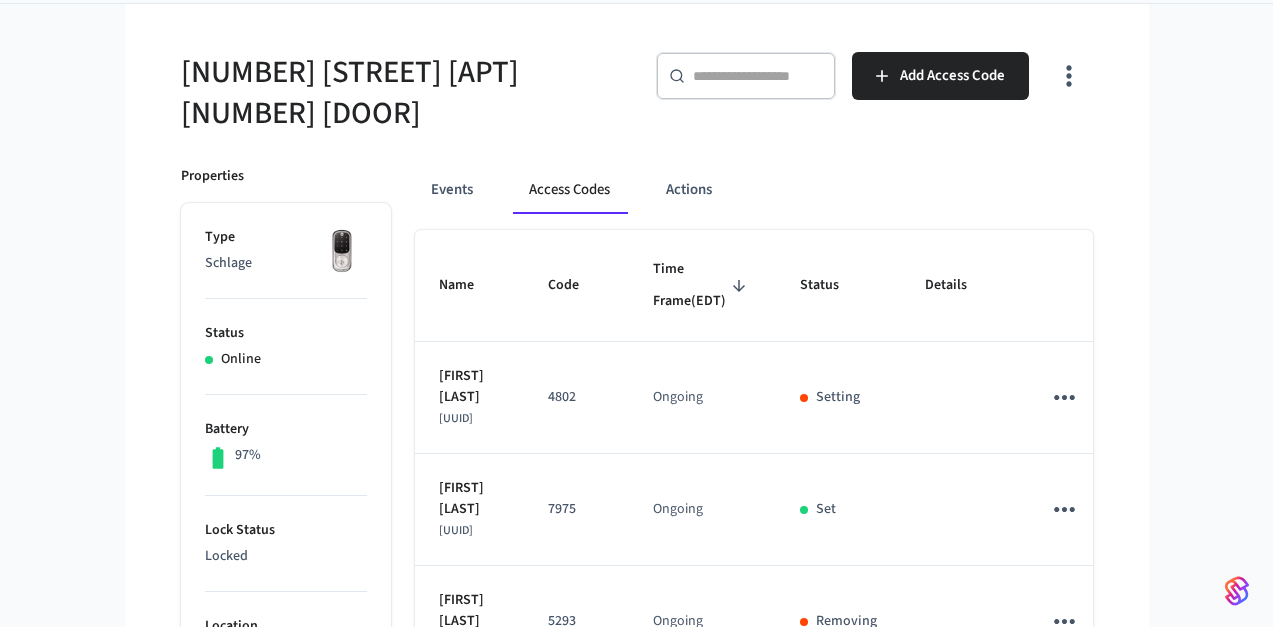 drag, startPoint x: 155, startPoint y: 104, endPoint x: 164, endPoint y: 97, distance: 11.401754 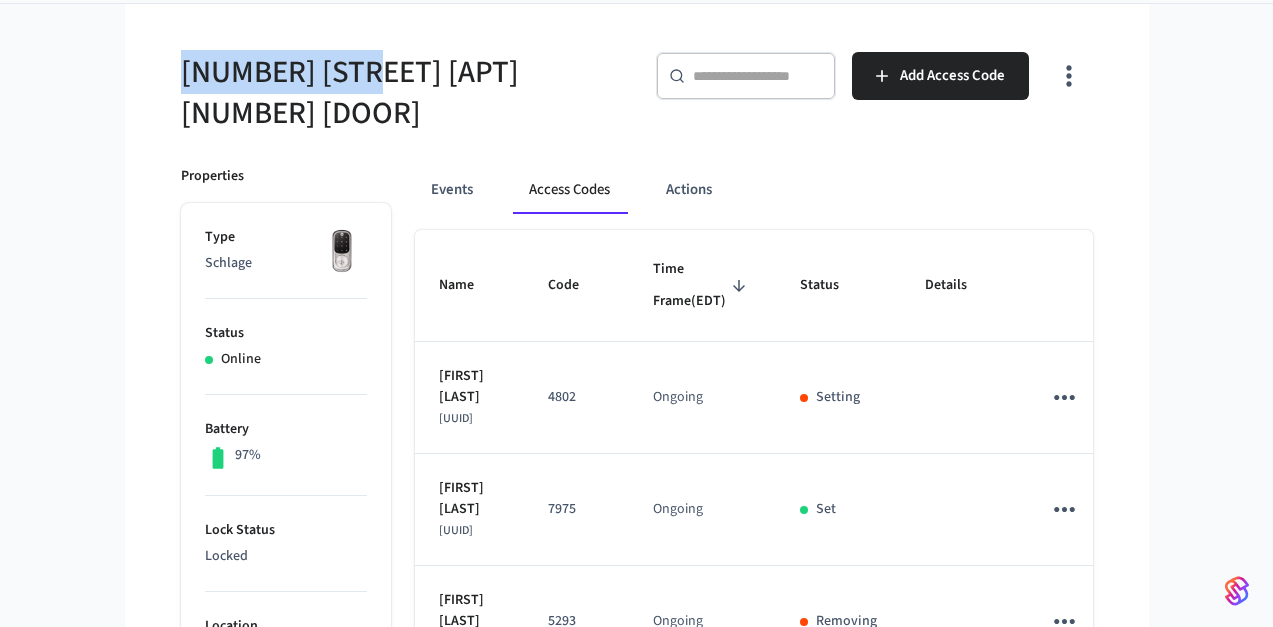 drag, startPoint x: 84, startPoint y: 62, endPoint x: 43, endPoint y: 64, distance: 41.04875 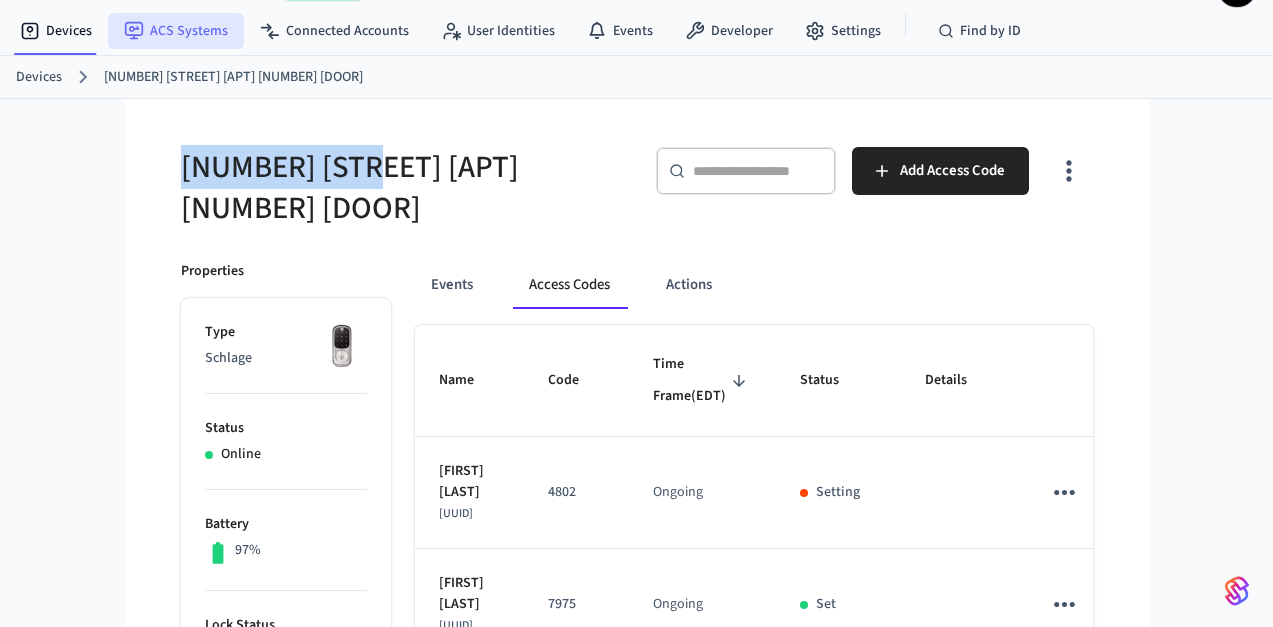 scroll, scrollTop: 0, scrollLeft: 0, axis: both 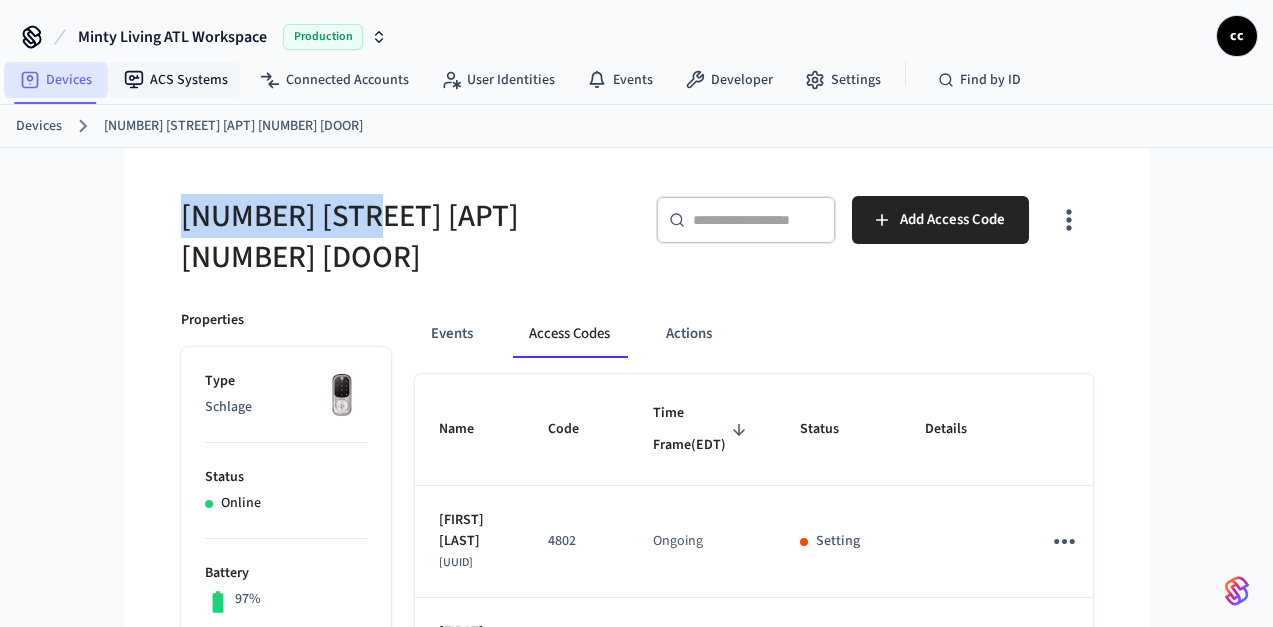 click on "Devices" at bounding box center [56, 80] 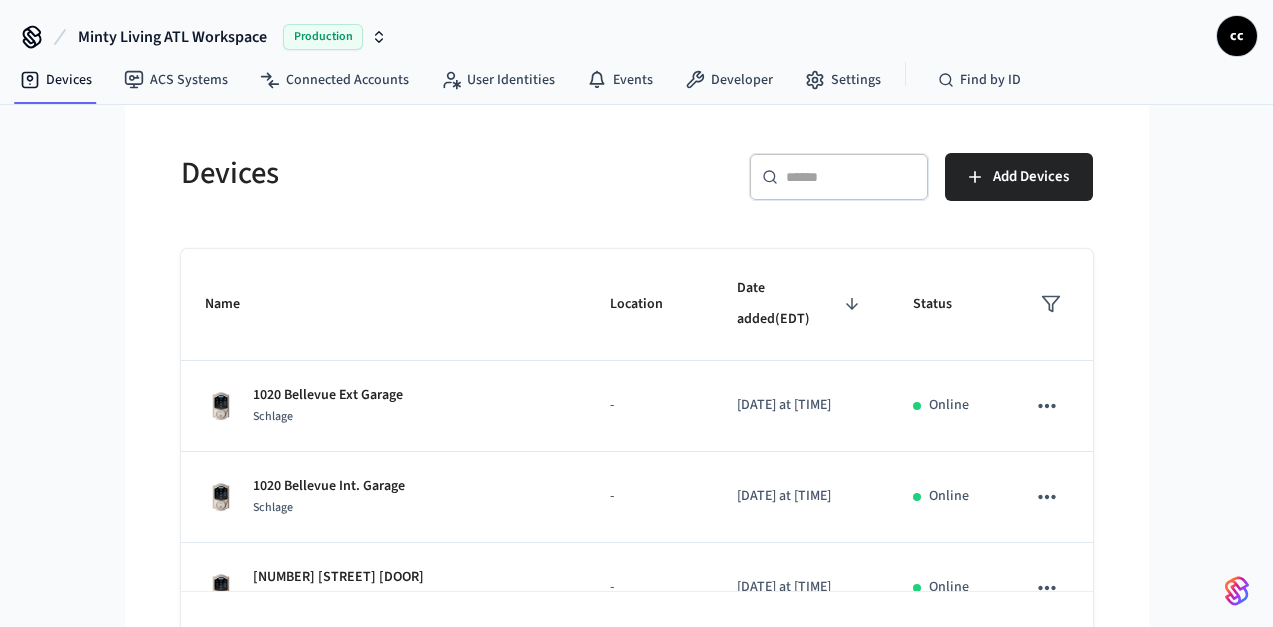 click at bounding box center [851, 177] 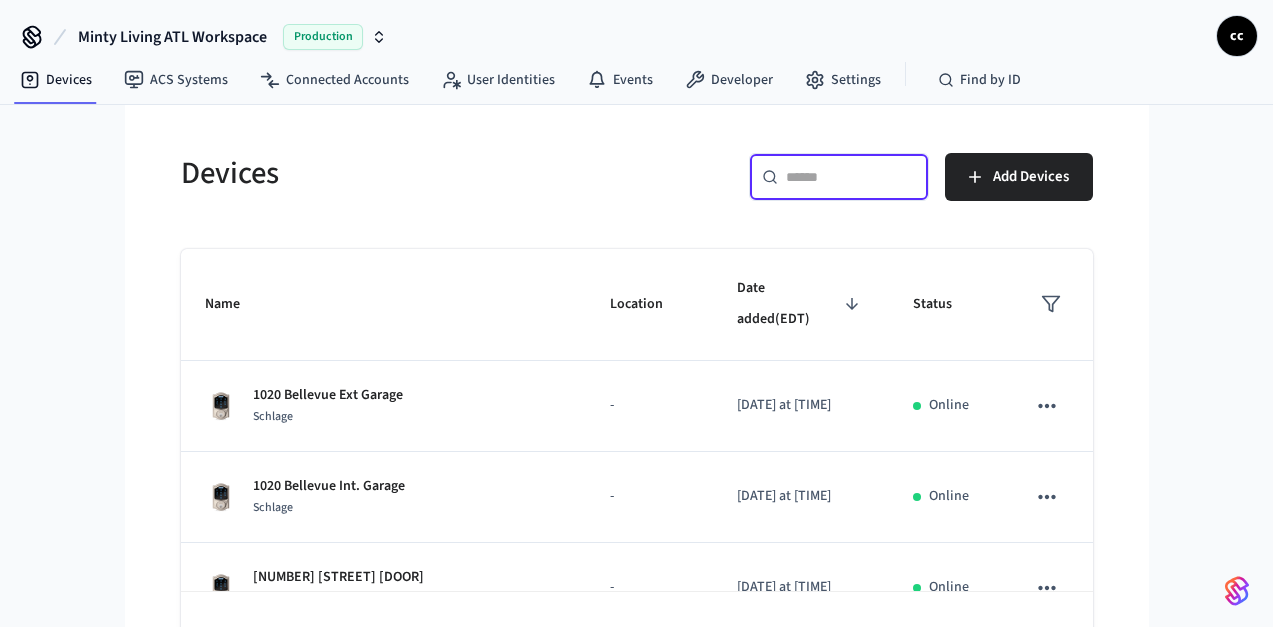 paste on "**********" 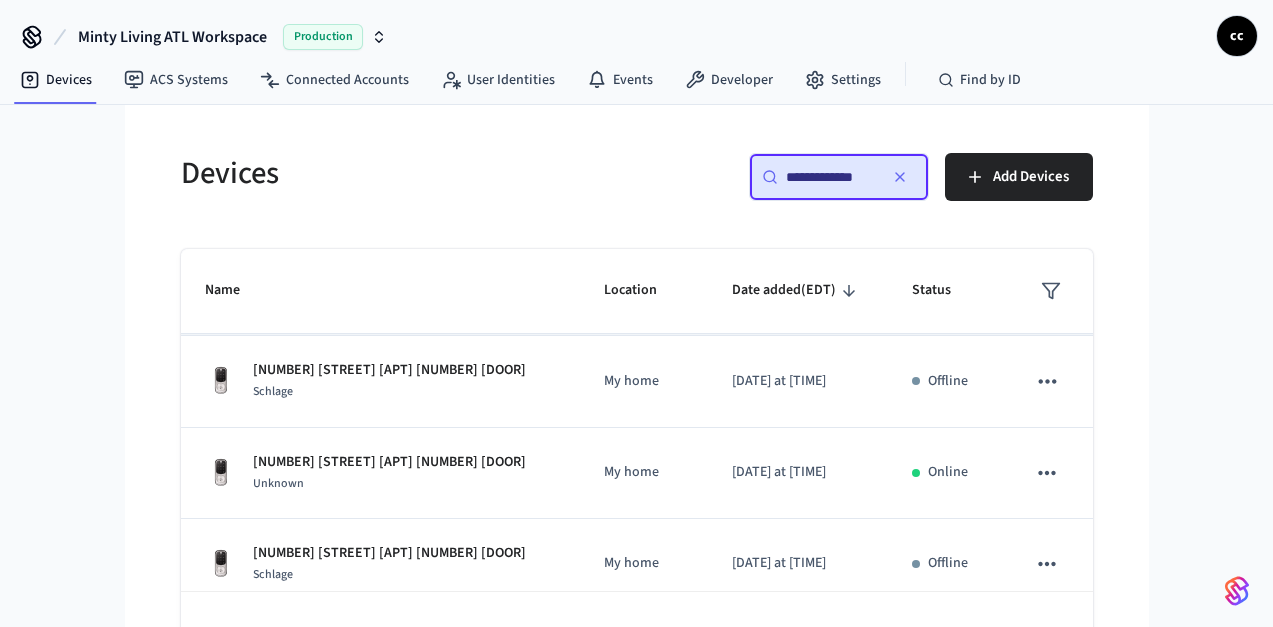 scroll, scrollTop: 381, scrollLeft: 0, axis: vertical 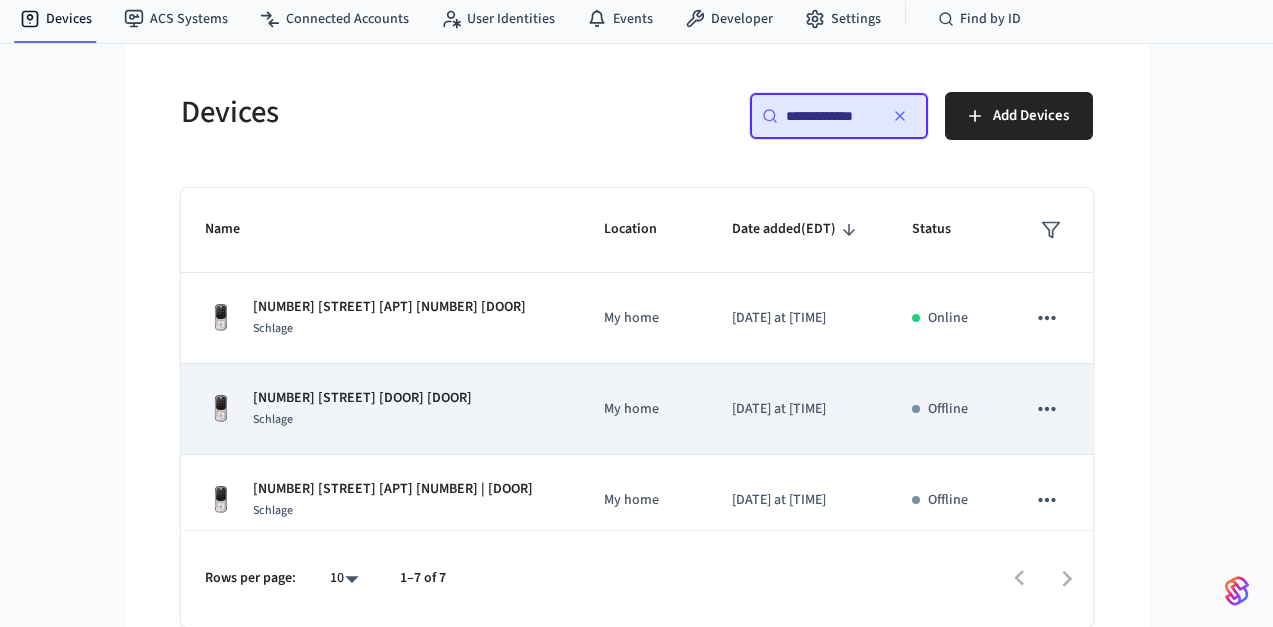 type on "**********" 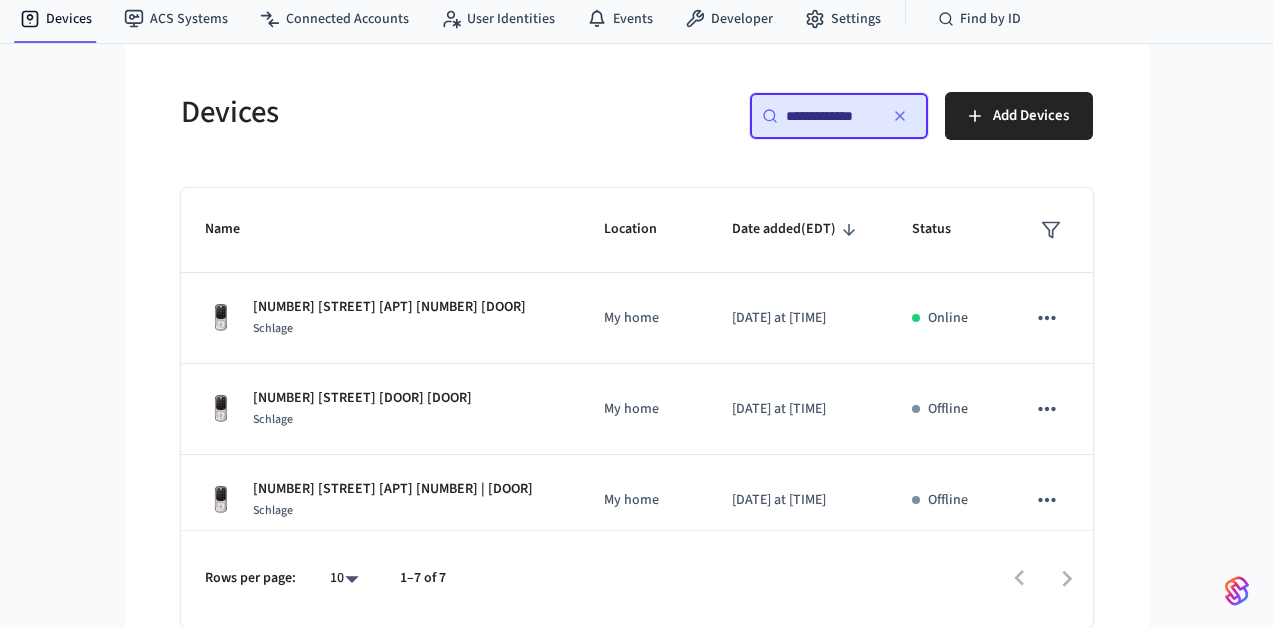 click on "**********" at bounding box center [839, 116] 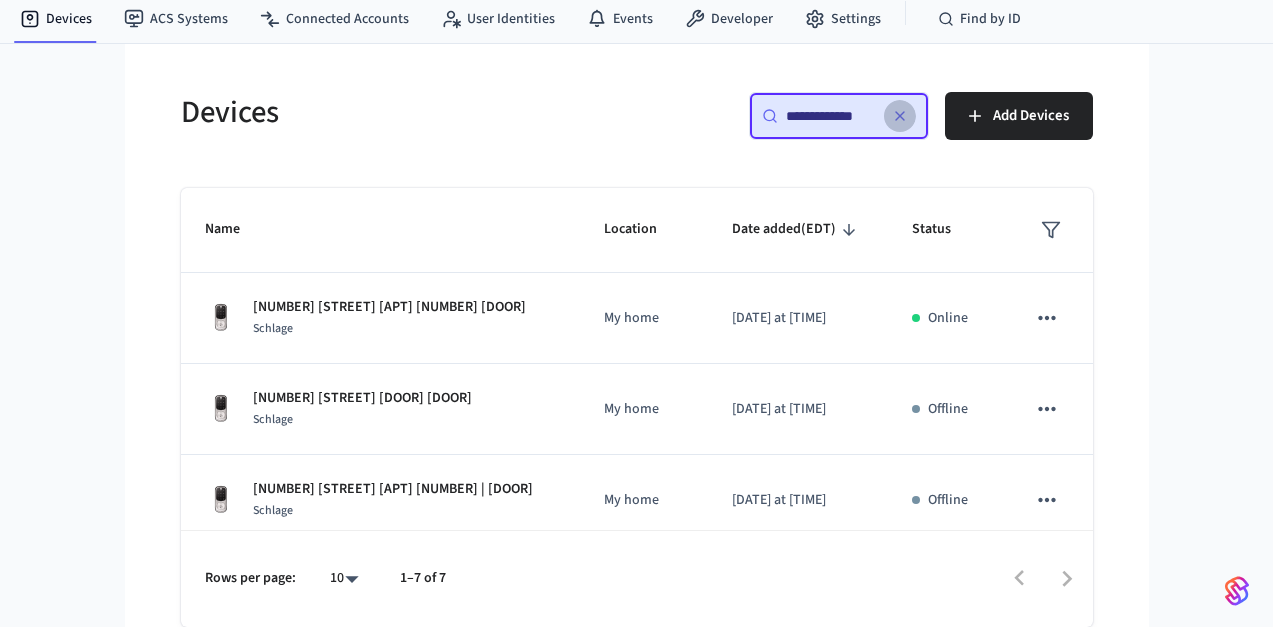 click at bounding box center [900, 116] 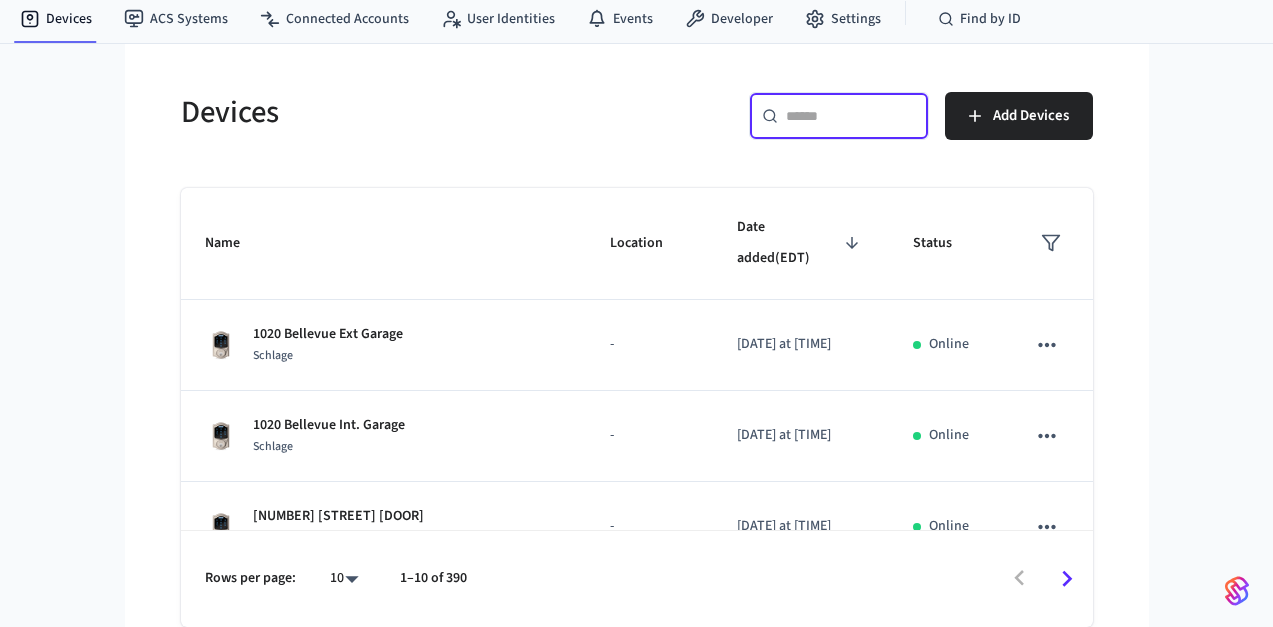 click at bounding box center (851, 116) 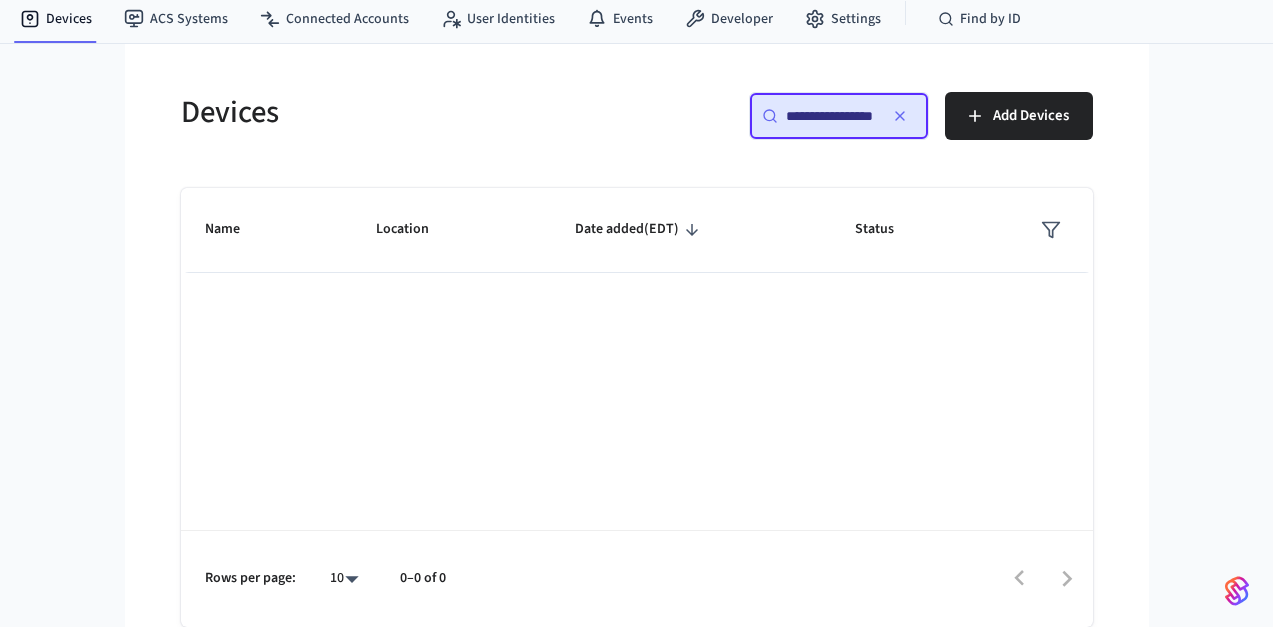 scroll, scrollTop: 0, scrollLeft: 10, axis: horizontal 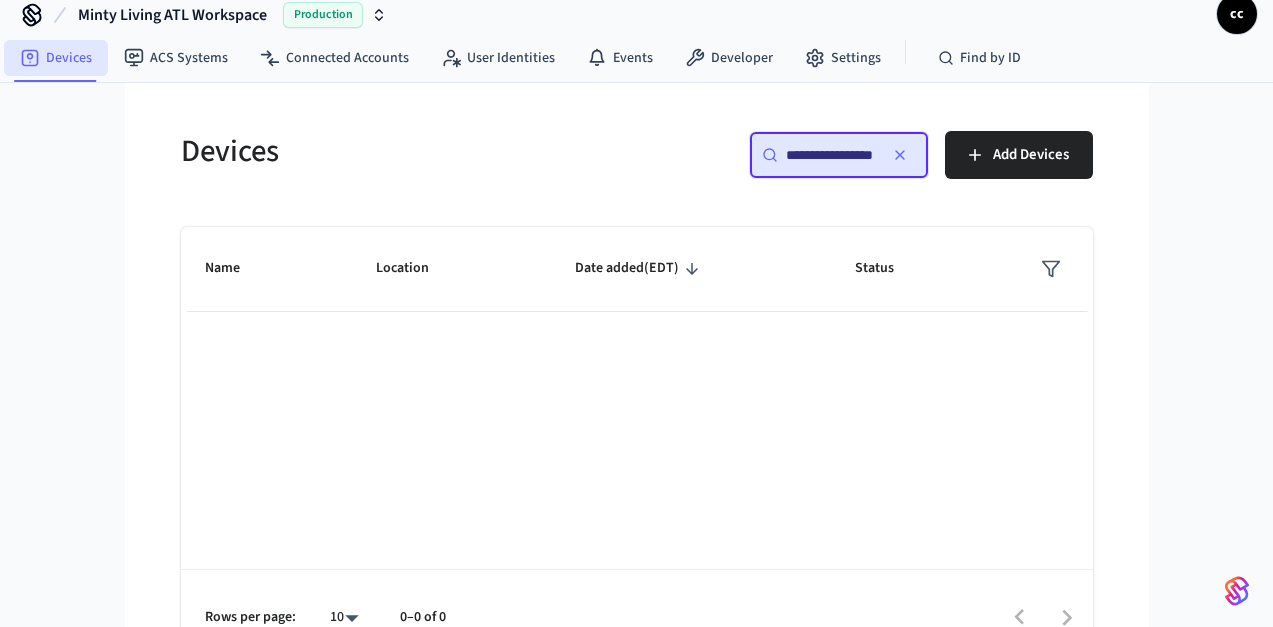 type on "**********" 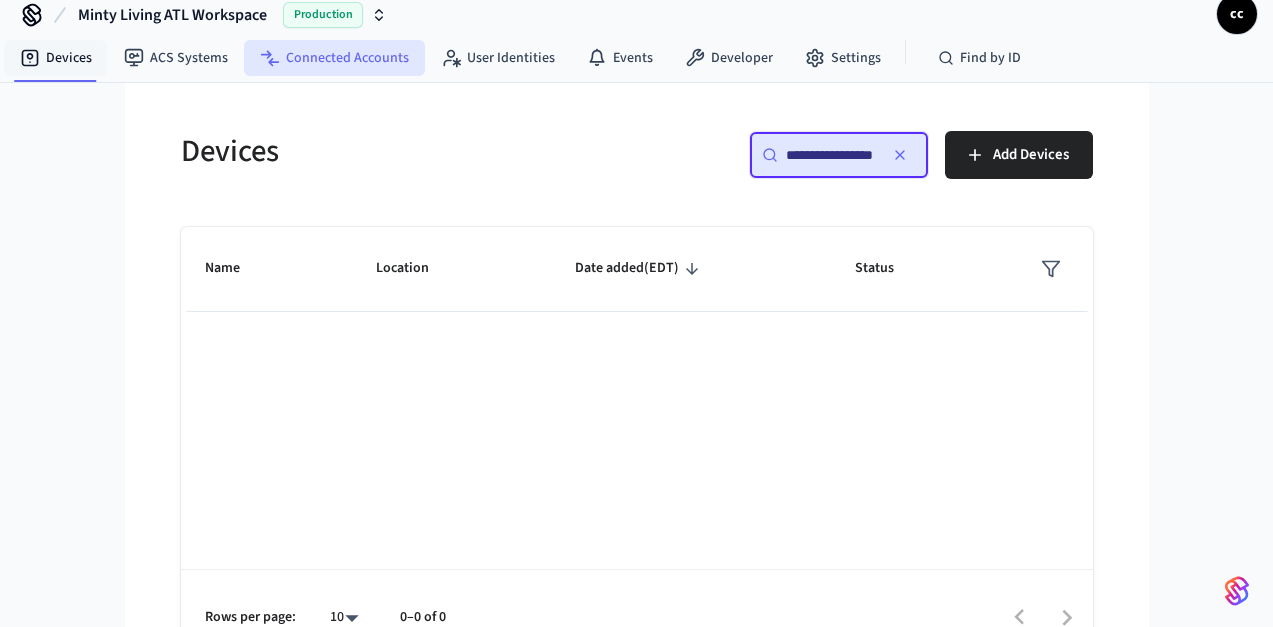 scroll, scrollTop: 0, scrollLeft: 0, axis: both 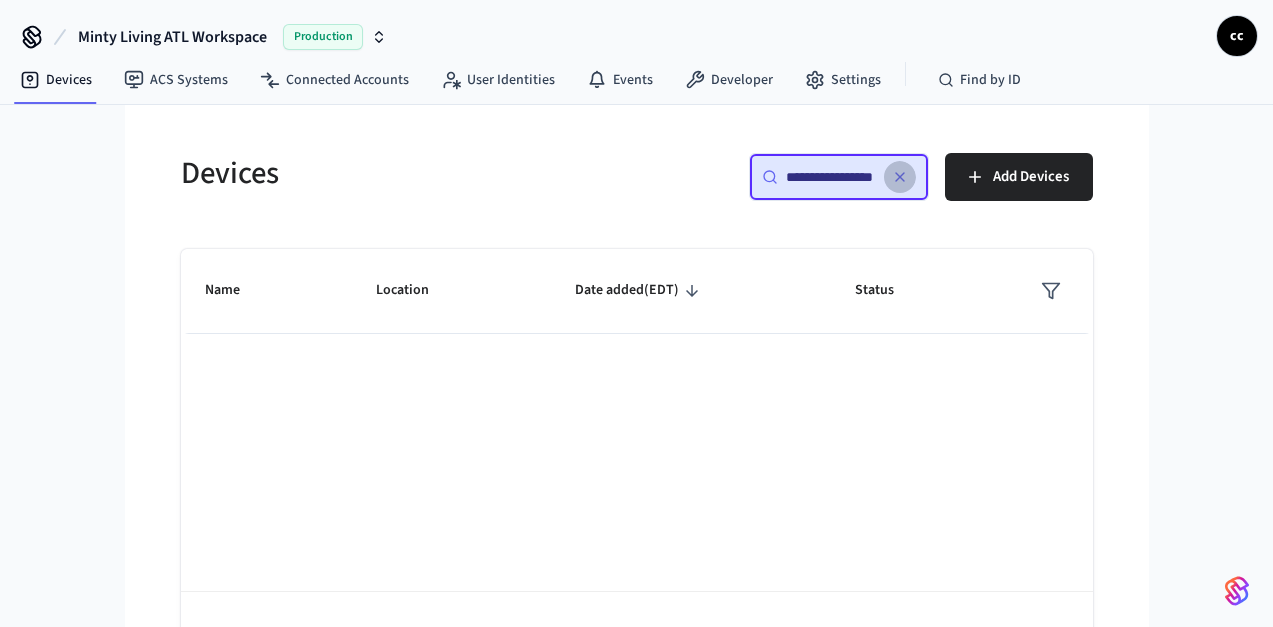 click at bounding box center [900, 177] 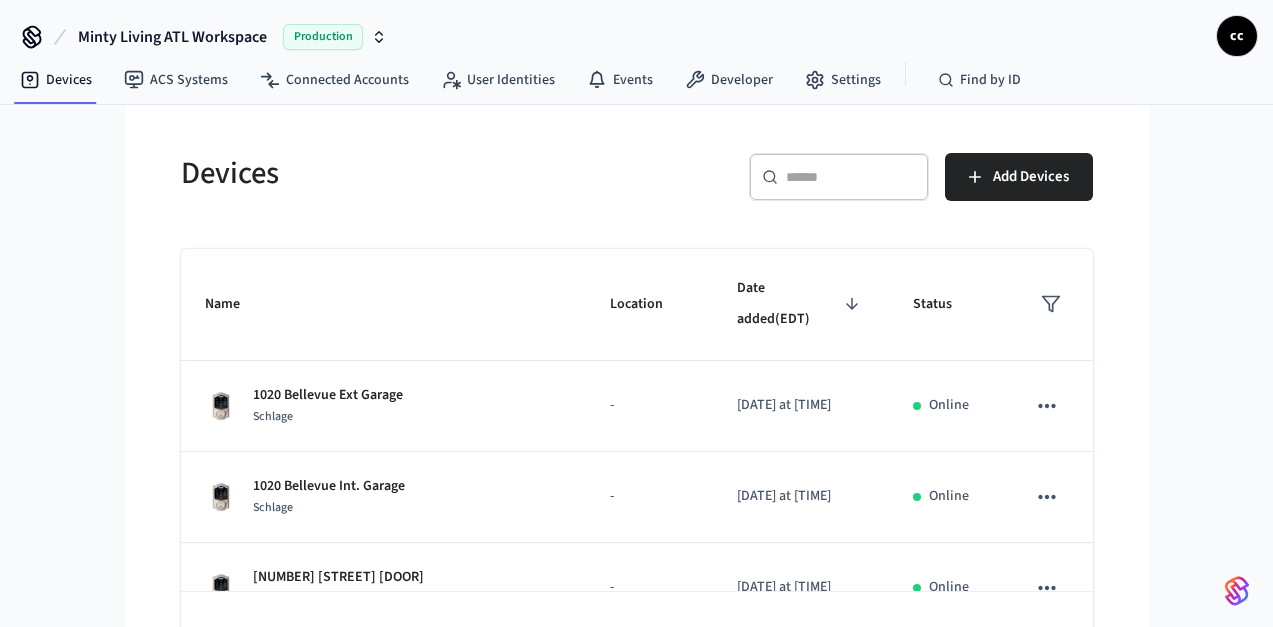 click at bounding box center [851, 177] 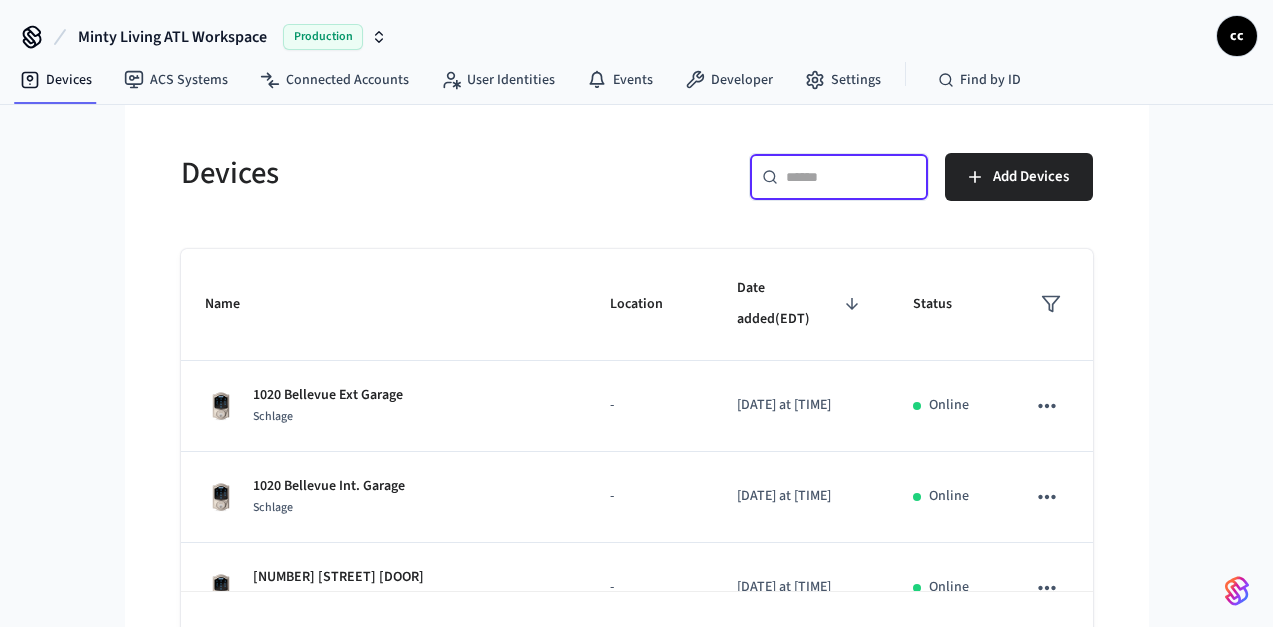 paste on "**********" 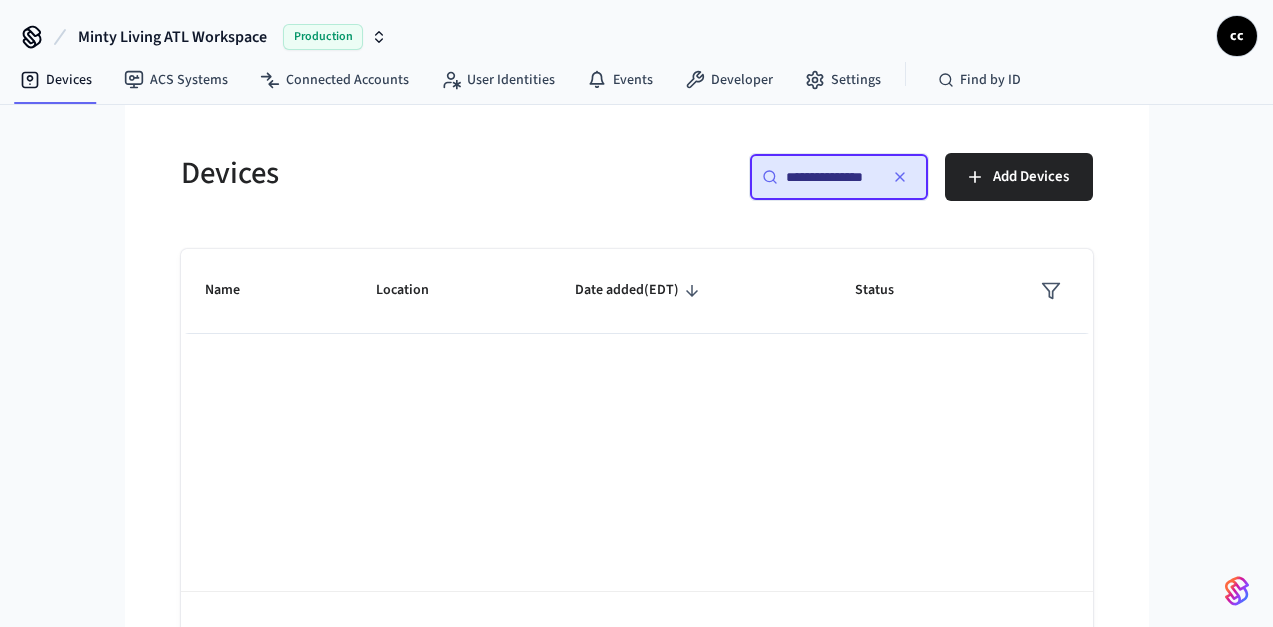 scroll, scrollTop: 0, scrollLeft: 0, axis: both 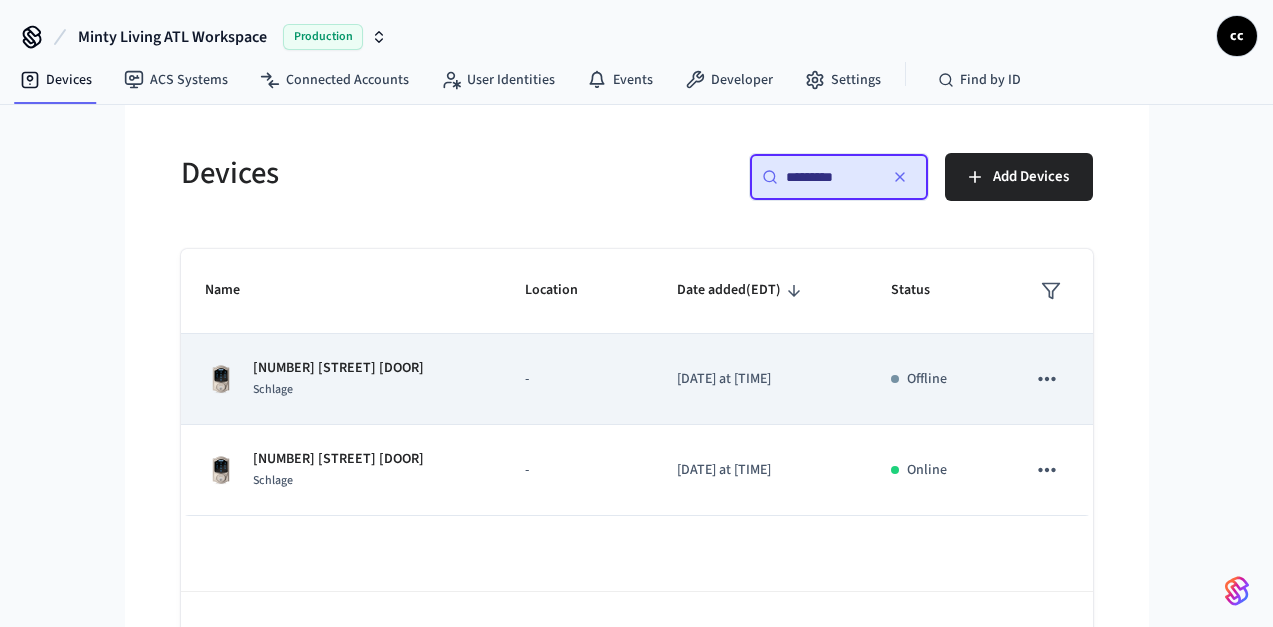 type on "*********" 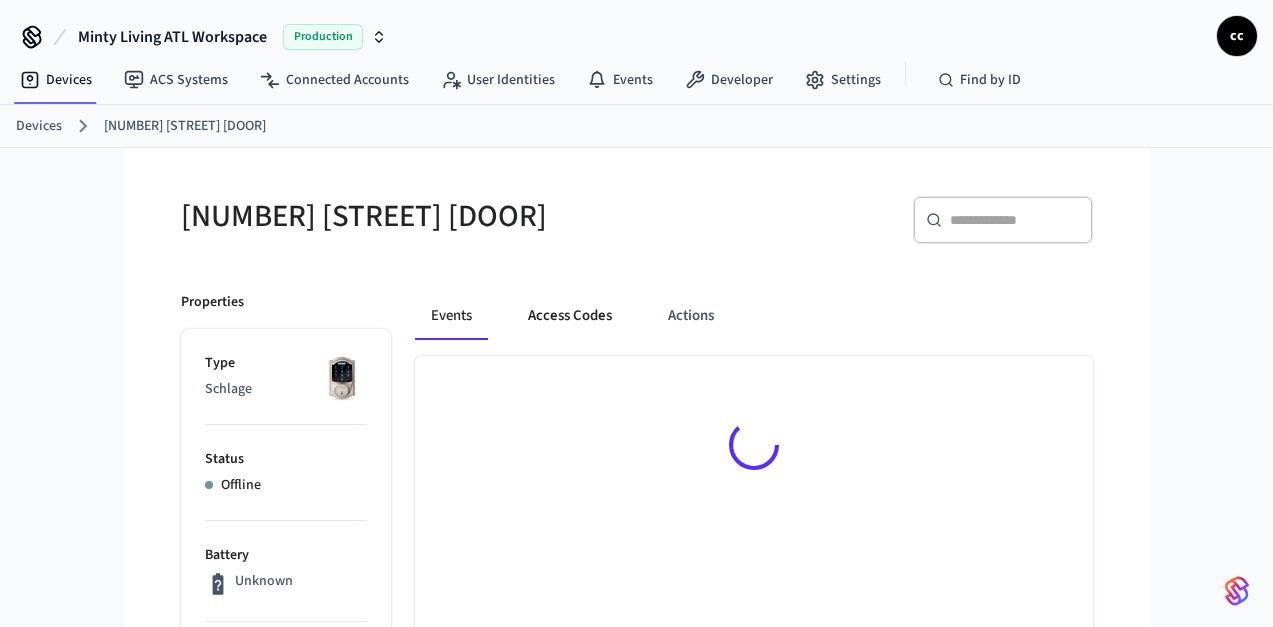 click on "Access Codes" at bounding box center (570, 316) 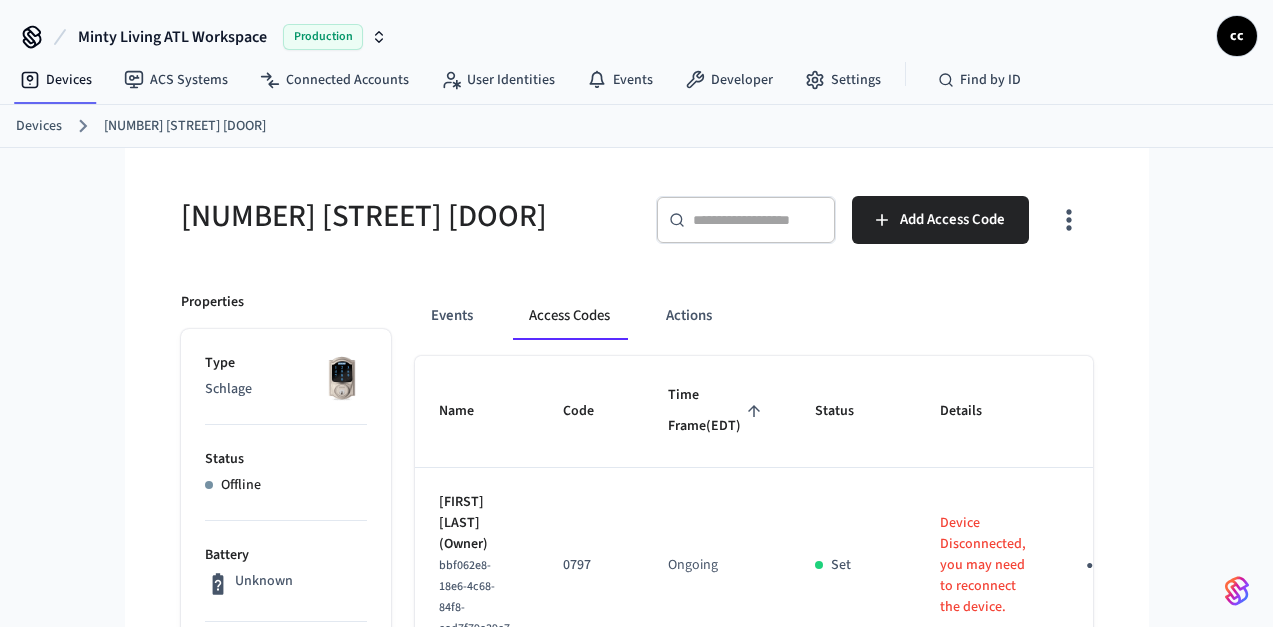 click on "Time Frame  (EDT)" at bounding box center (717, 411) 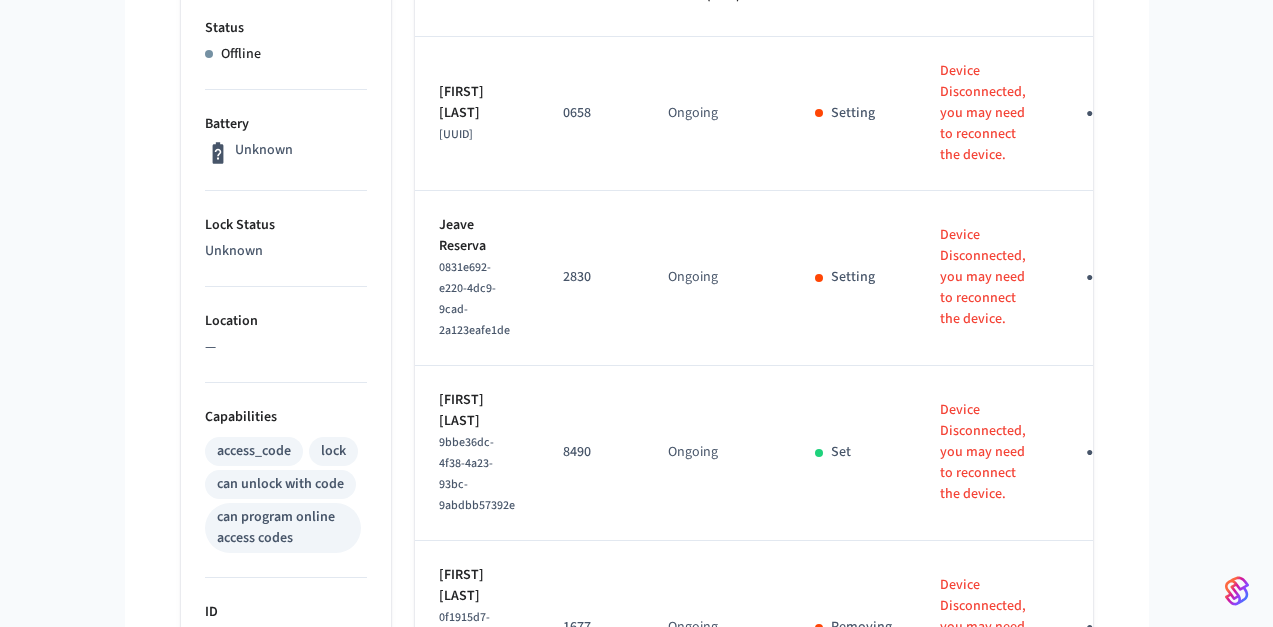 scroll, scrollTop: 544, scrollLeft: 0, axis: vertical 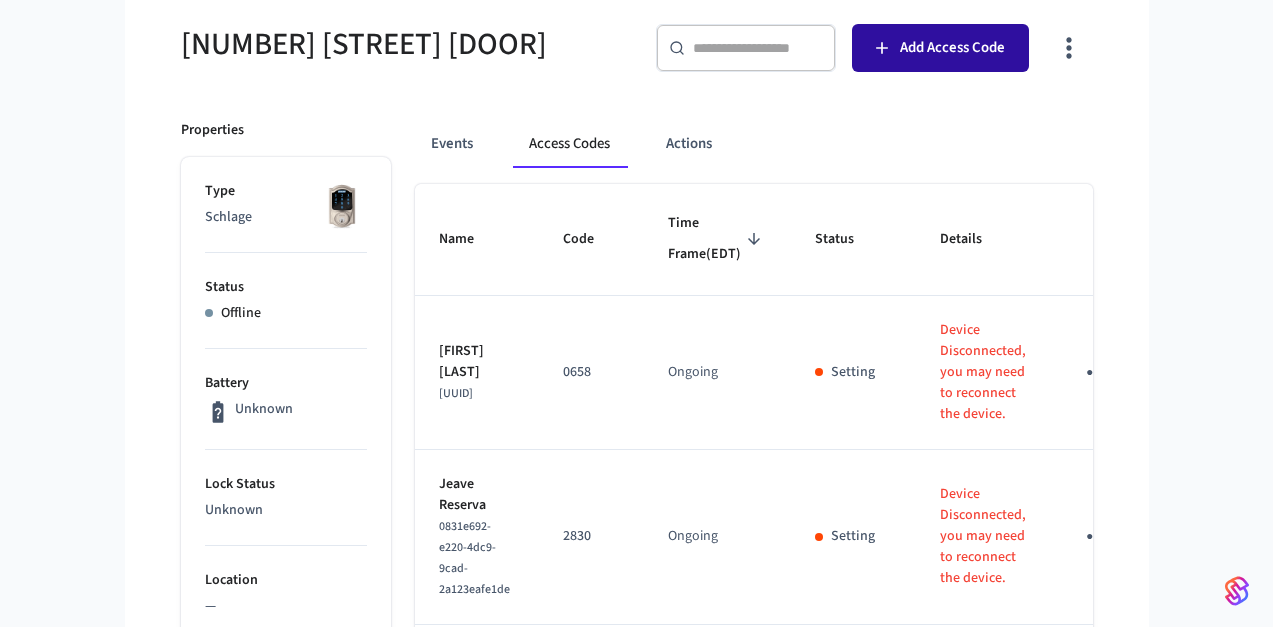 click 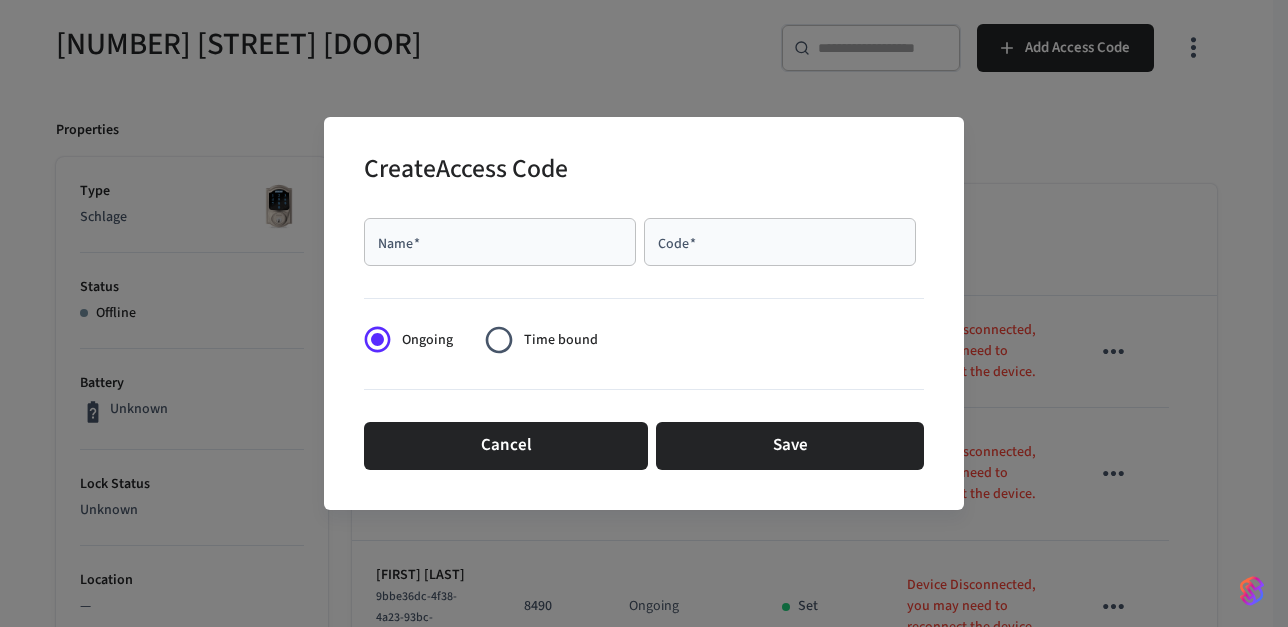 click on "Name   *" at bounding box center [500, 242] 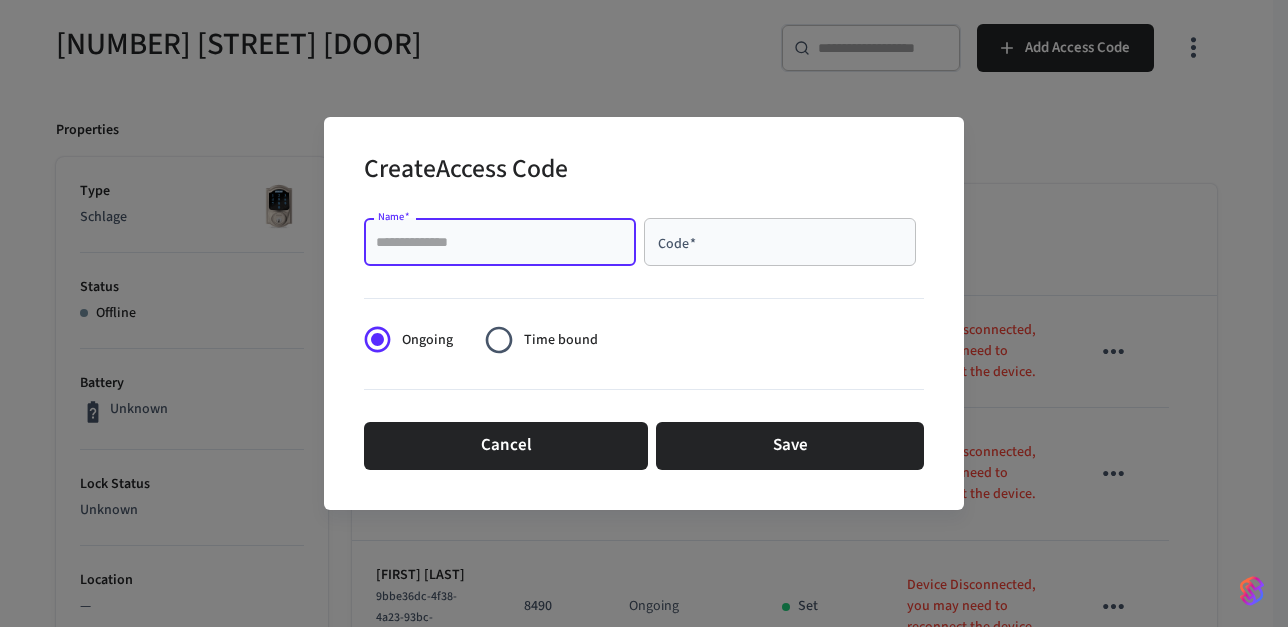 paste on "**********" 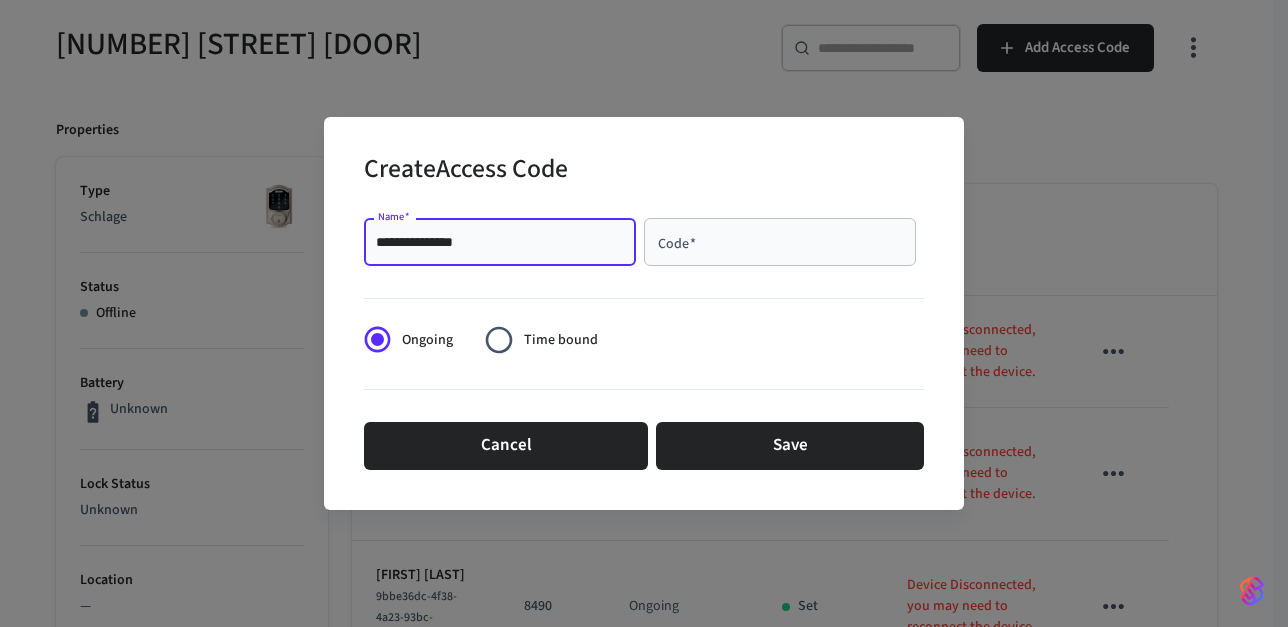 type on "**********" 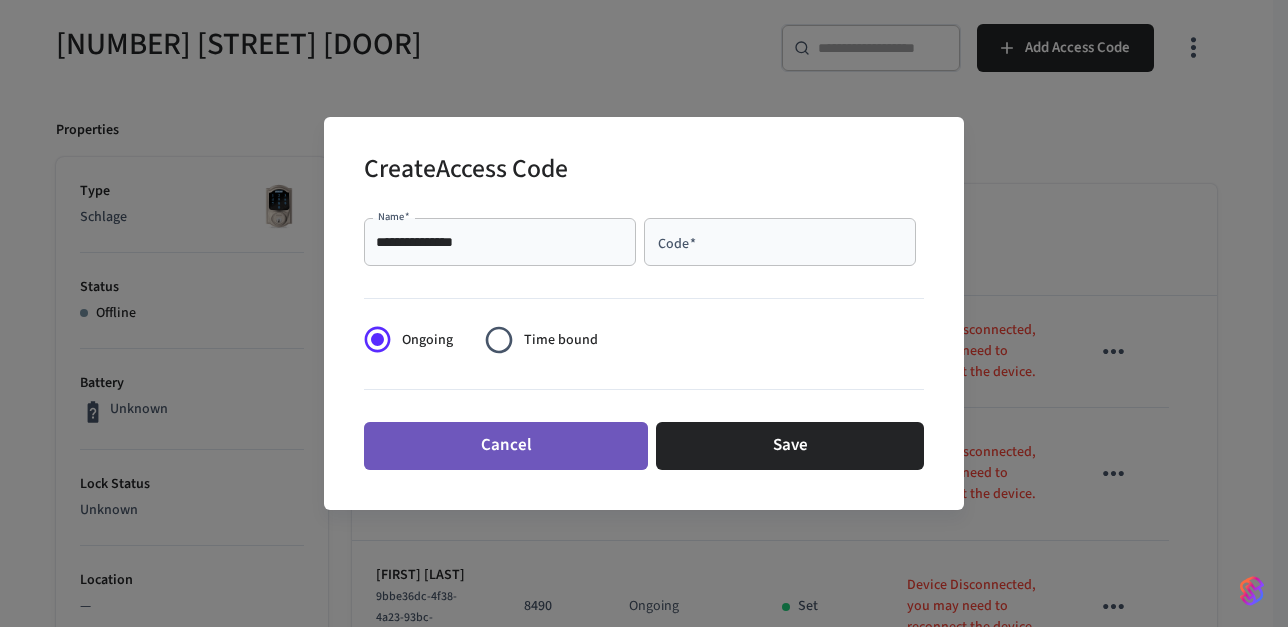 drag, startPoint x: 540, startPoint y: 447, endPoint x: 559, endPoint y: 446, distance: 19.026299 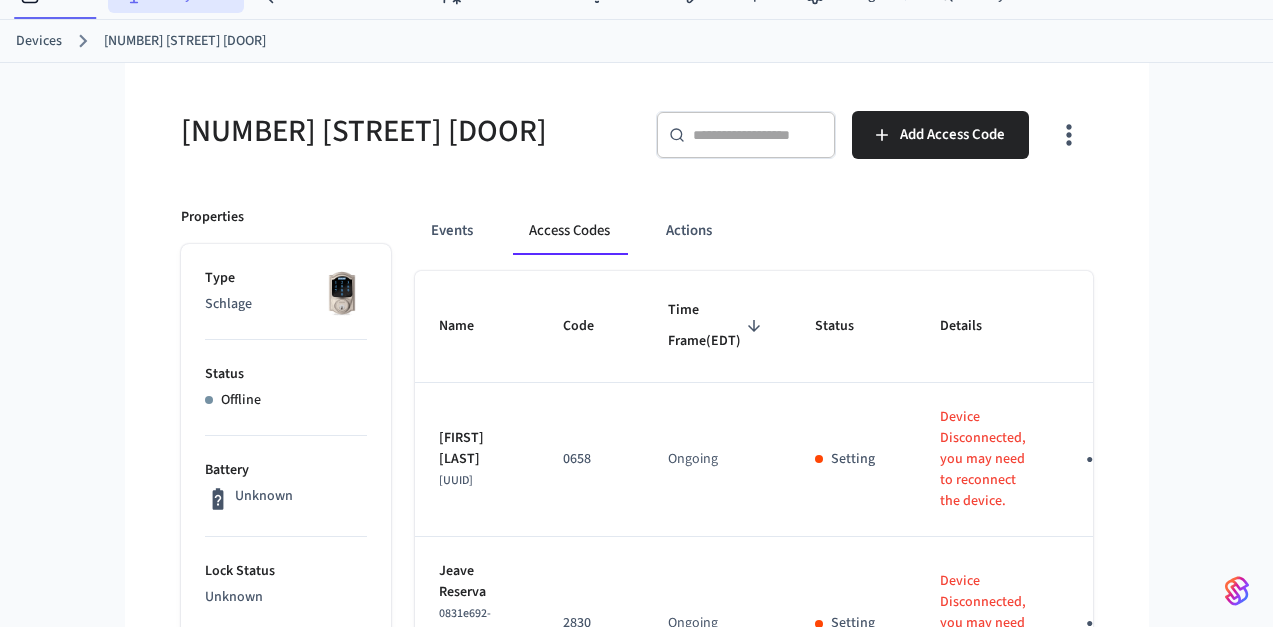 scroll, scrollTop: 0, scrollLeft: 0, axis: both 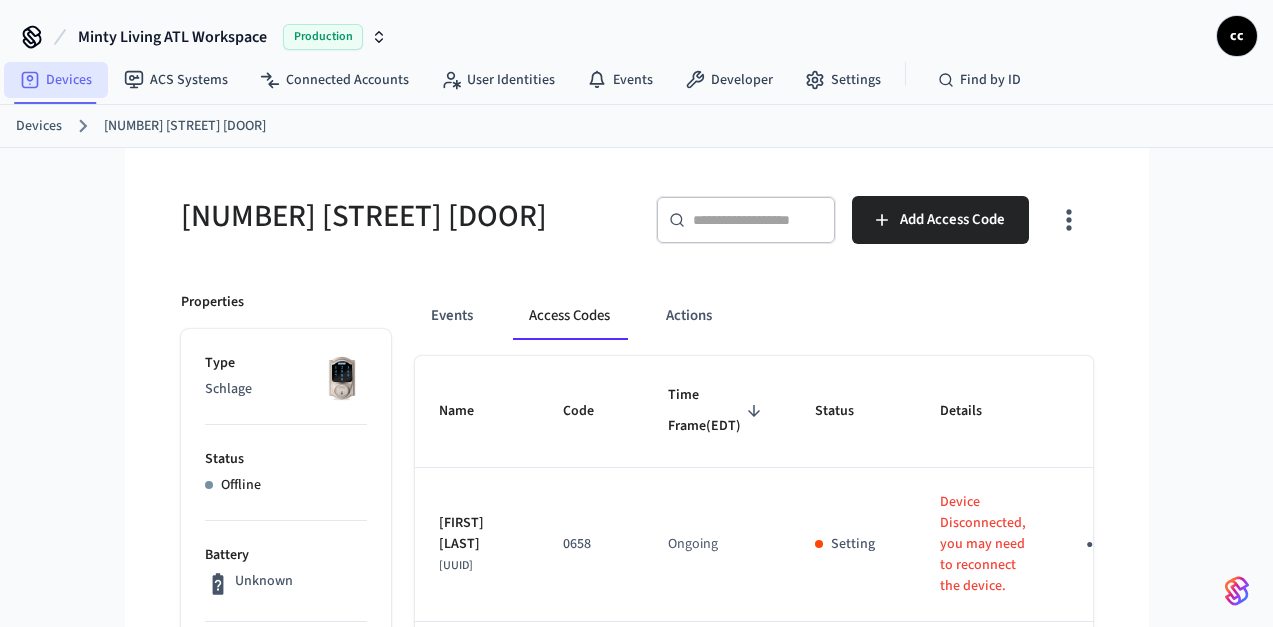 click on "Devices" at bounding box center [56, 80] 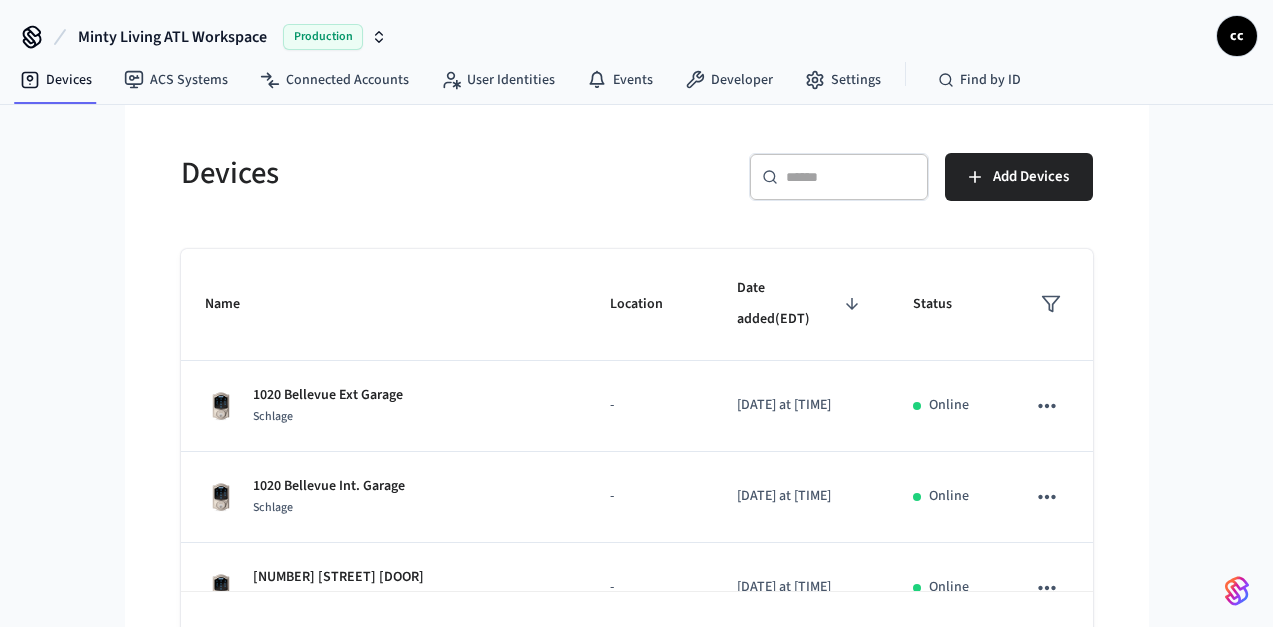click at bounding box center [851, 177] 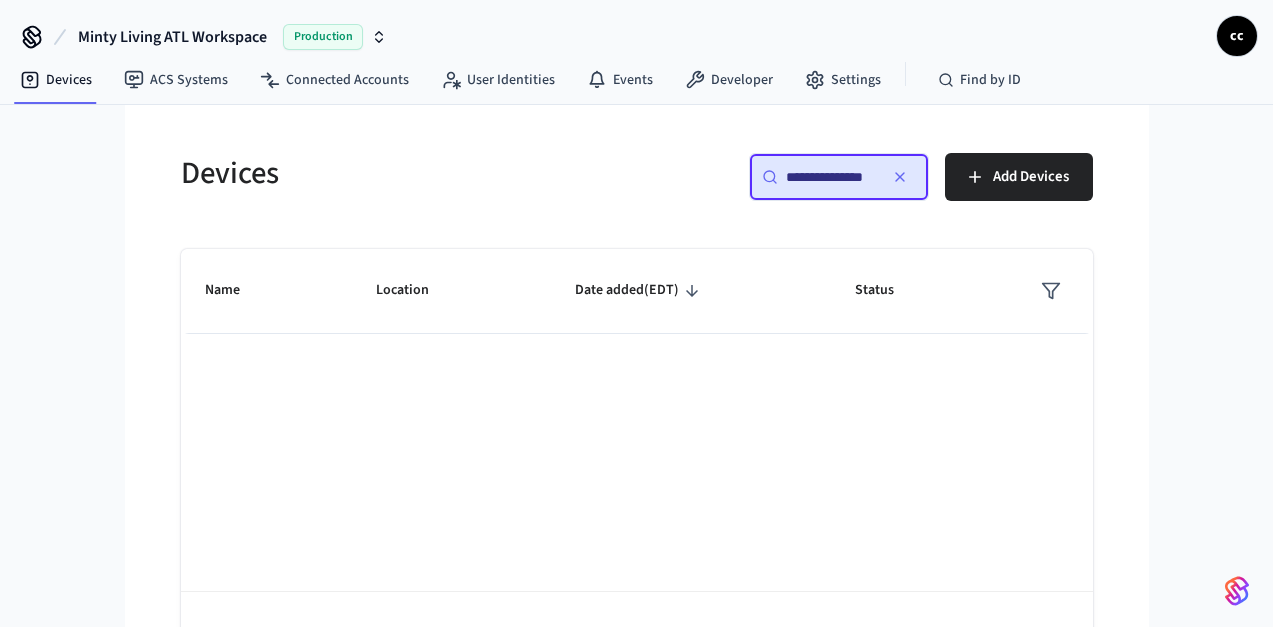 scroll, scrollTop: 0, scrollLeft: 0, axis: both 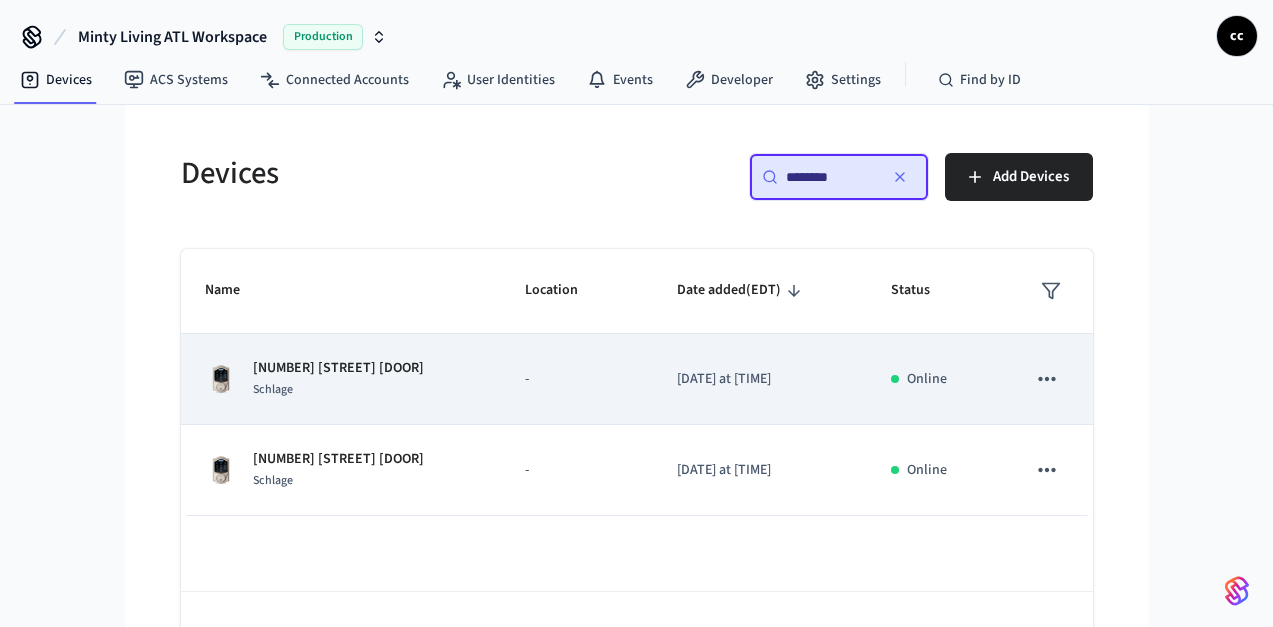 type on "********" 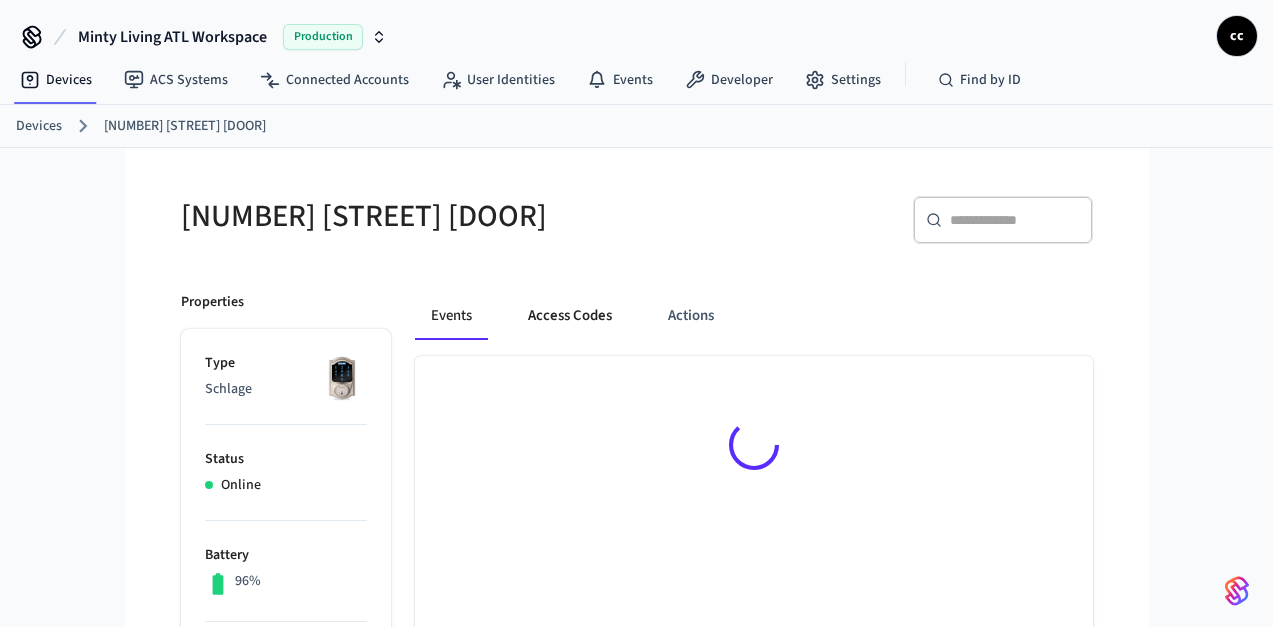 click on "Access Codes" at bounding box center (570, 316) 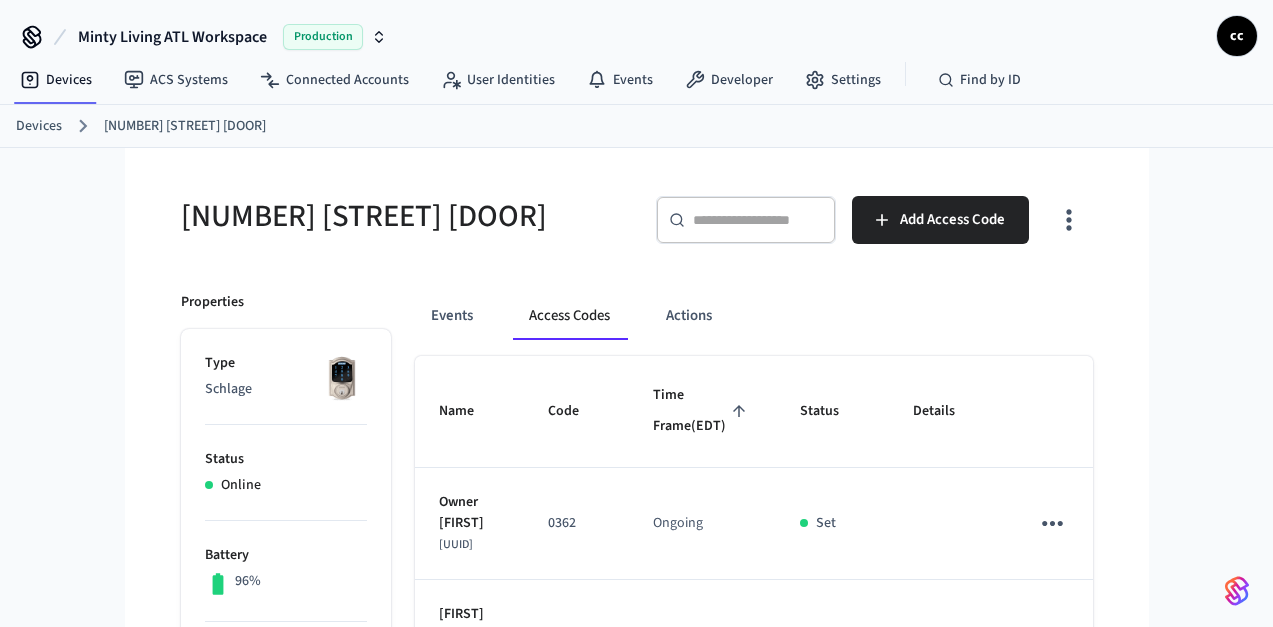 click on "Time Frame  (EDT)" at bounding box center [702, 411] 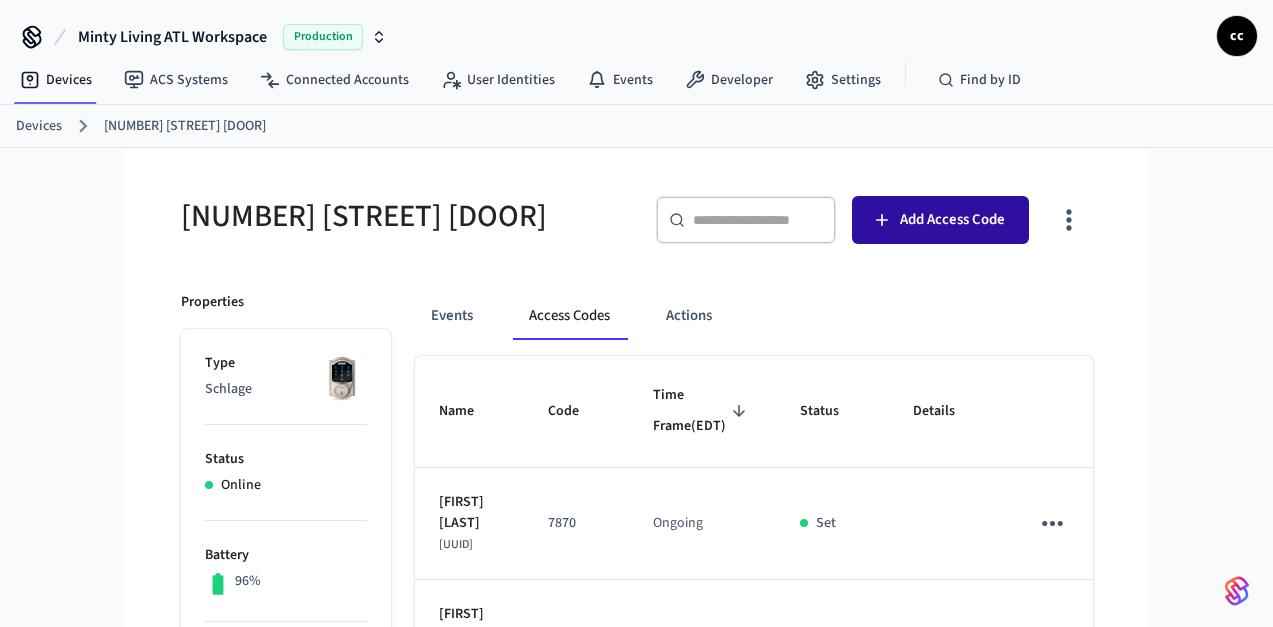 click on "Add Access Code" at bounding box center [952, 220] 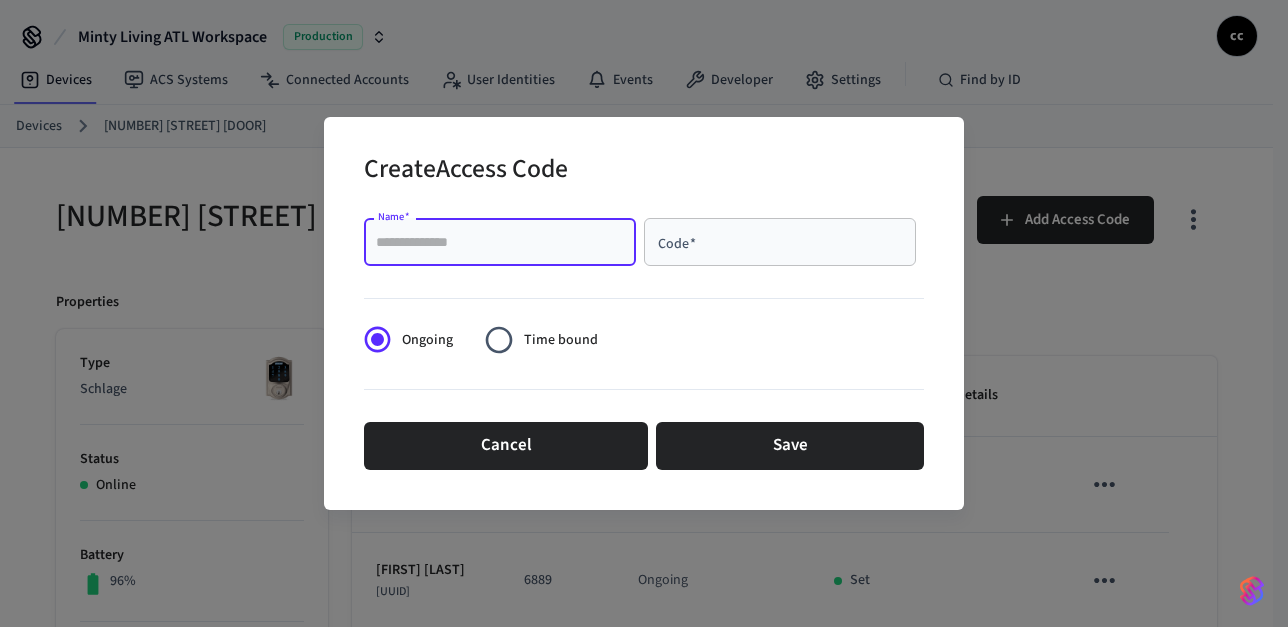 click on "Name   *" at bounding box center [500, 242] 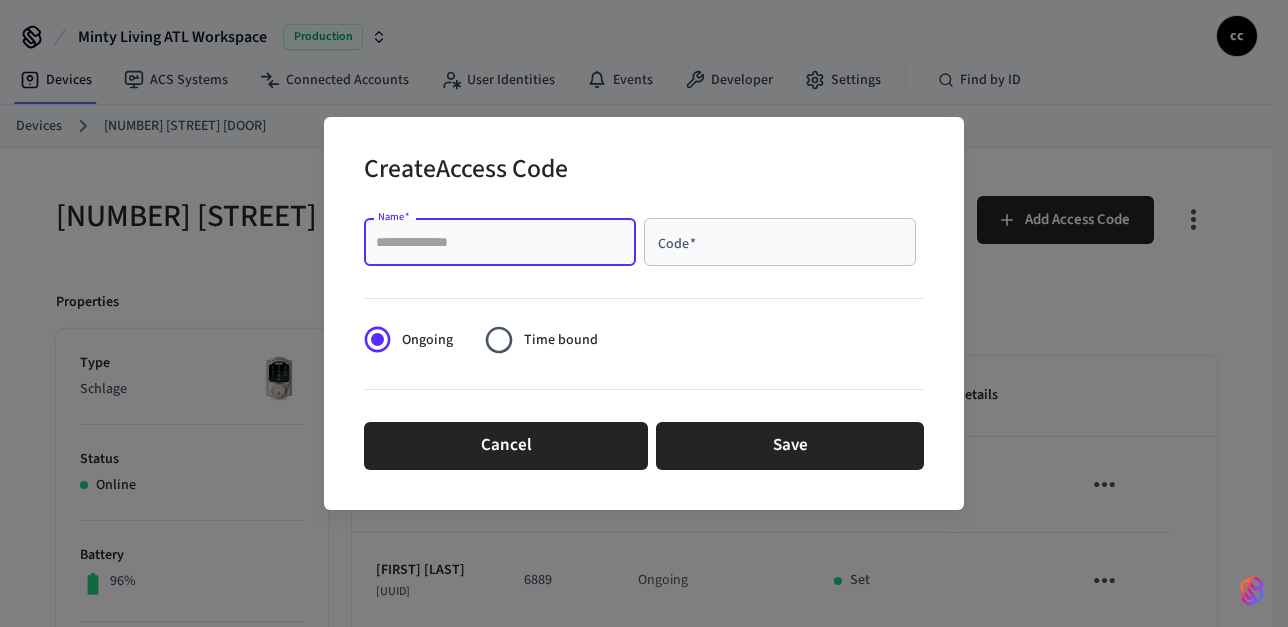 paste on "**********" 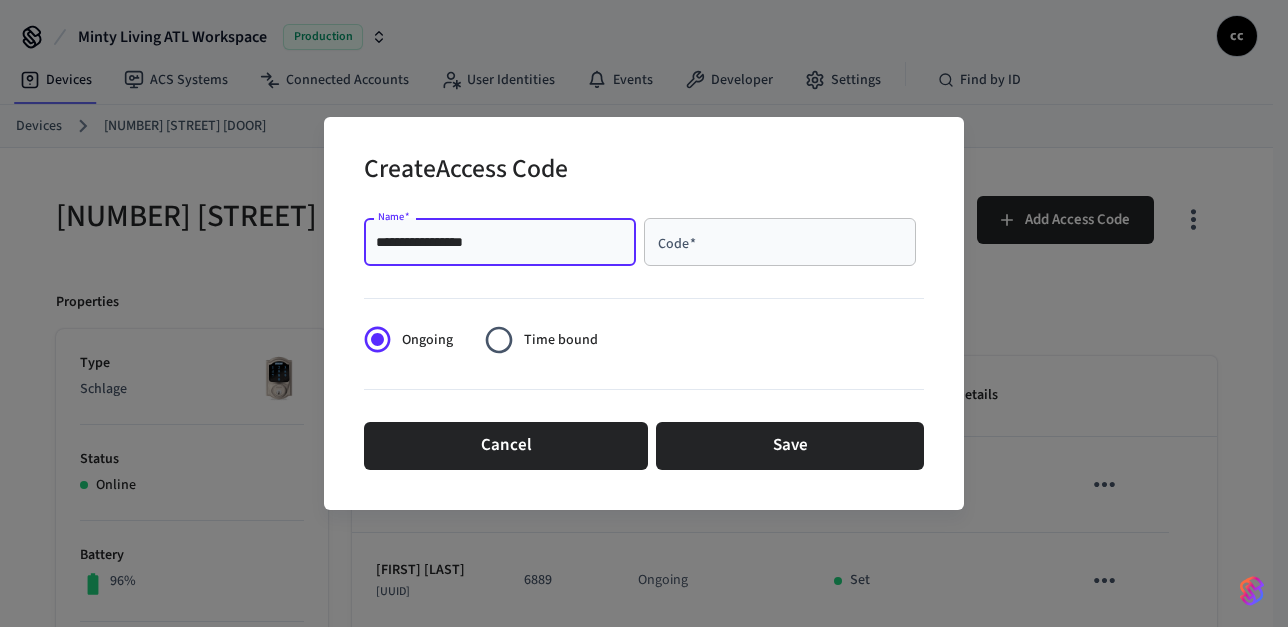 type on "**********" 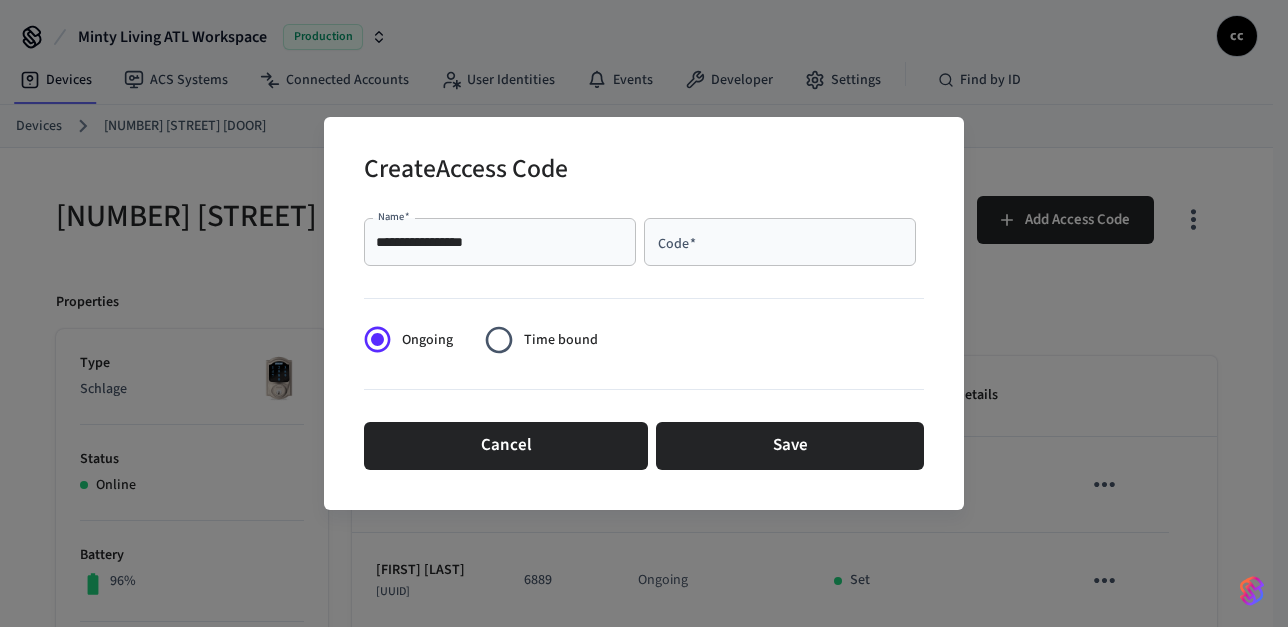 click on "Code   *" at bounding box center [780, 242] 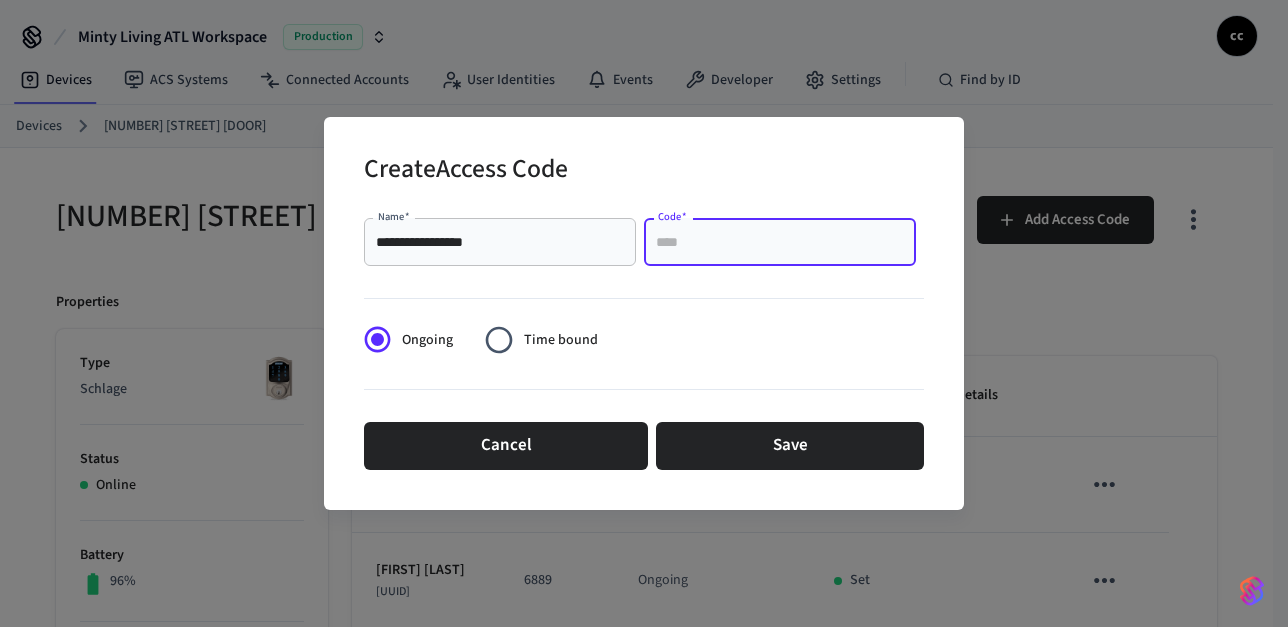 paste on "****" 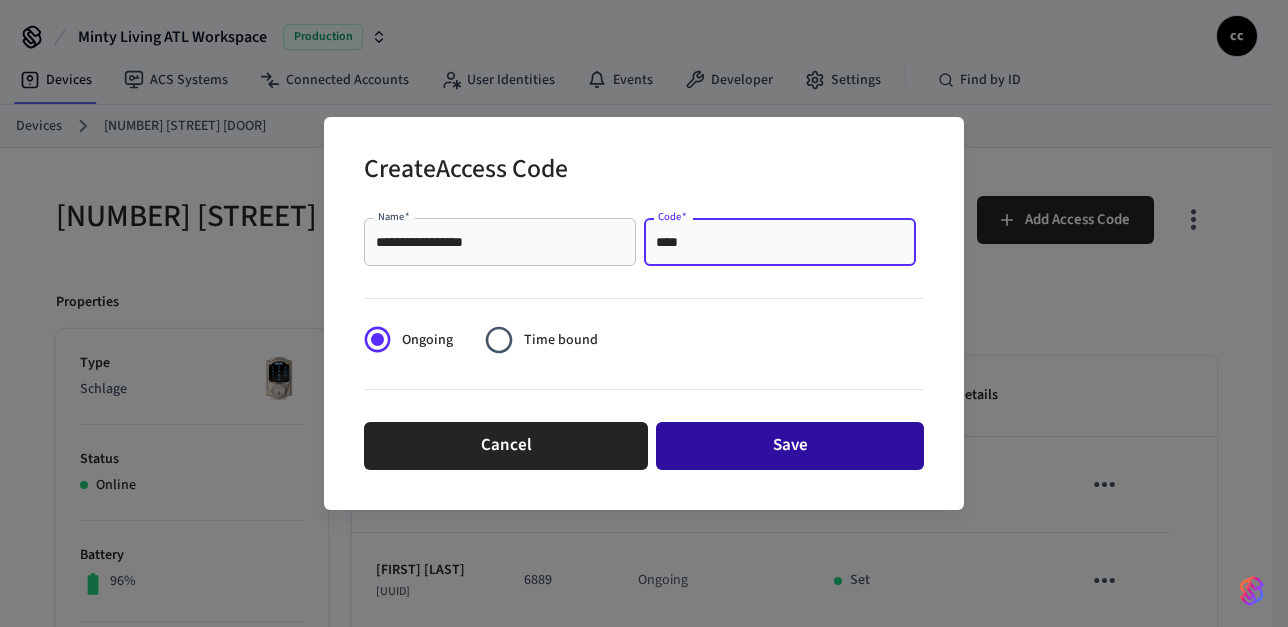 type on "****" 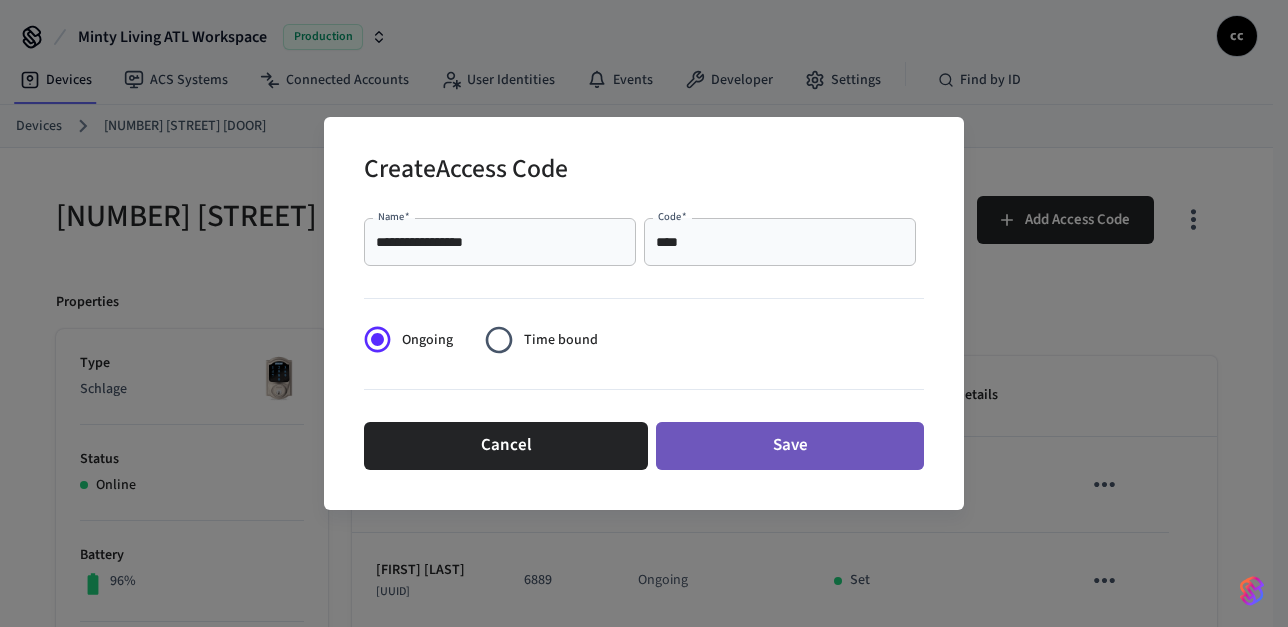 click on "Save" at bounding box center [790, 446] 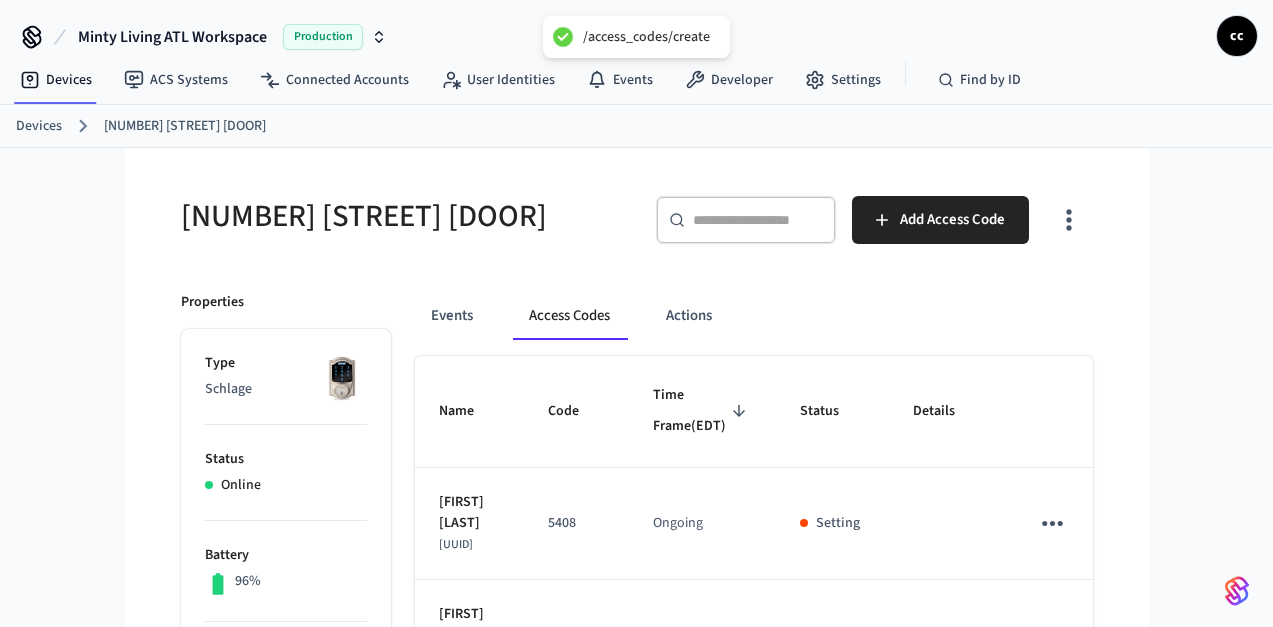 click on "[NUMBER] [STREET] [DOOR]" at bounding box center (403, 216) 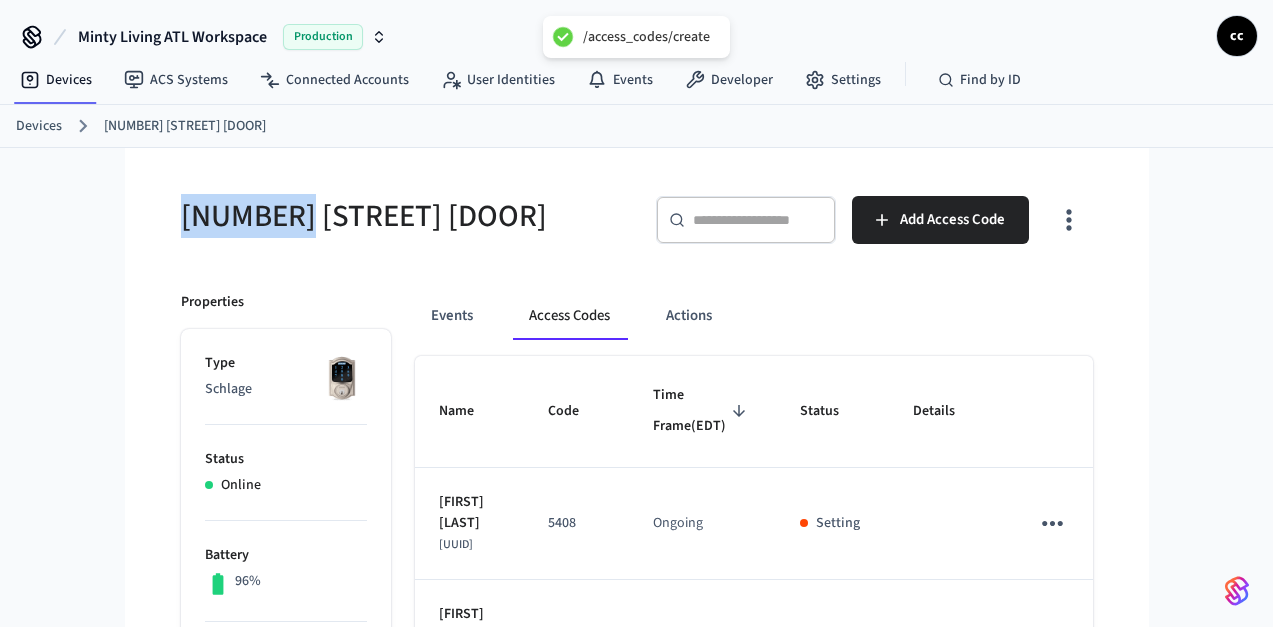 drag, startPoint x: 158, startPoint y: 215, endPoint x: 15, endPoint y: 201, distance: 143.68369 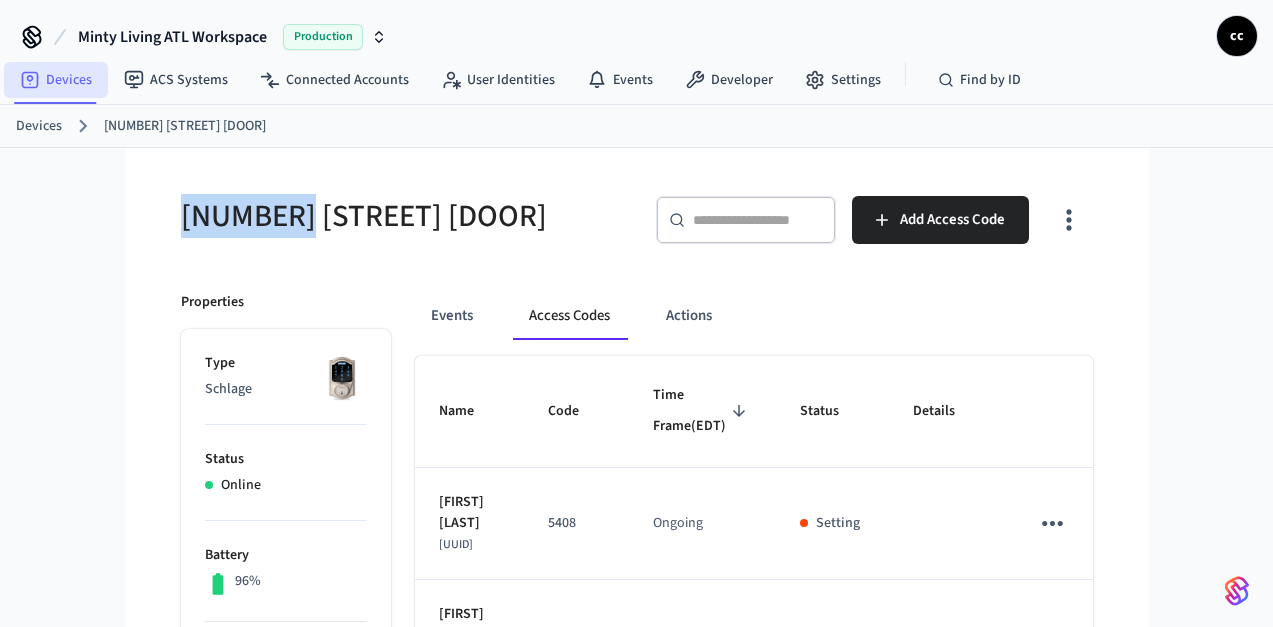 click on "Devices" at bounding box center (56, 80) 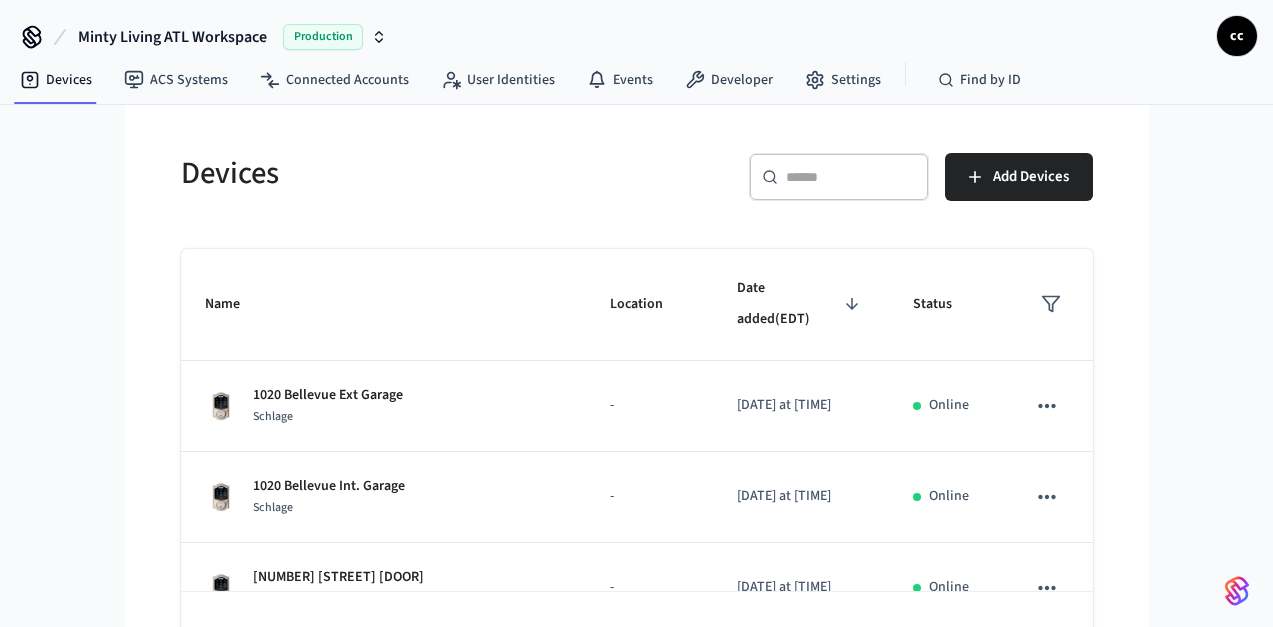 click at bounding box center (851, 177) 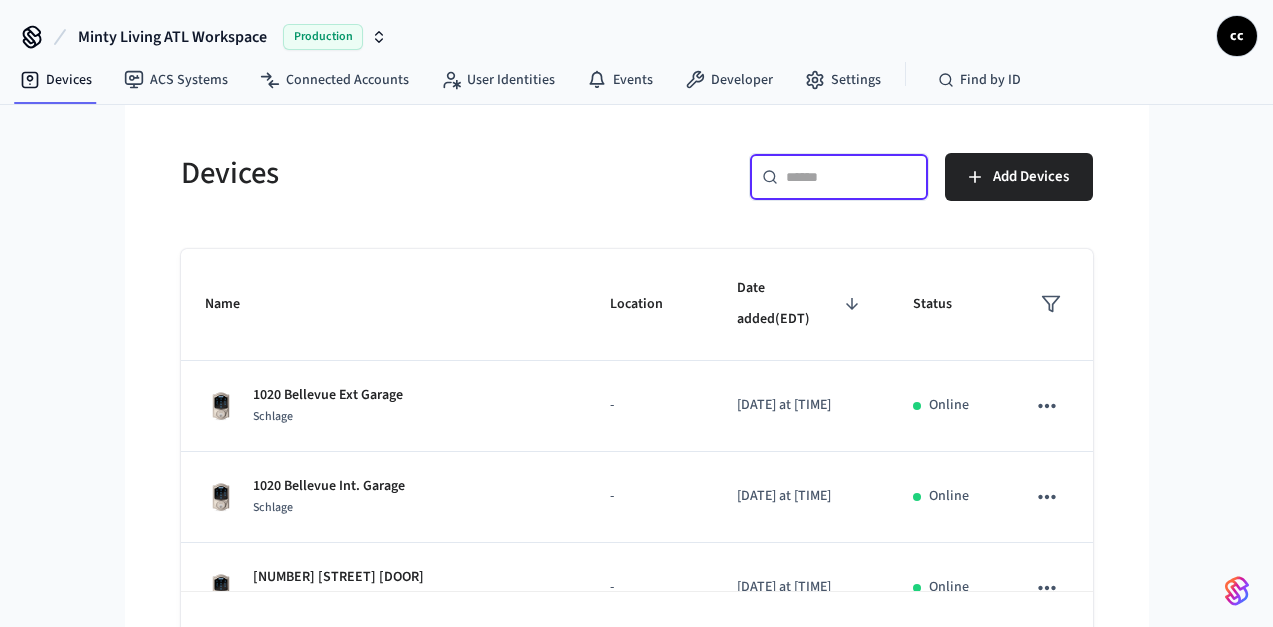 paste on "********" 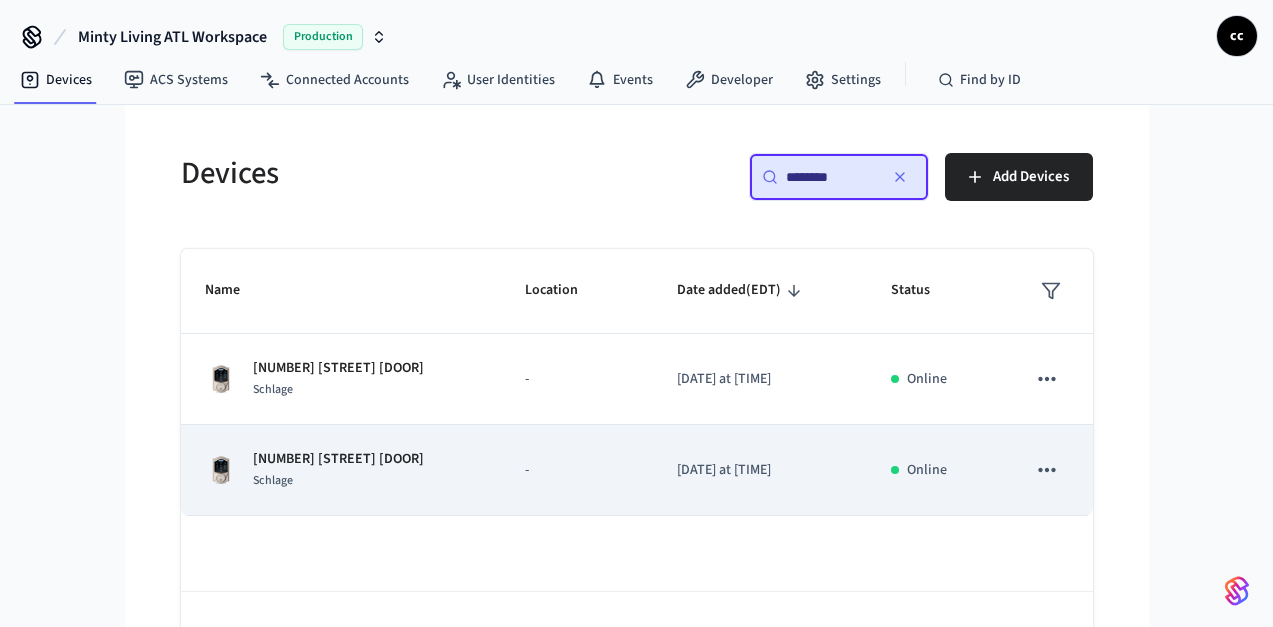 type on "********" 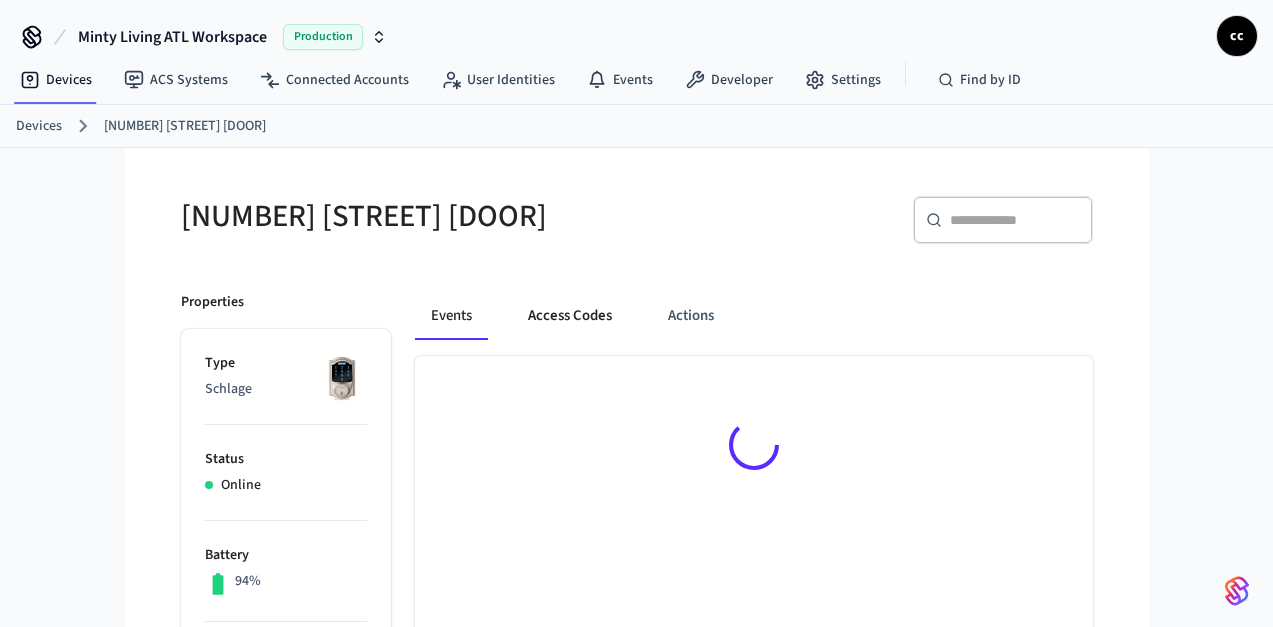 click on "Access Codes" at bounding box center [570, 316] 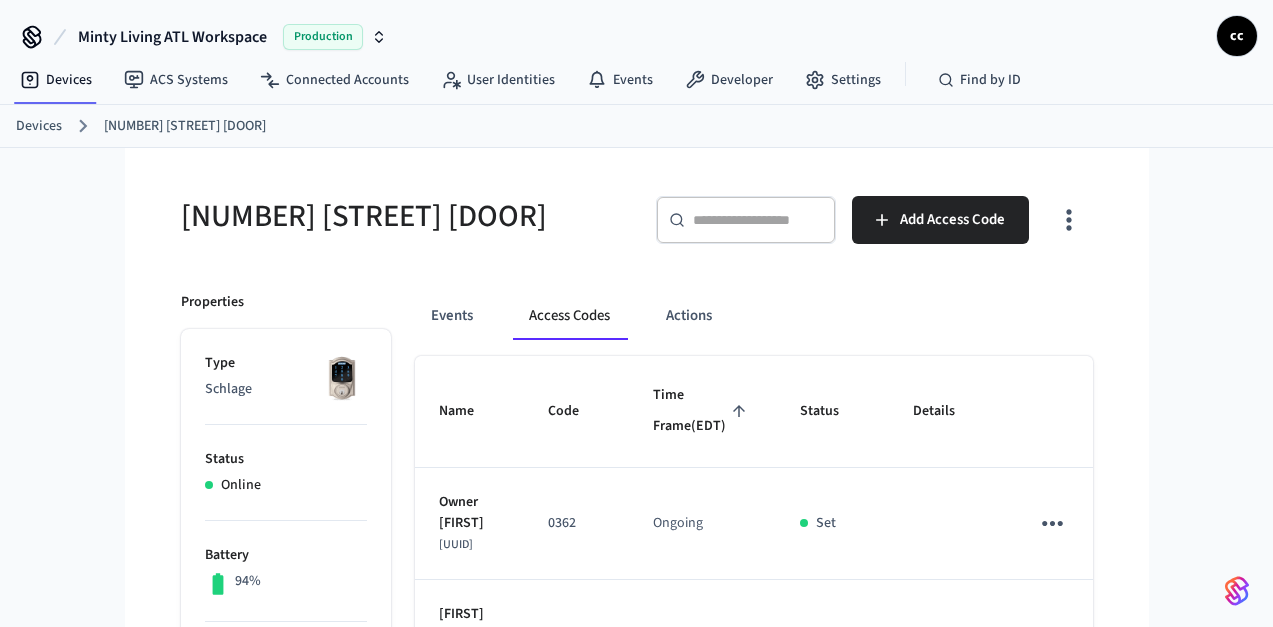 click on "Time Frame  (EDT)" at bounding box center [702, 412] 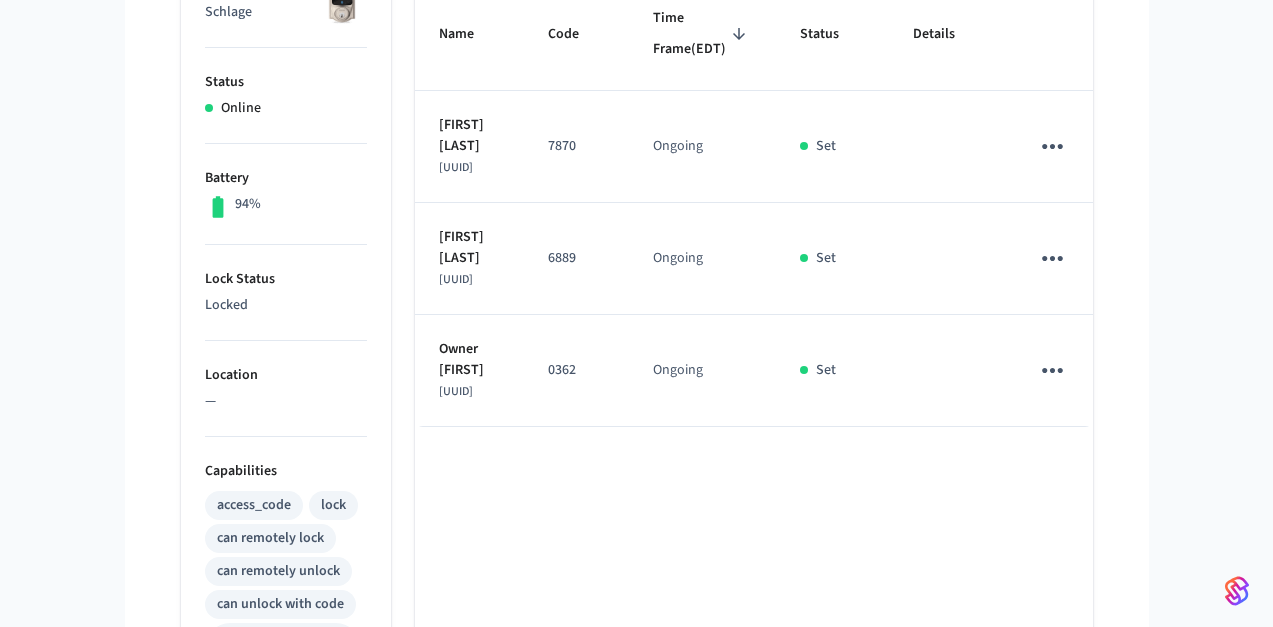 scroll, scrollTop: 0, scrollLeft: 0, axis: both 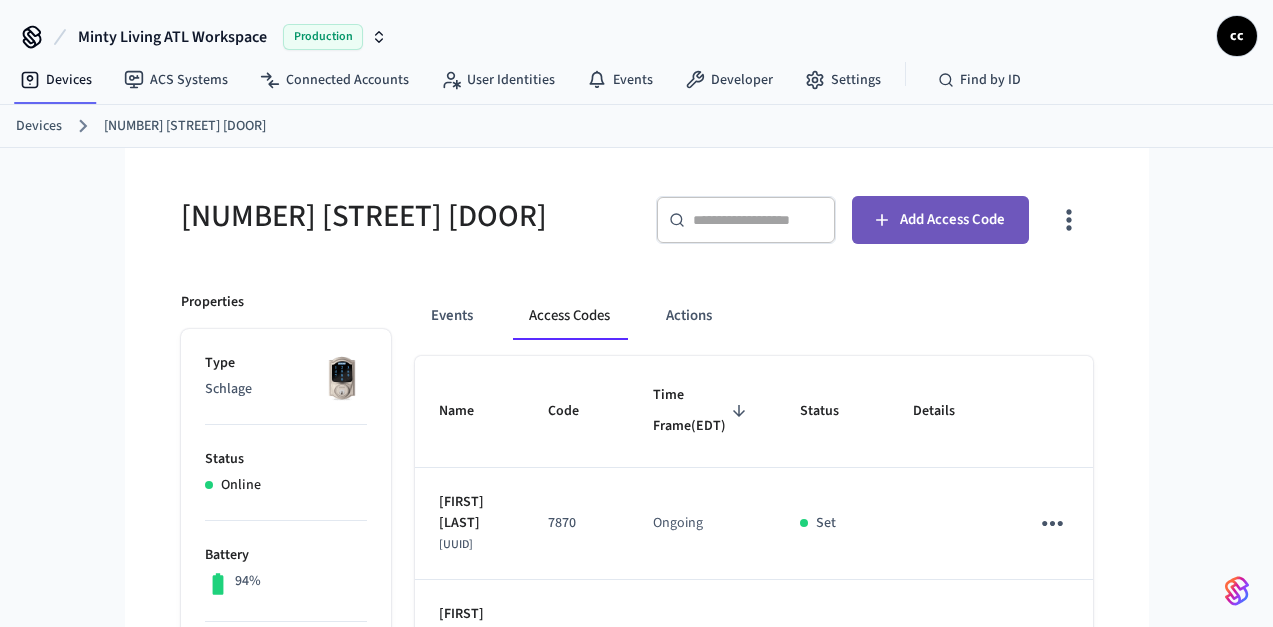 click 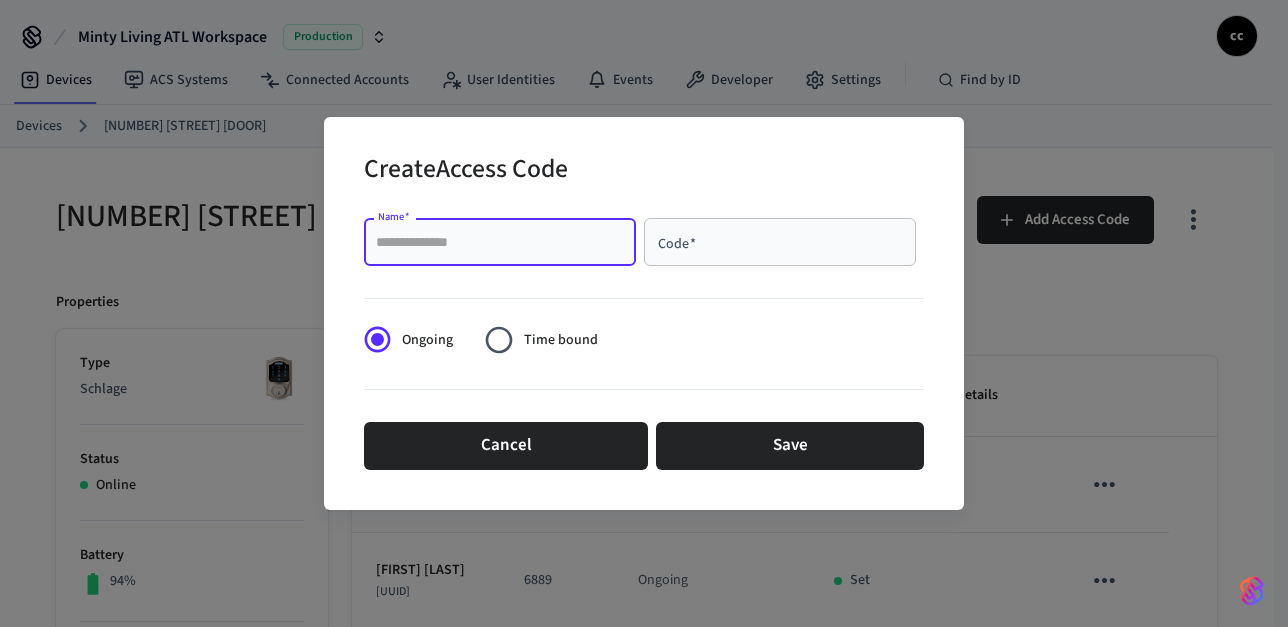 click on "Name   *" at bounding box center [500, 242] 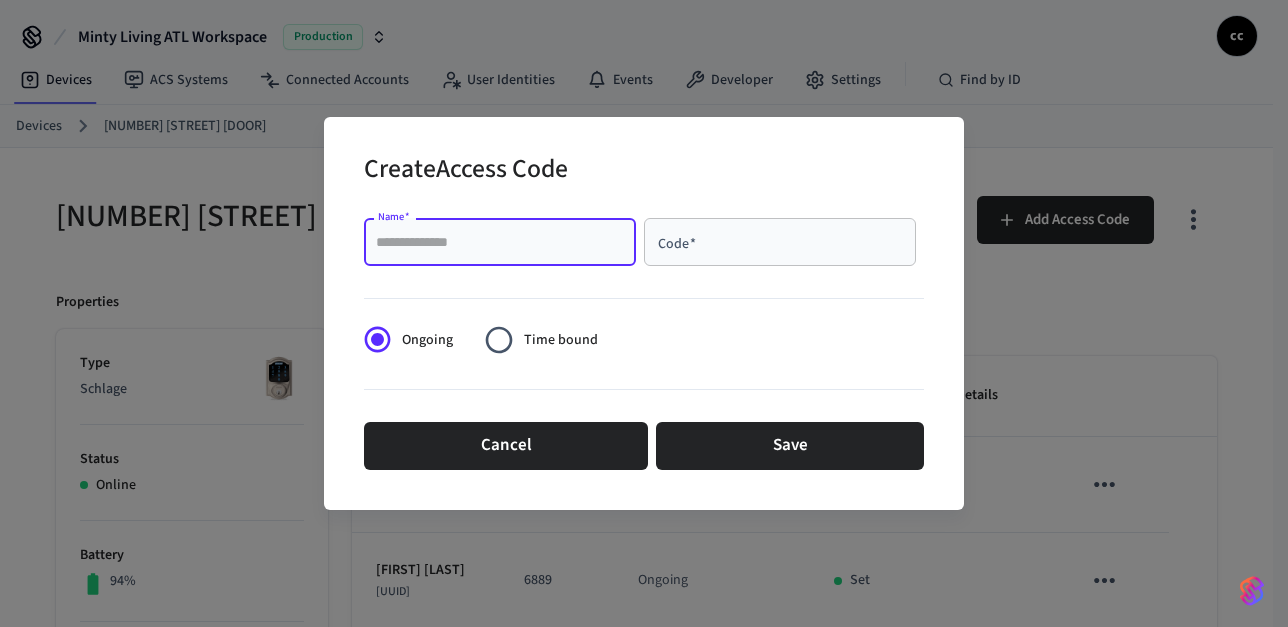 paste on "**********" 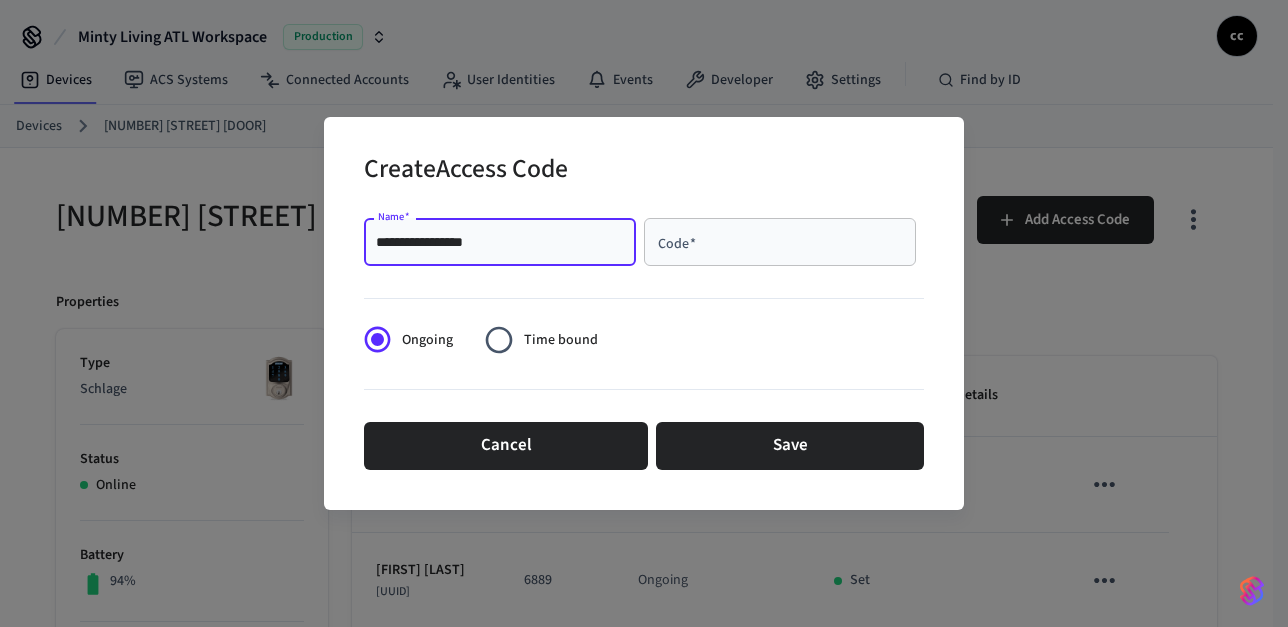 type on "**********" 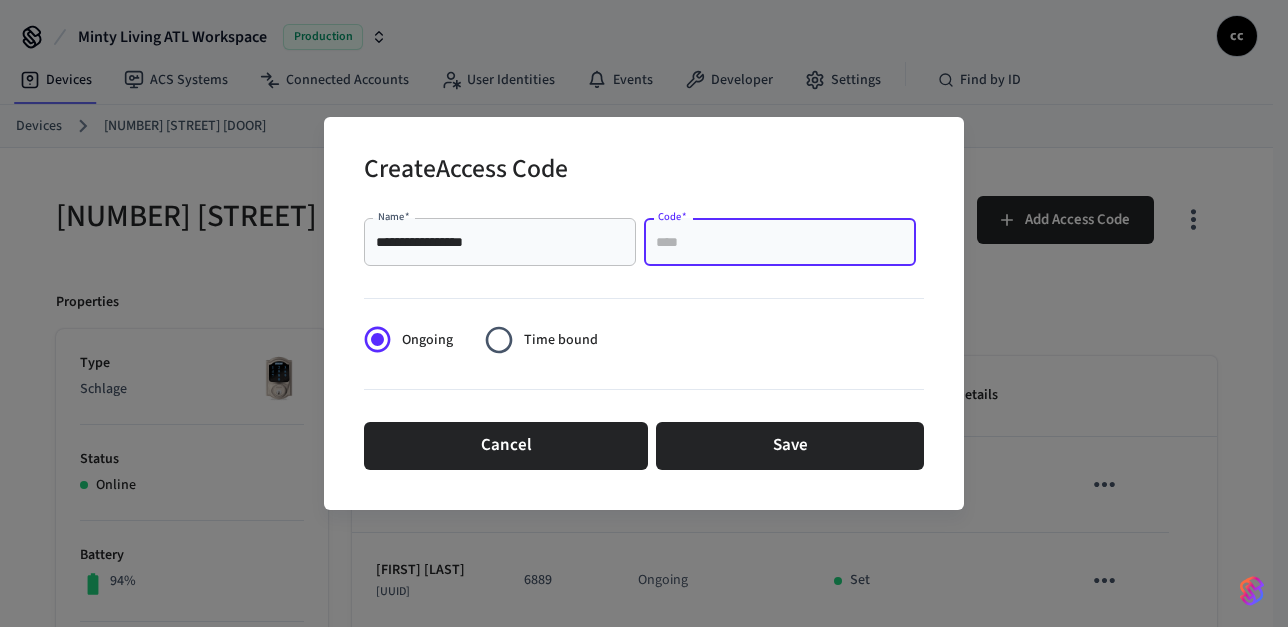 paste on "****" 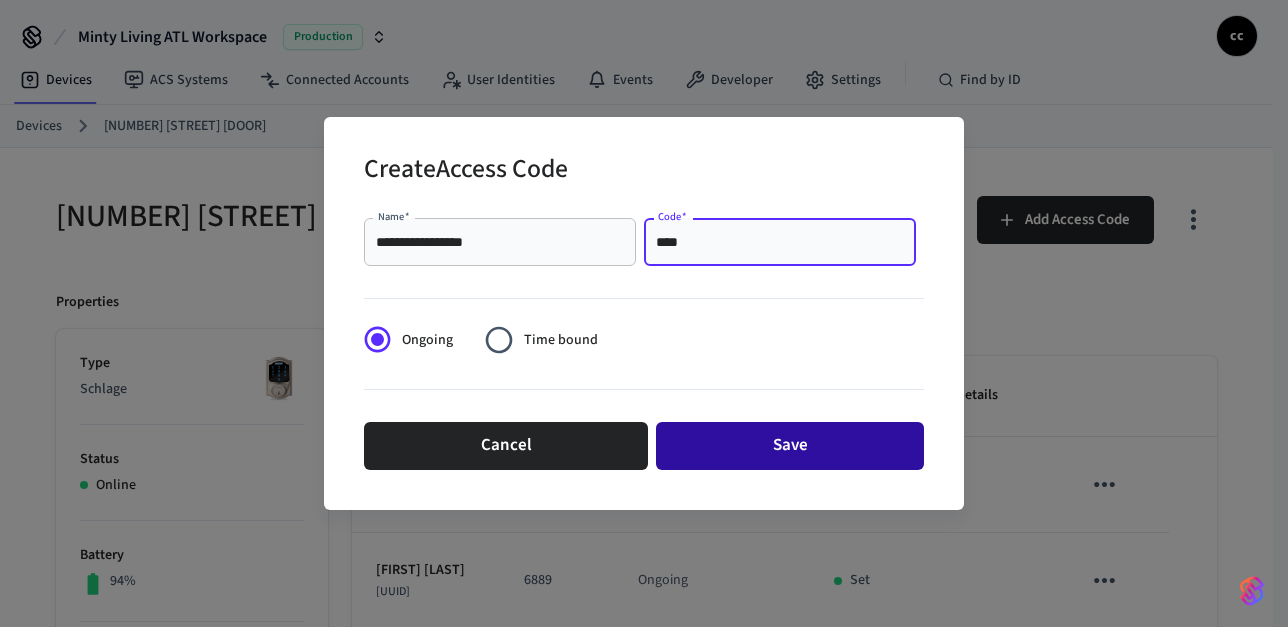 type on "****" 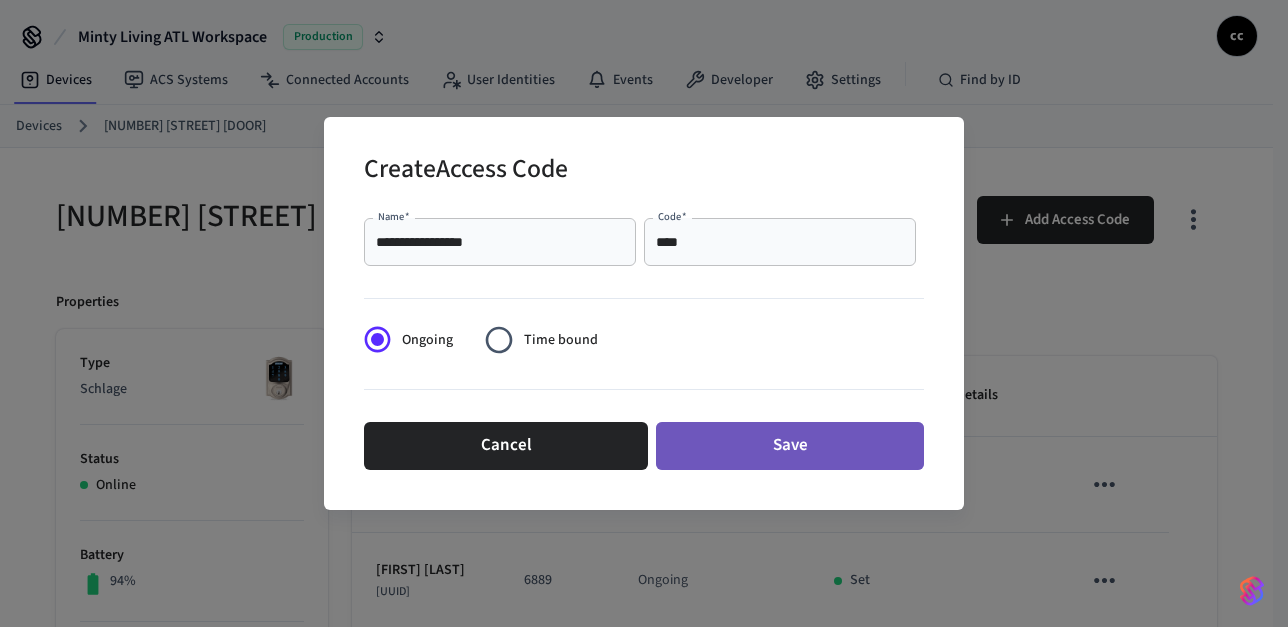 click on "Save" at bounding box center [790, 446] 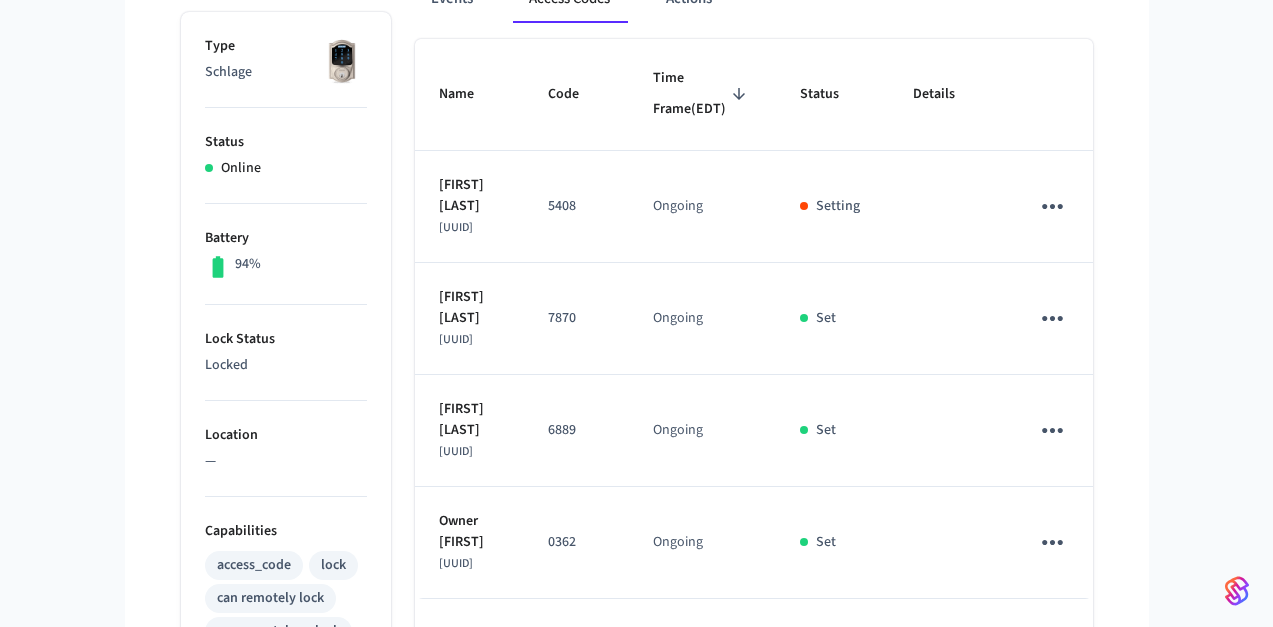 scroll, scrollTop: 402, scrollLeft: 0, axis: vertical 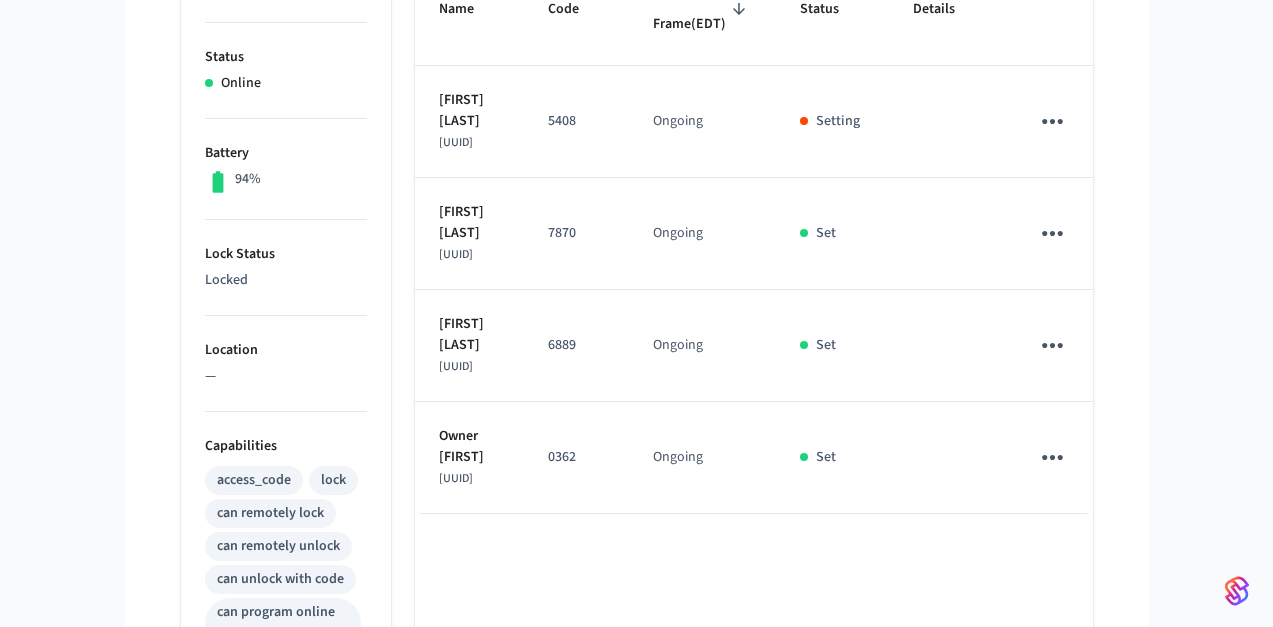 type 